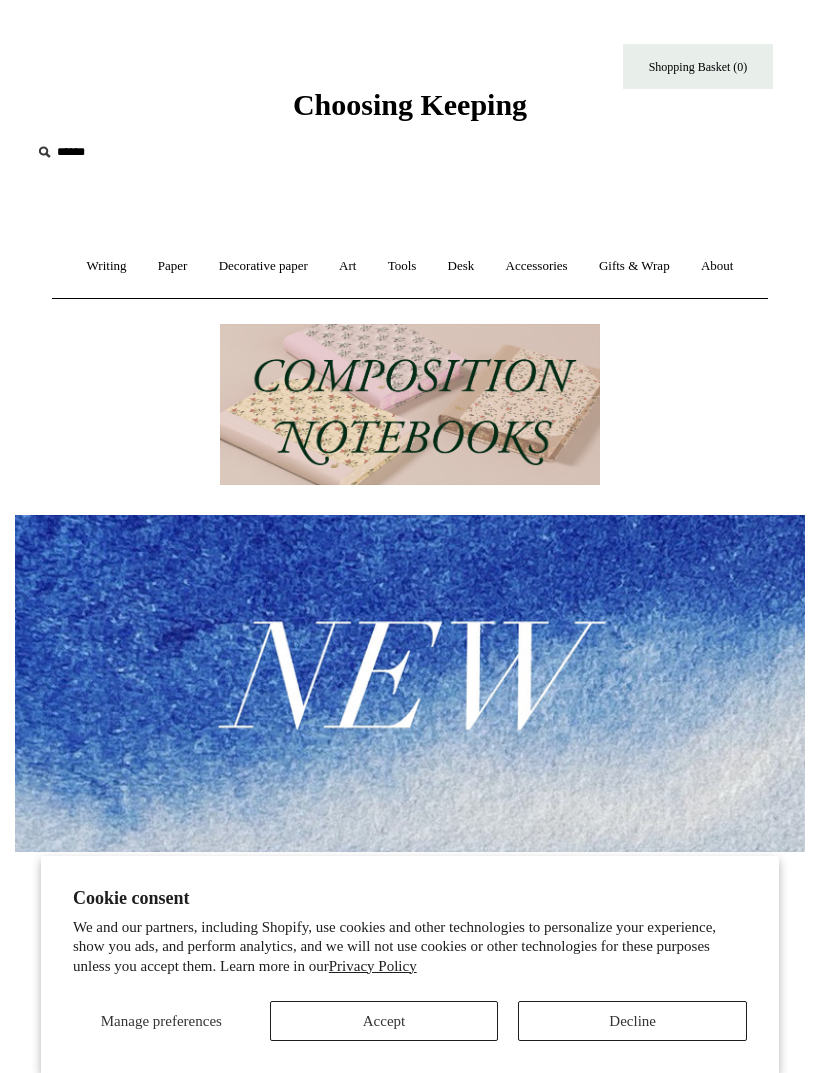 scroll, scrollTop: 0, scrollLeft: 0, axis: both 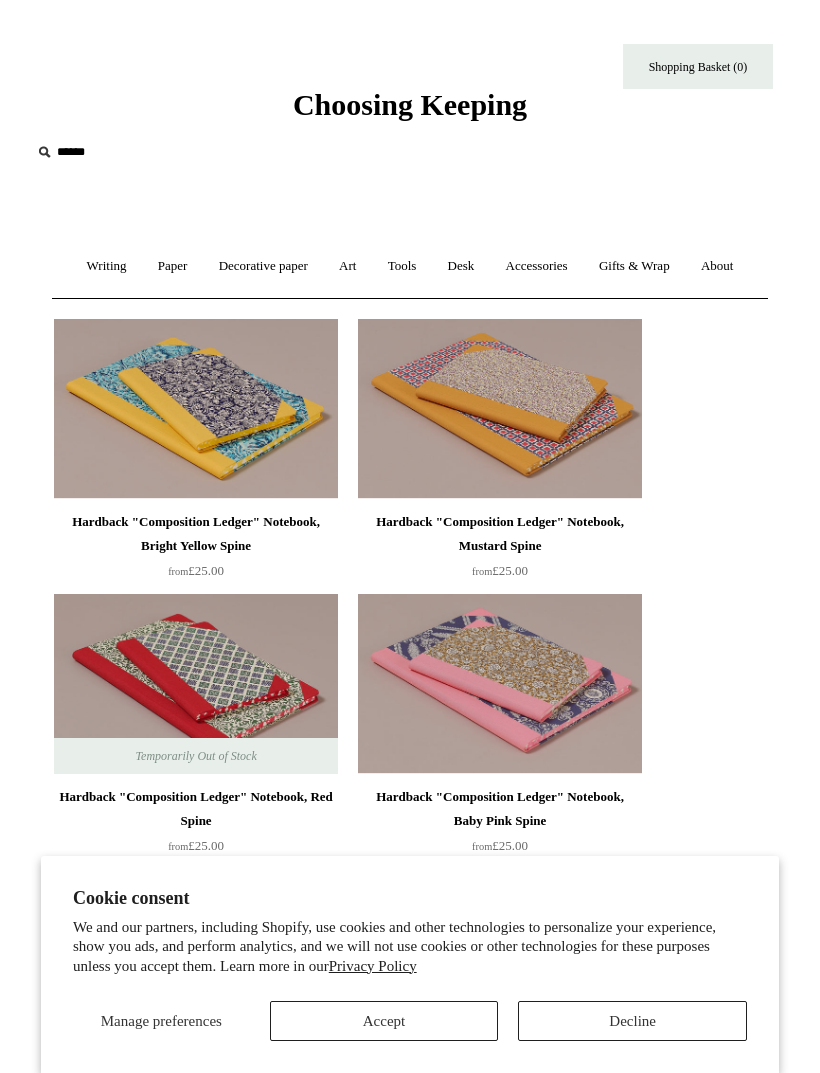 click on "Accept" at bounding box center (384, 1021) 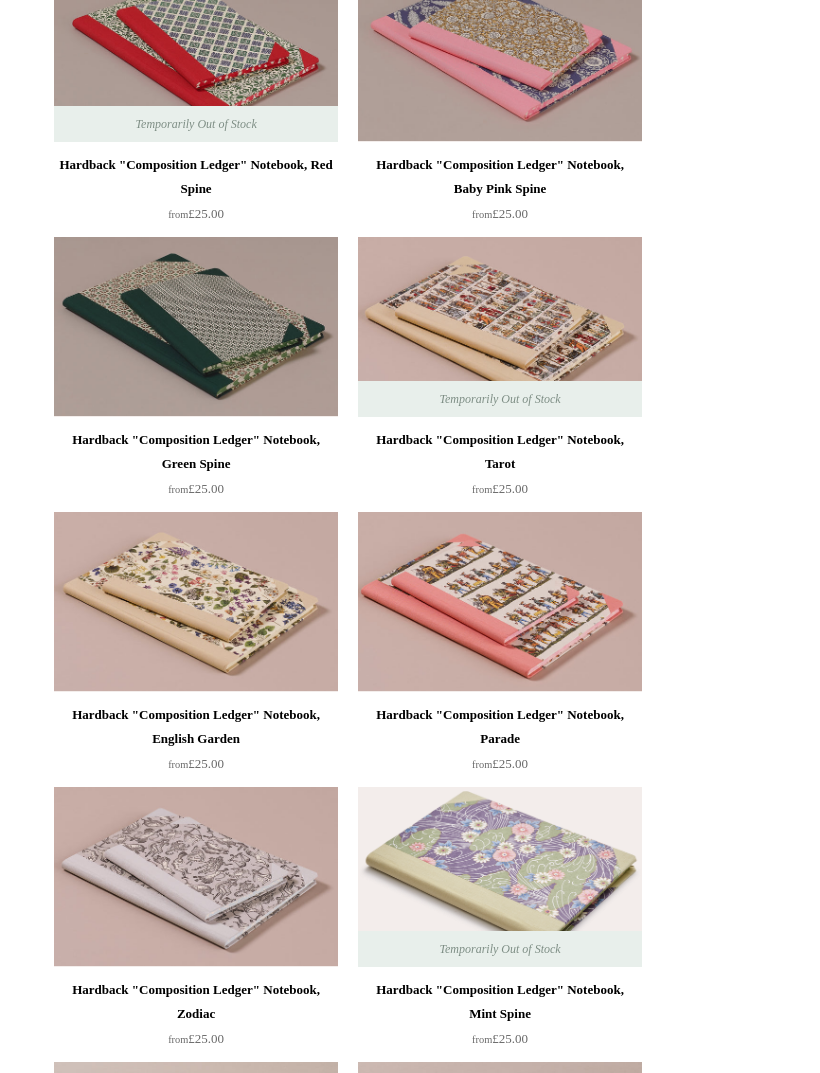 scroll, scrollTop: 0, scrollLeft: 0, axis: both 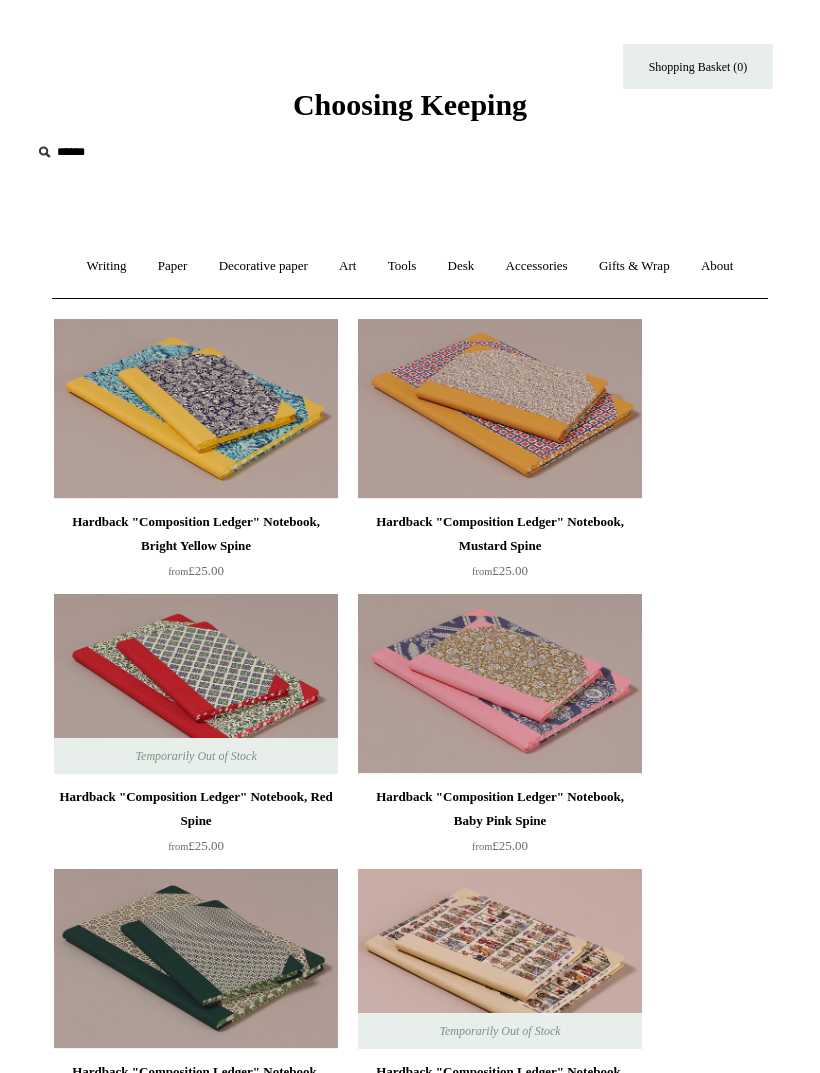 click on "Writing +" at bounding box center [107, 266] 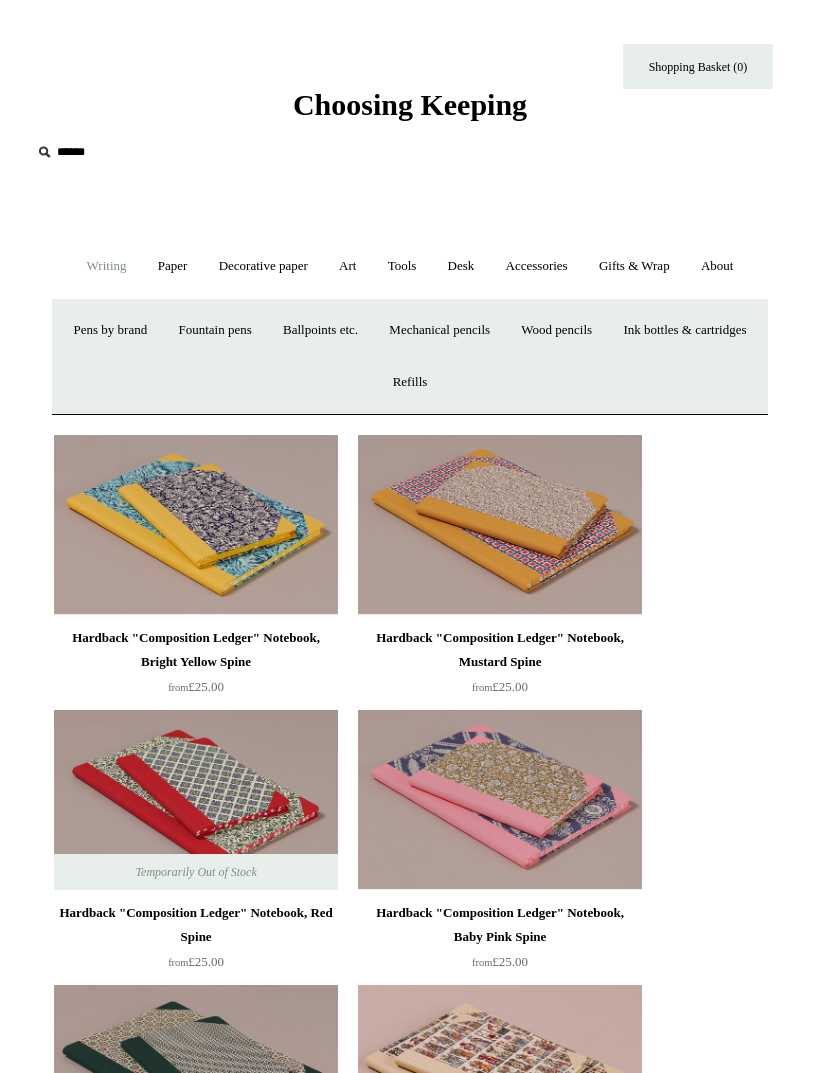 click on "Paper +" at bounding box center [173, 266] 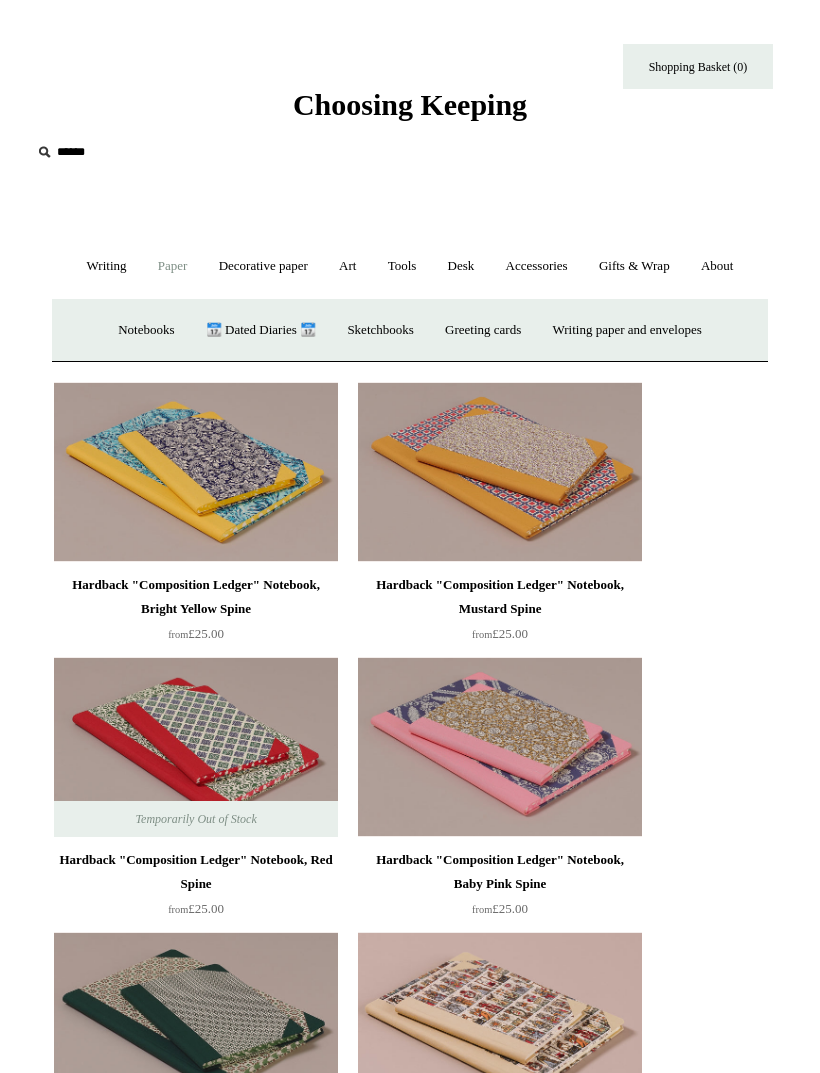 click on "Notebooks +" at bounding box center [146, 330] 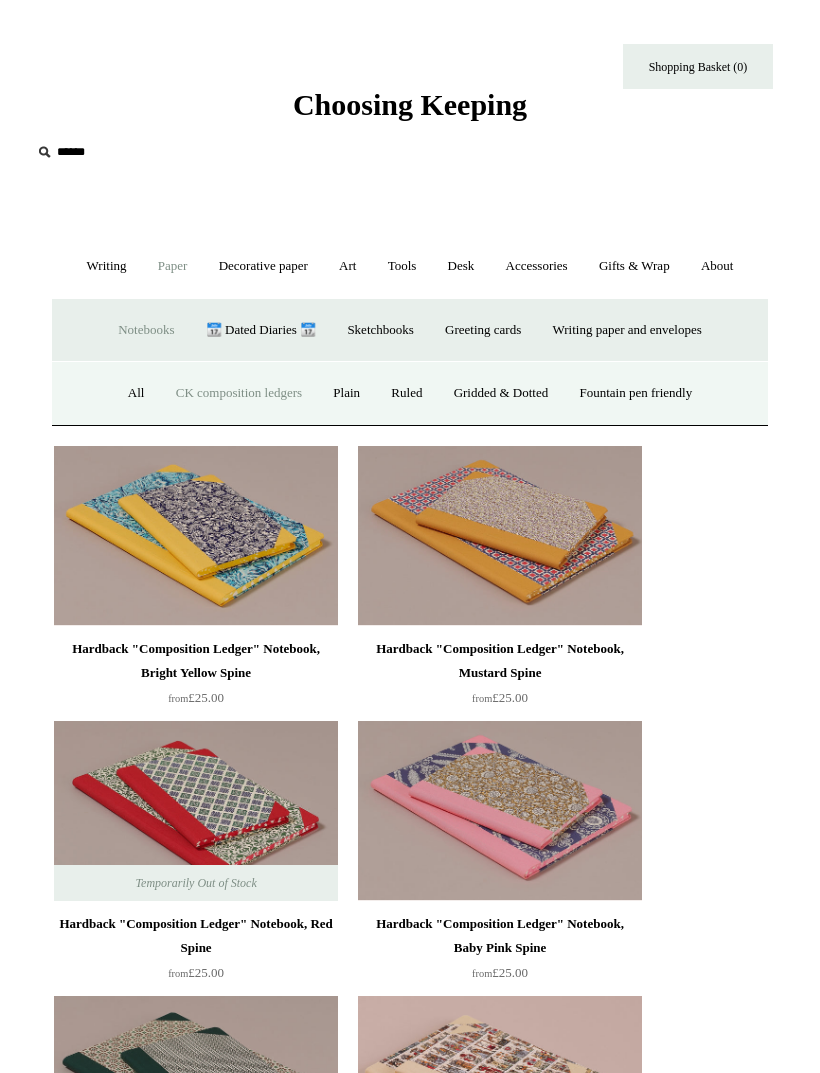 click on "Ruled" at bounding box center [406, 393] 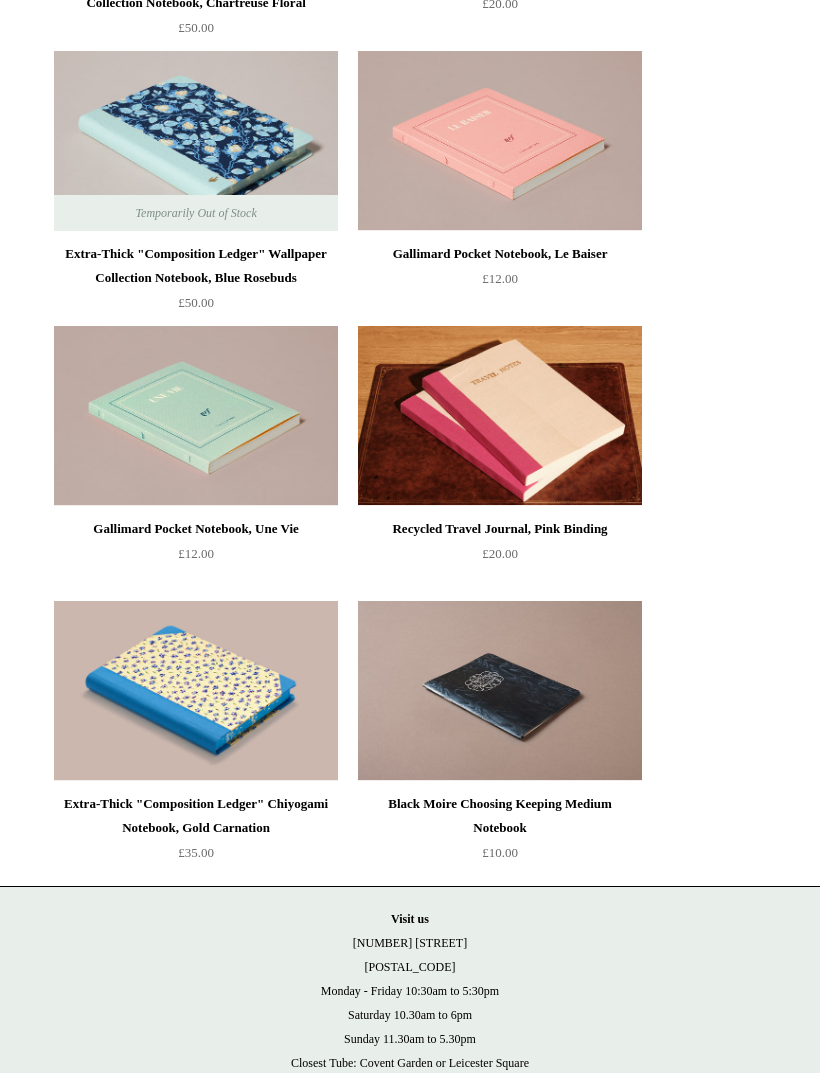 scroll, scrollTop: 6048, scrollLeft: 0, axis: vertical 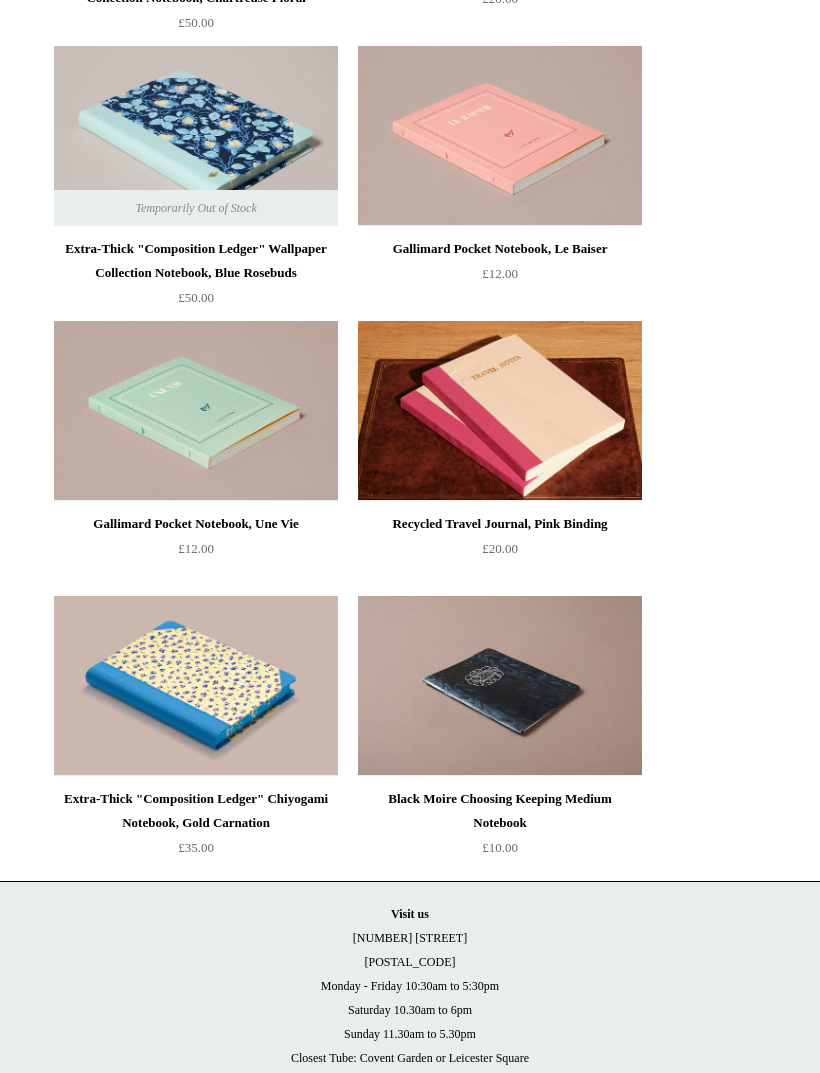 click at bounding box center (196, 411) 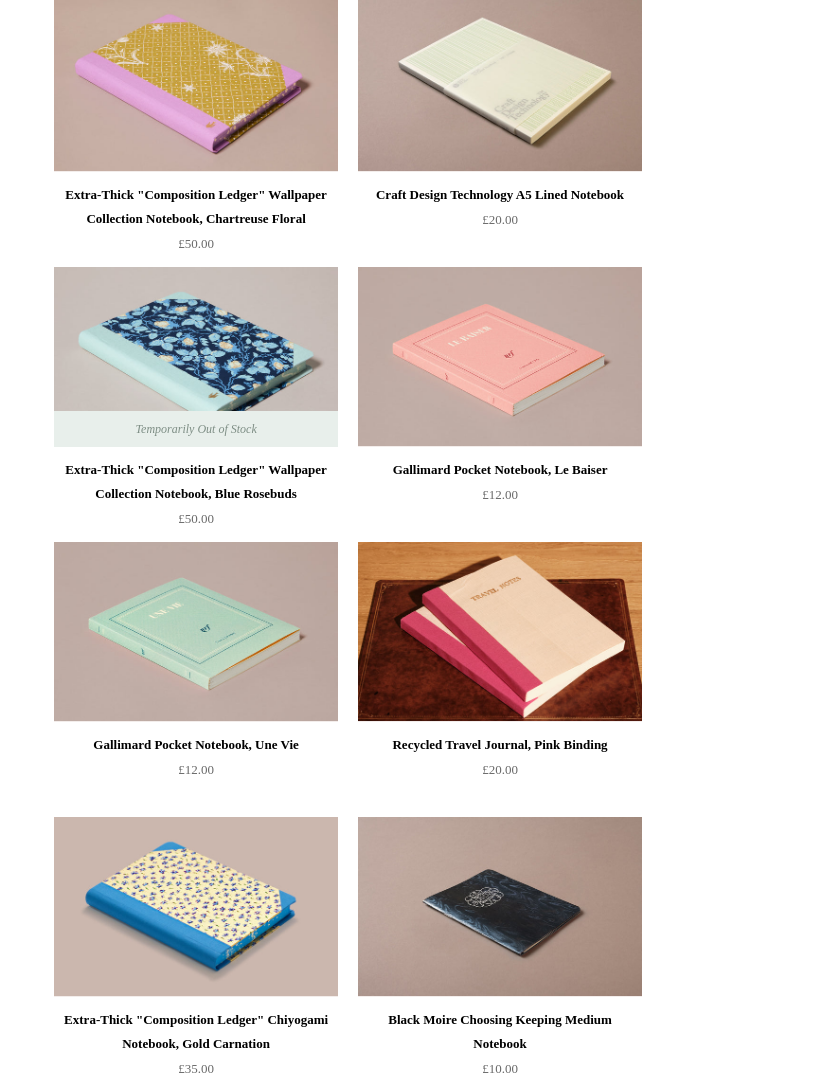 scroll, scrollTop: 5800, scrollLeft: 0, axis: vertical 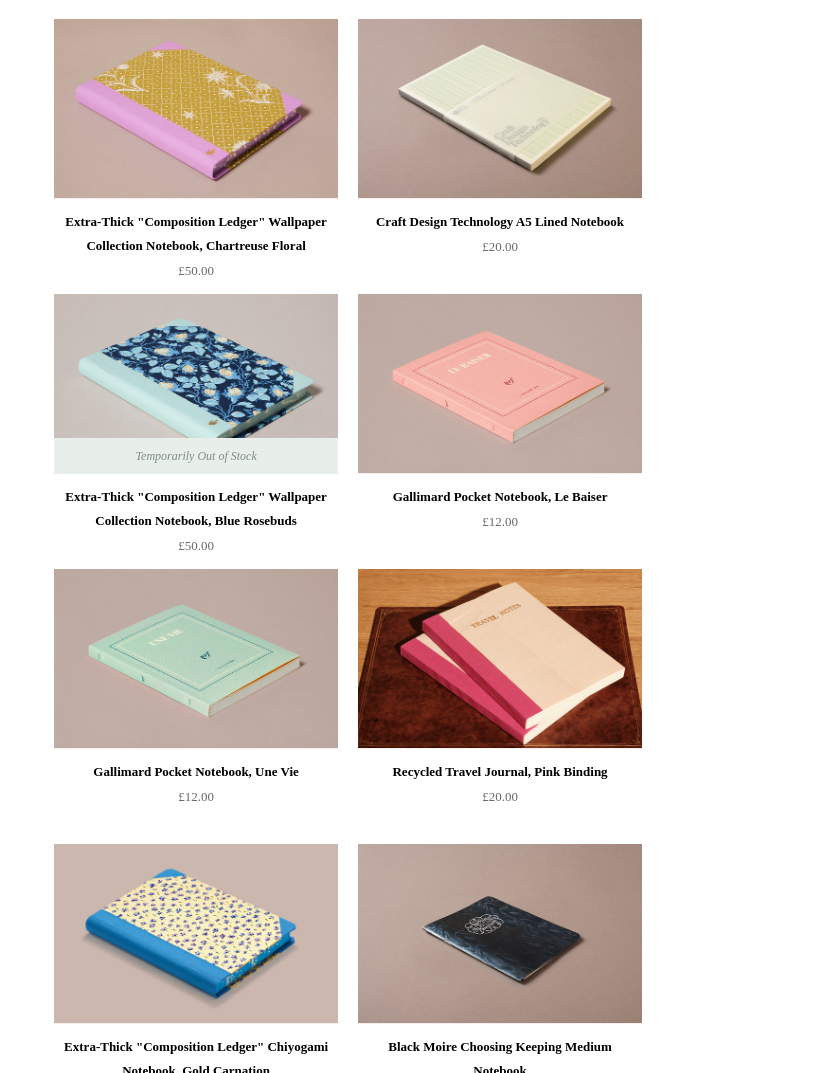 click at bounding box center (500, 384) 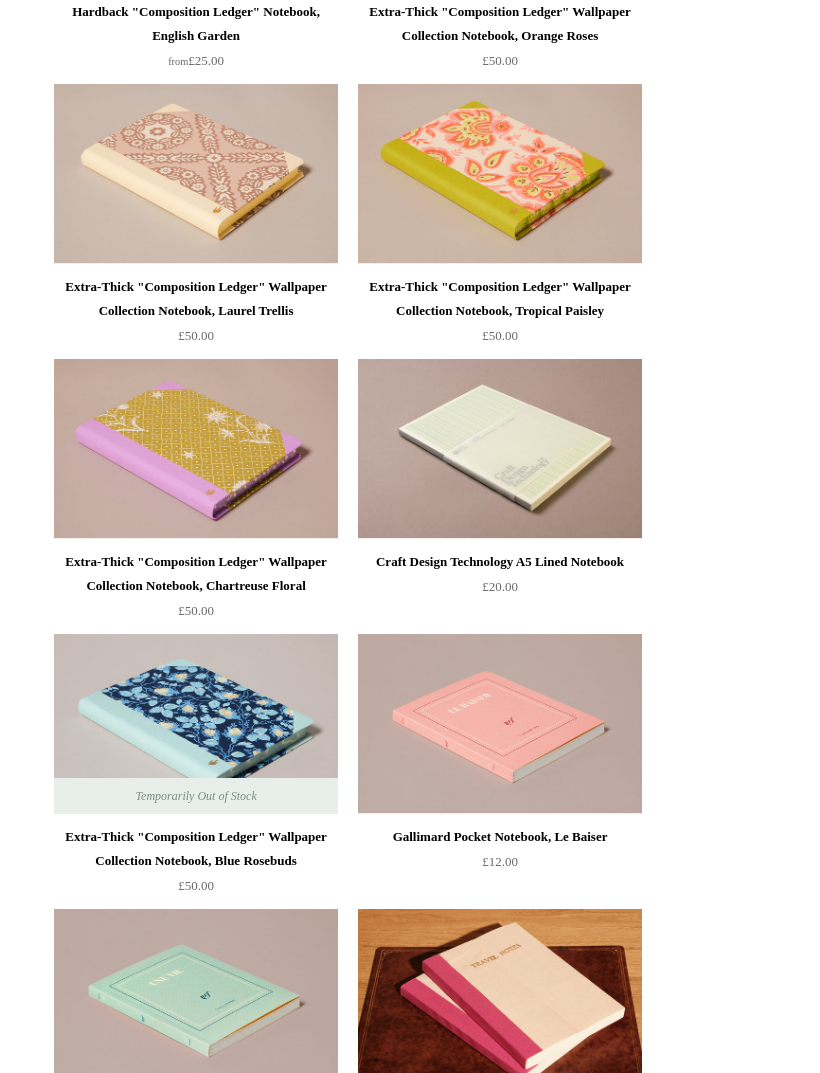 scroll, scrollTop: 5458, scrollLeft: 0, axis: vertical 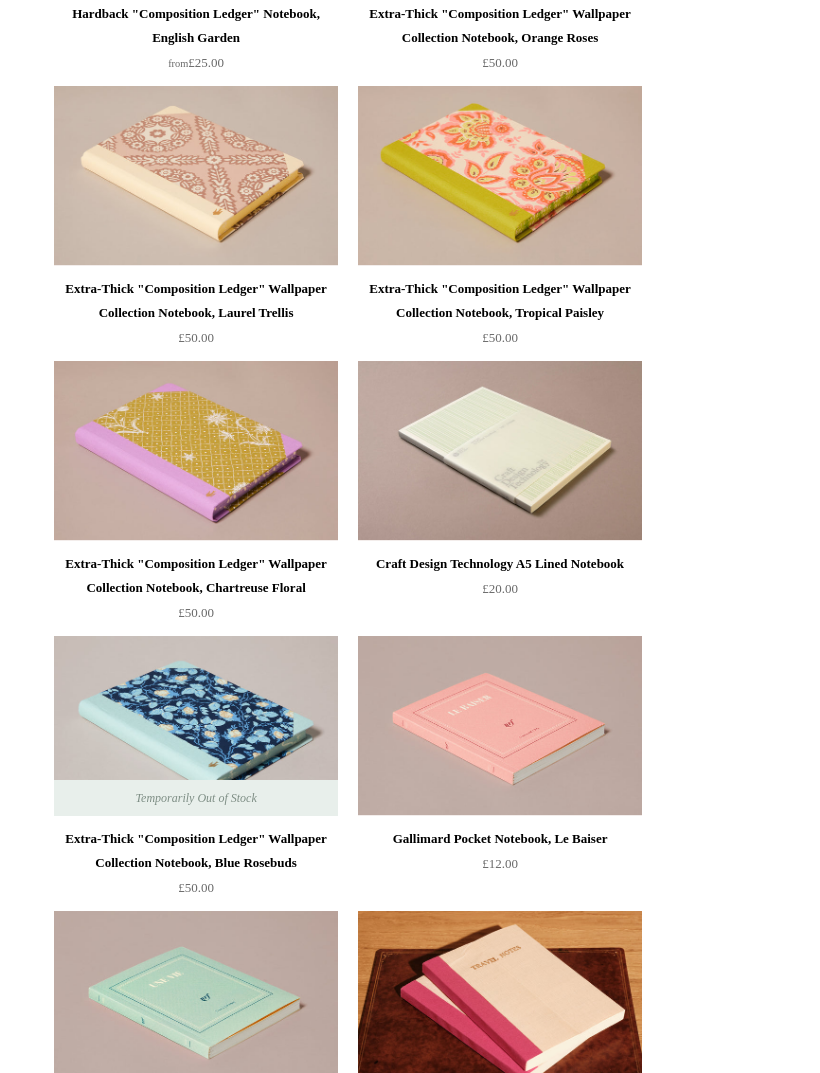 click at bounding box center [500, 451] 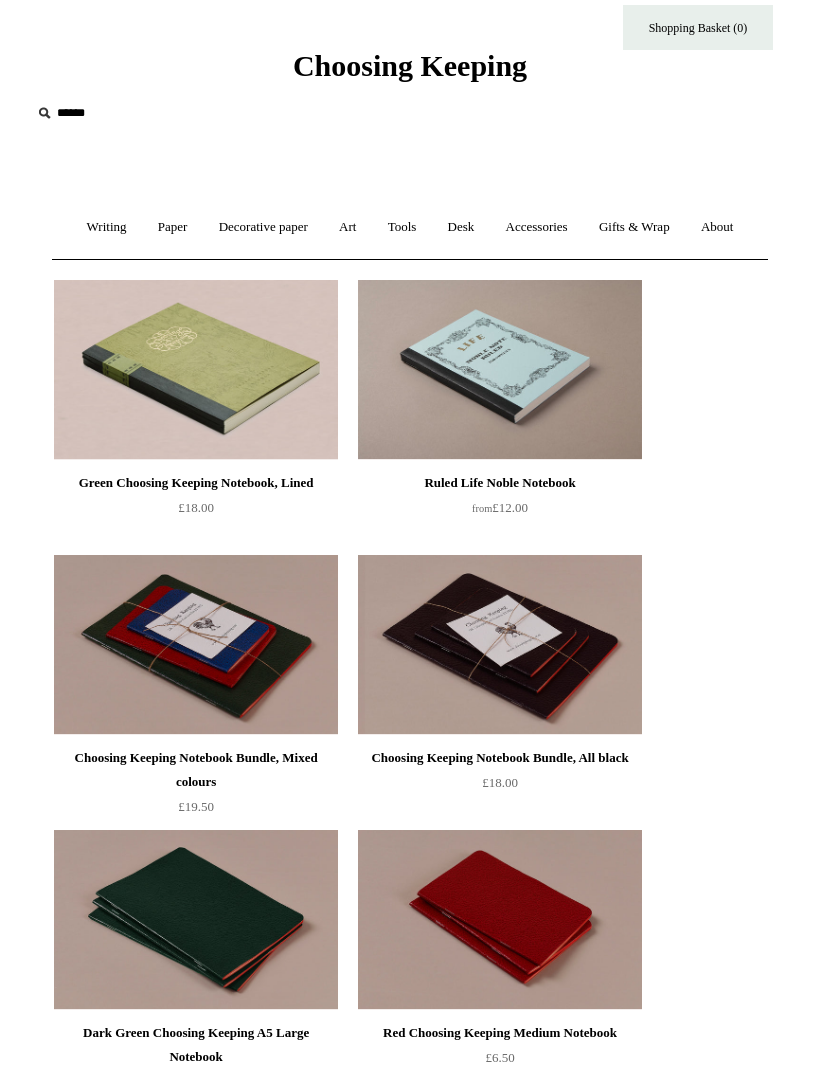 scroll, scrollTop: 0, scrollLeft: 0, axis: both 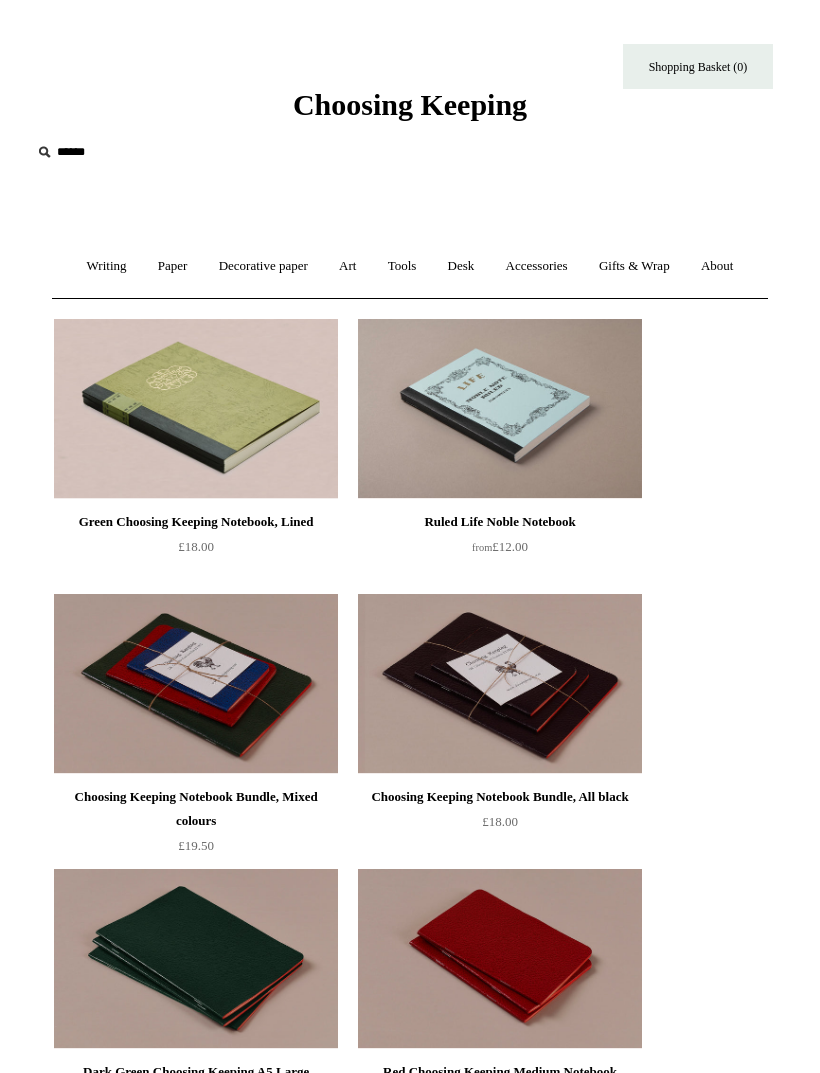 click on "Paper +" at bounding box center (173, 266) 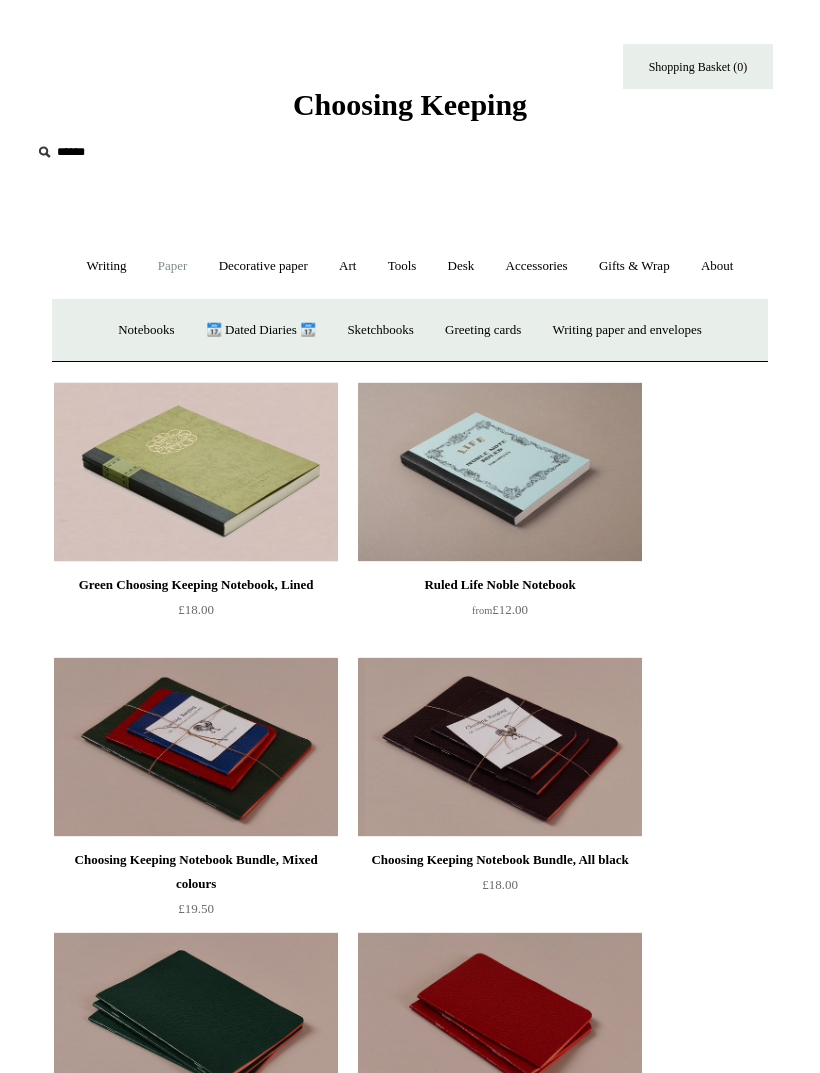 click on "Notebooks +" at bounding box center [146, 330] 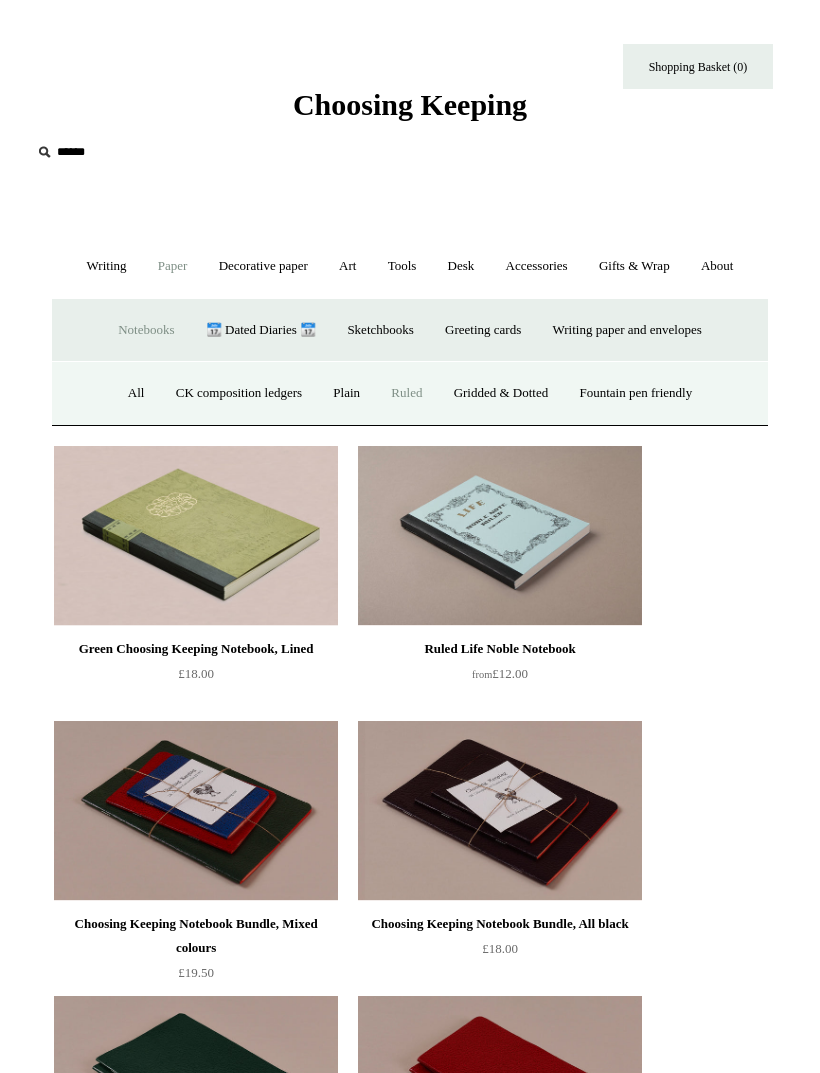 click on "Fountain pen friendly" at bounding box center [636, 393] 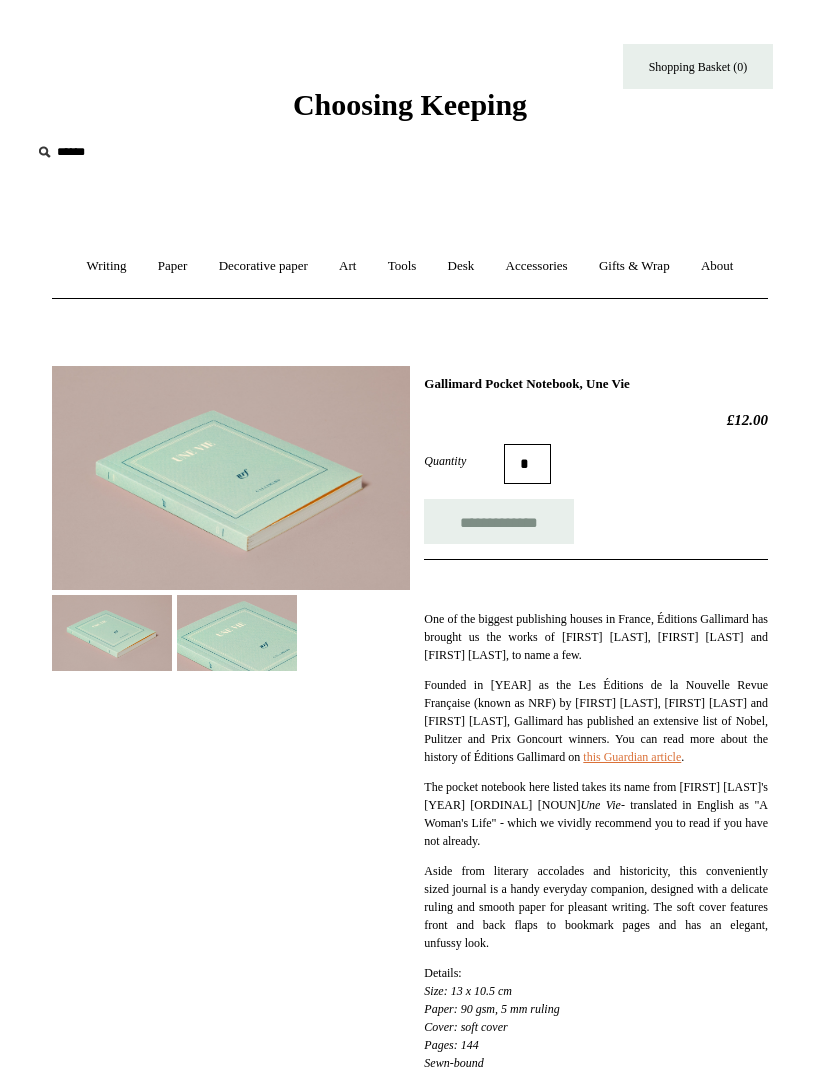 scroll, scrollTop: 0, scrollLeft: 0, axis: both 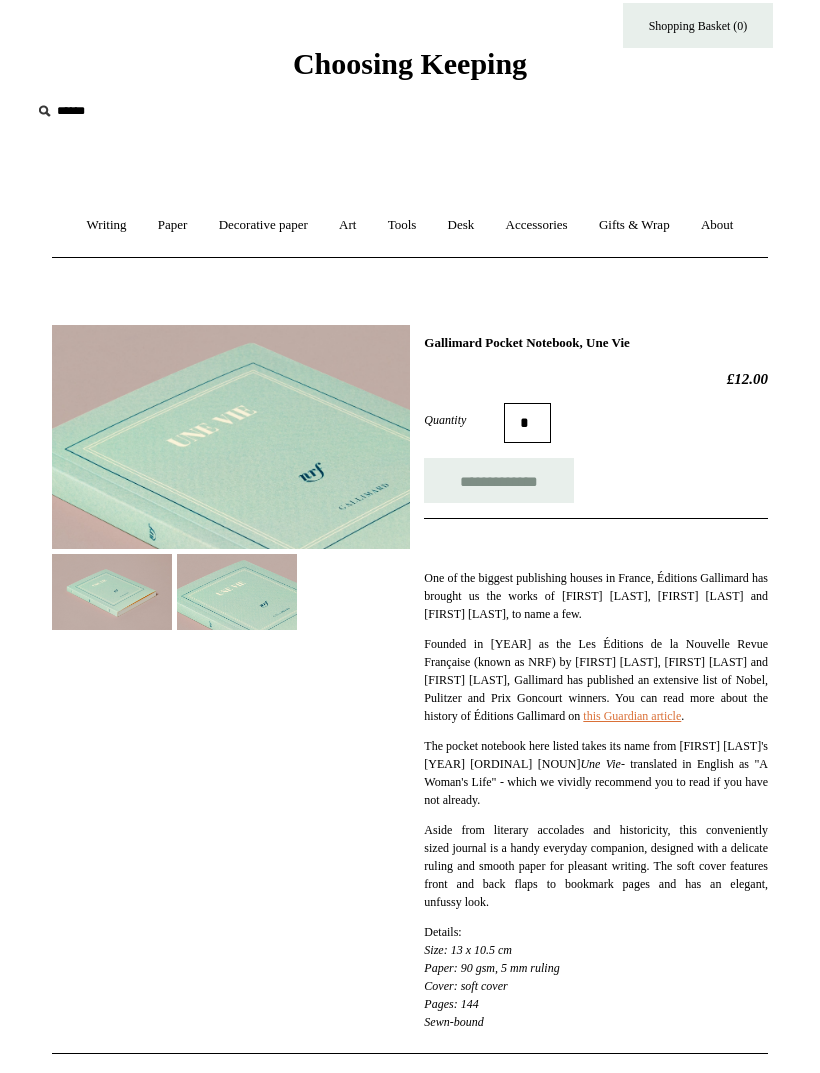 click on "**********" at bounding box center [499, 480] 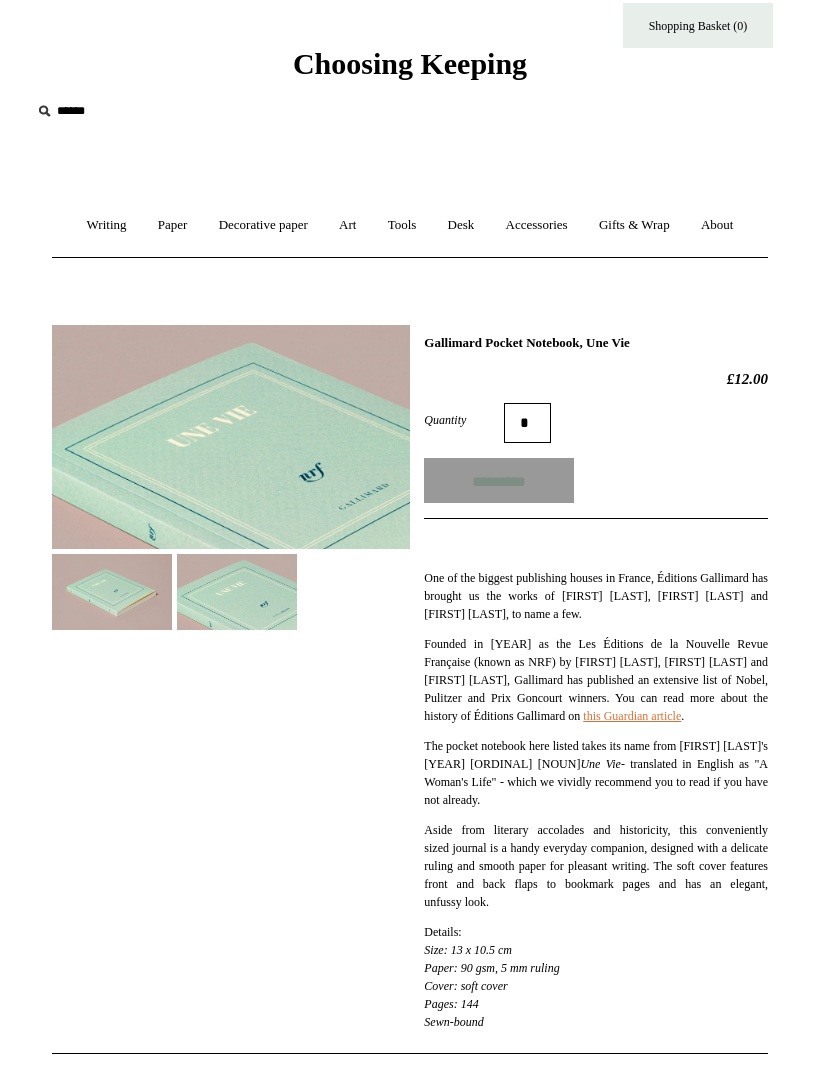 type on "**********" 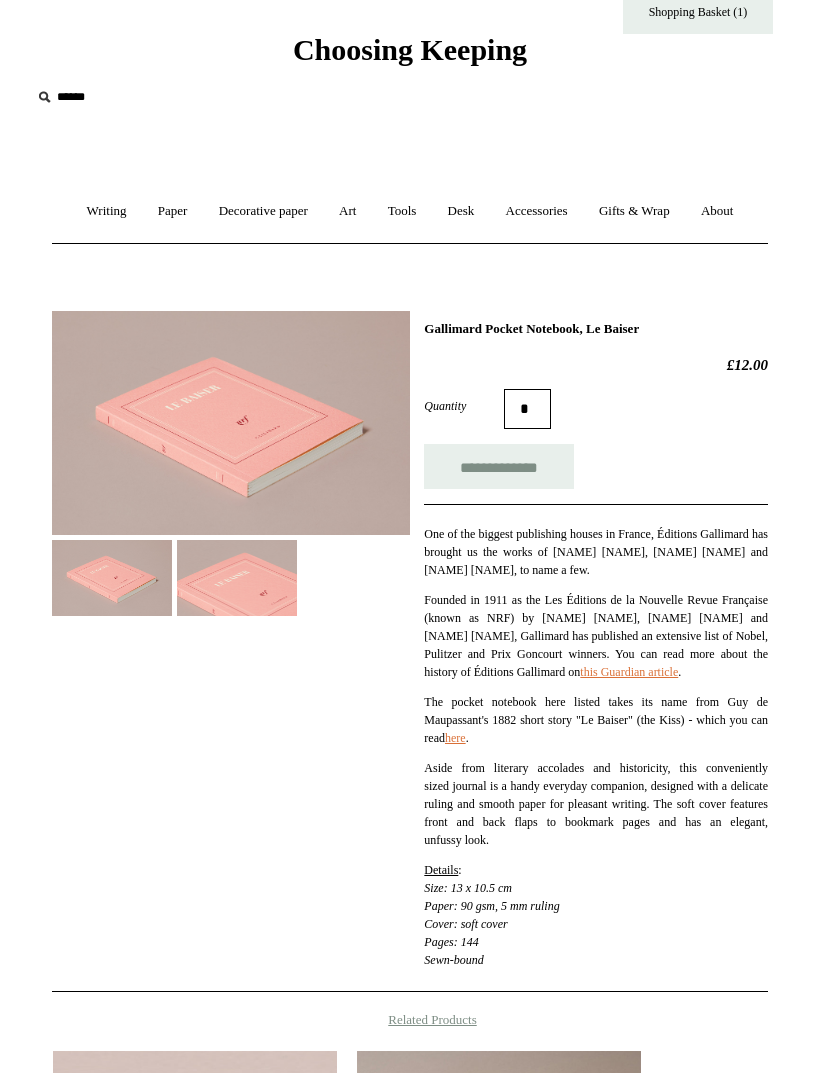scroll, scrollTop: 56, scrollLeft: 0, axis: vertical 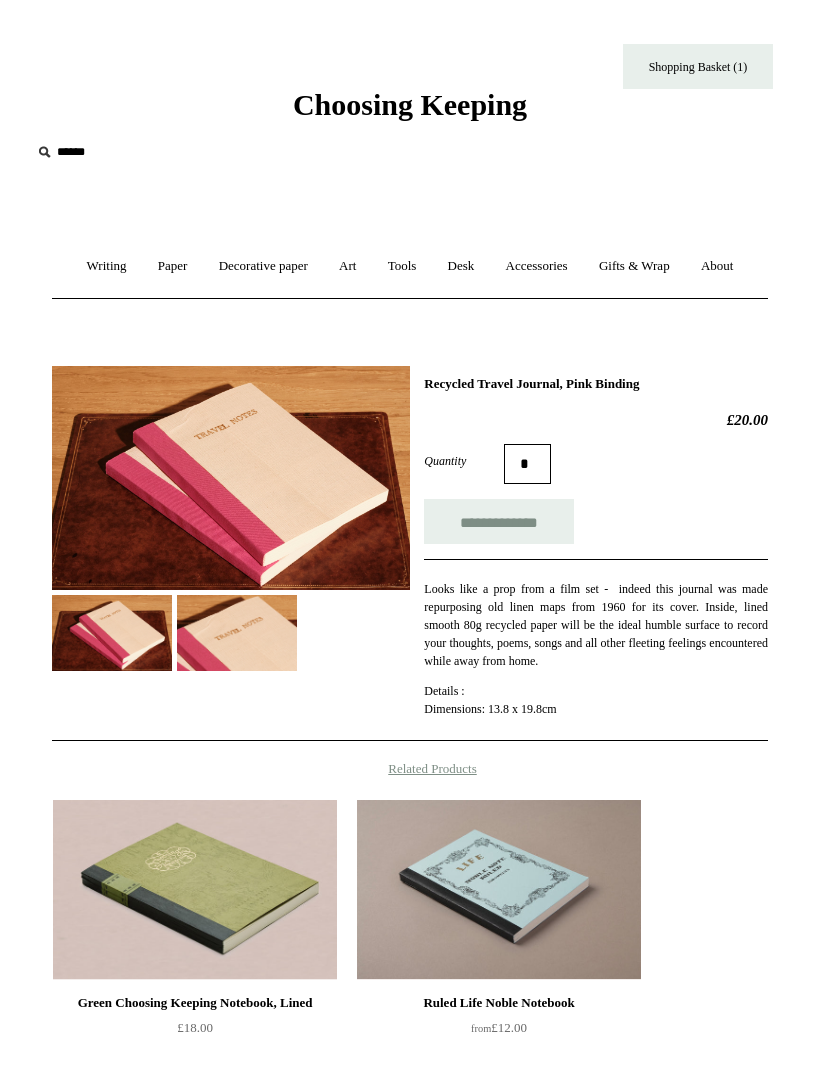click at bounding box center (237, 632) 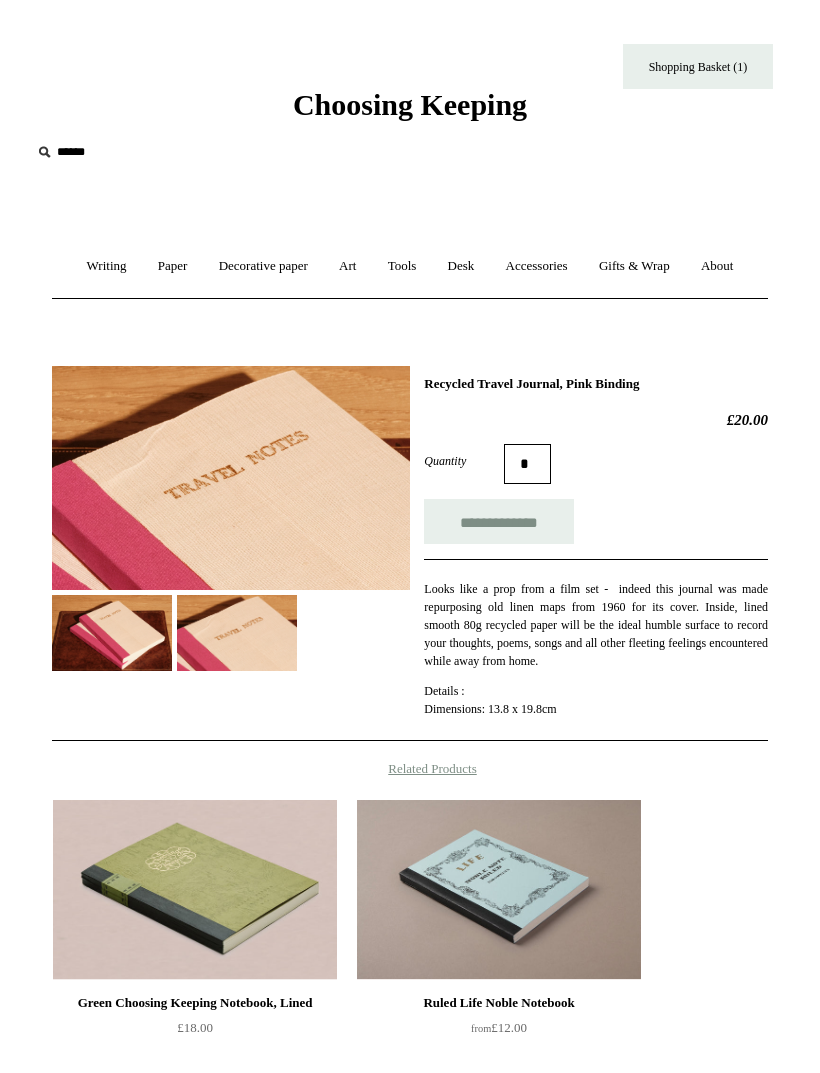click on "**********" at bounding box center (499, 521) 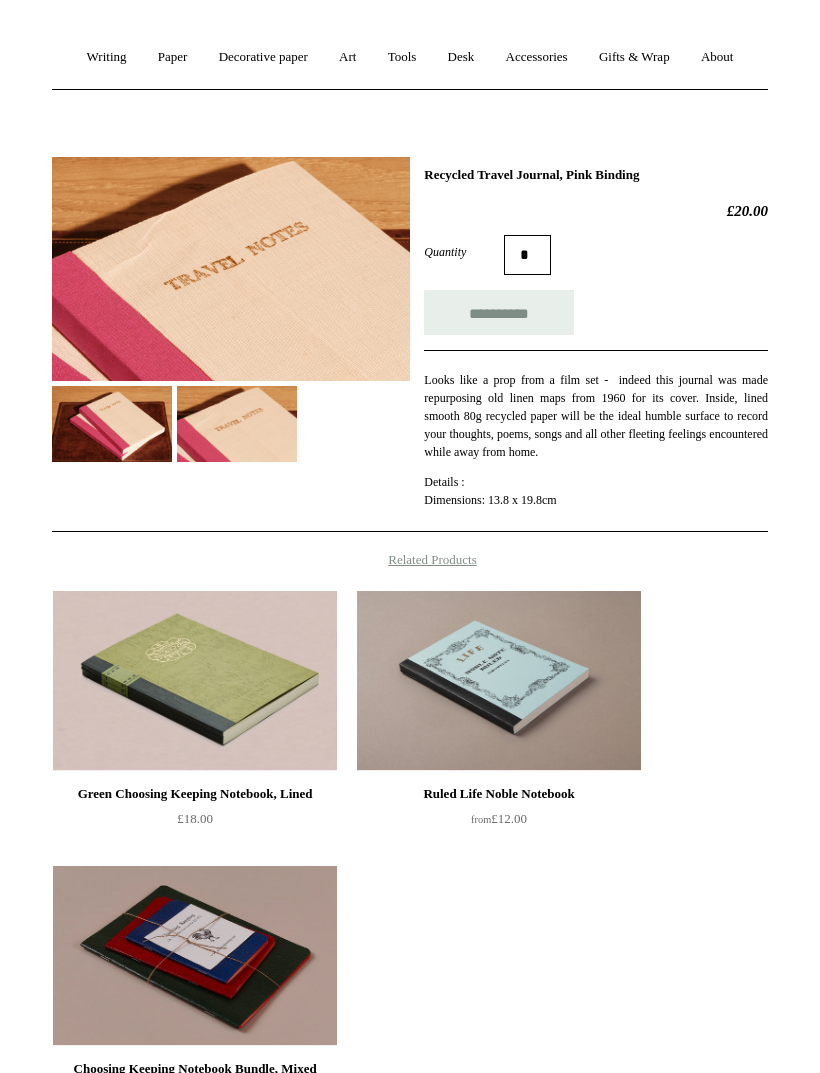 scroll, scrollTop: 223, scrollLeft: 0, axis: vertical 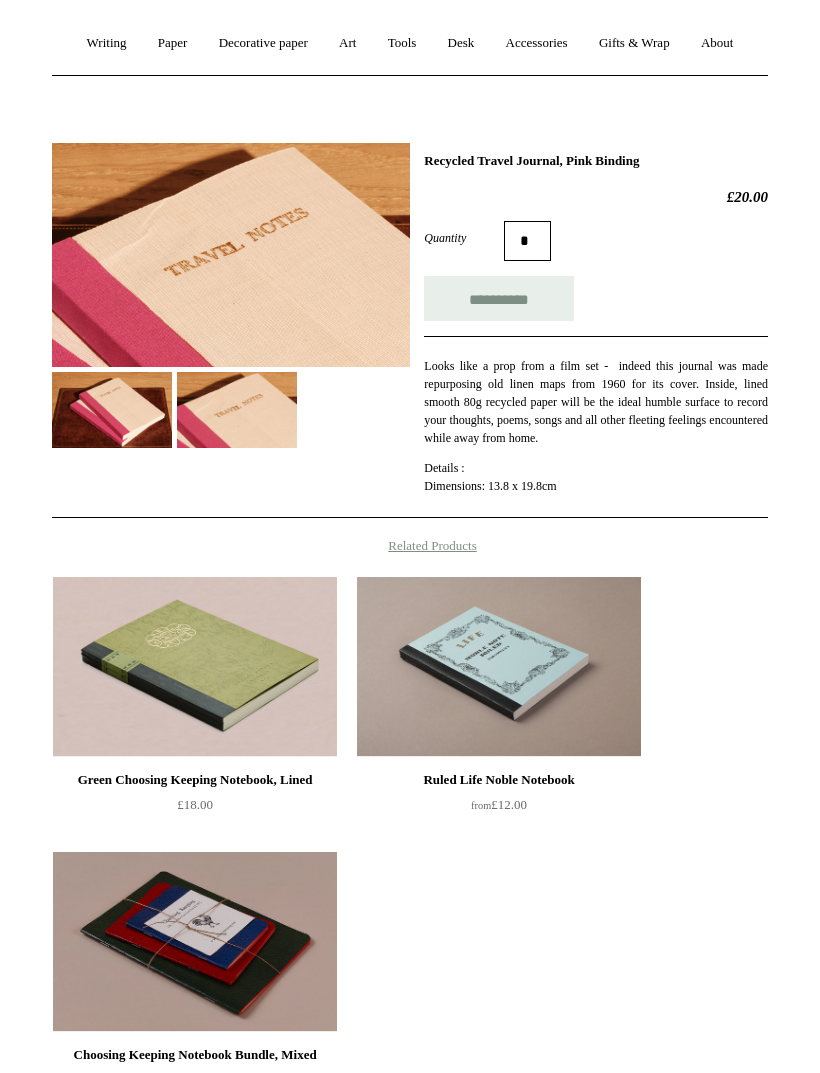 type on "**********" 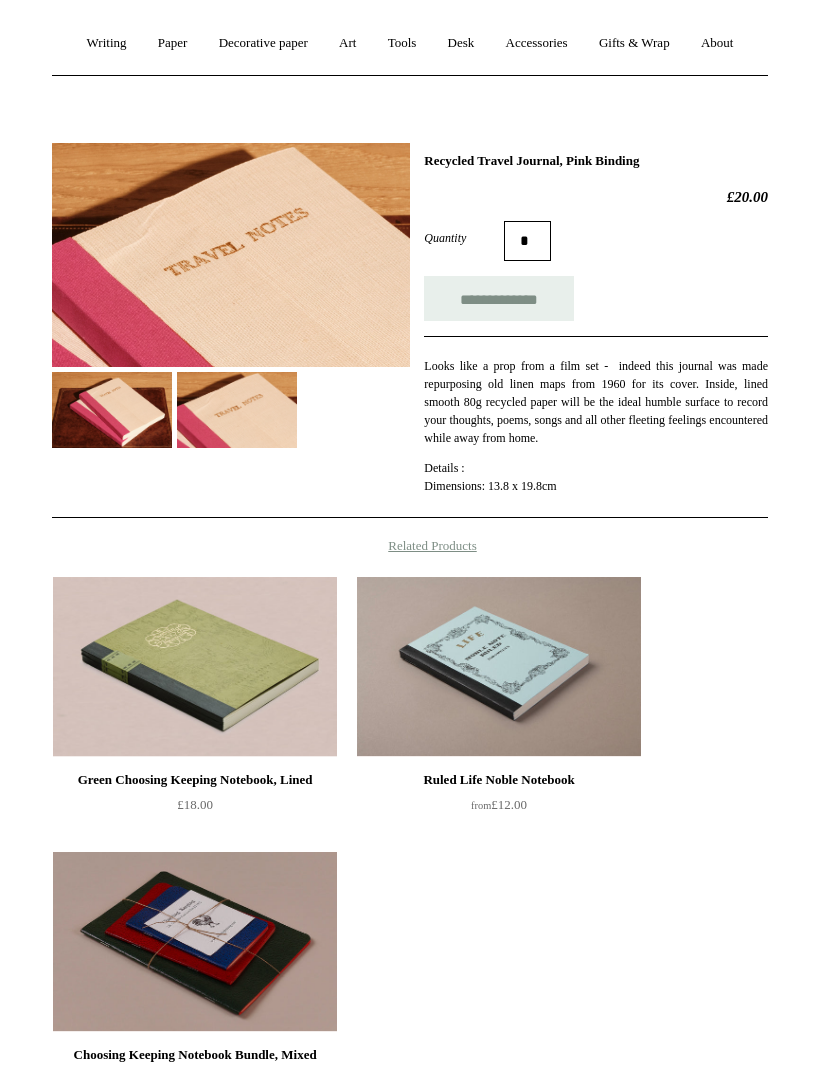 click at bounding box center (499, 667) 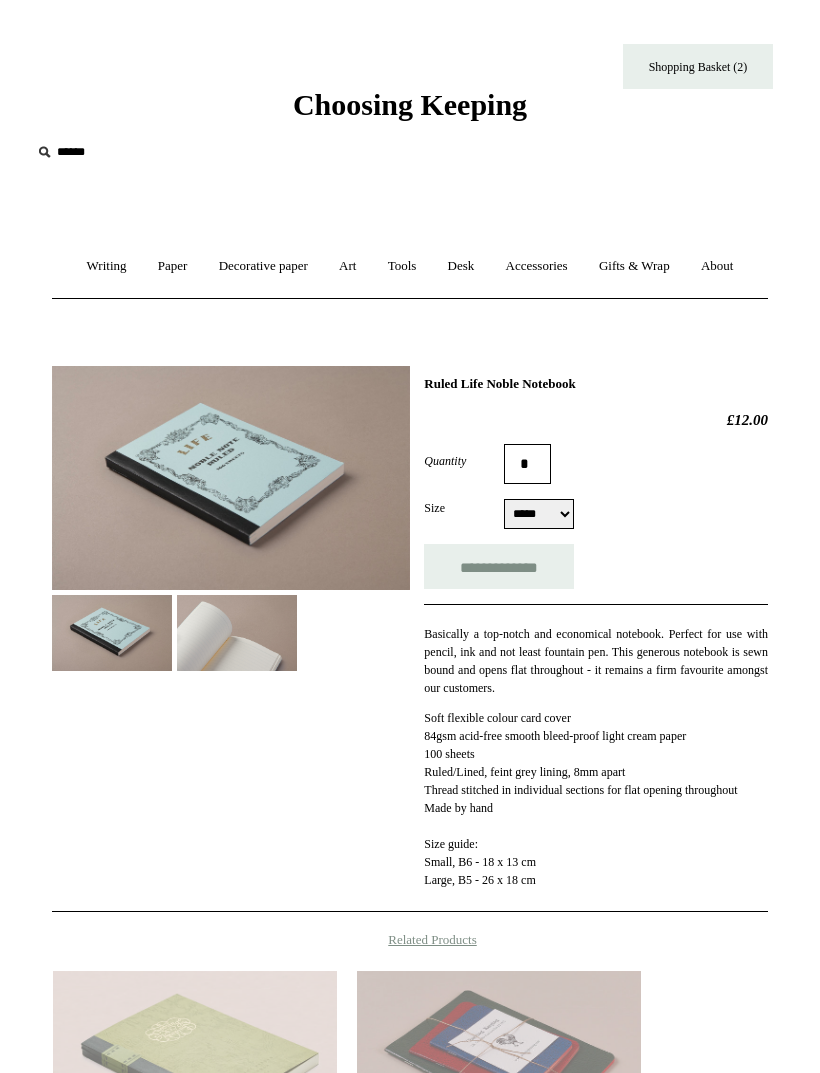 scroll, scrollTop: 0, scrollLeft: 0, axis: both 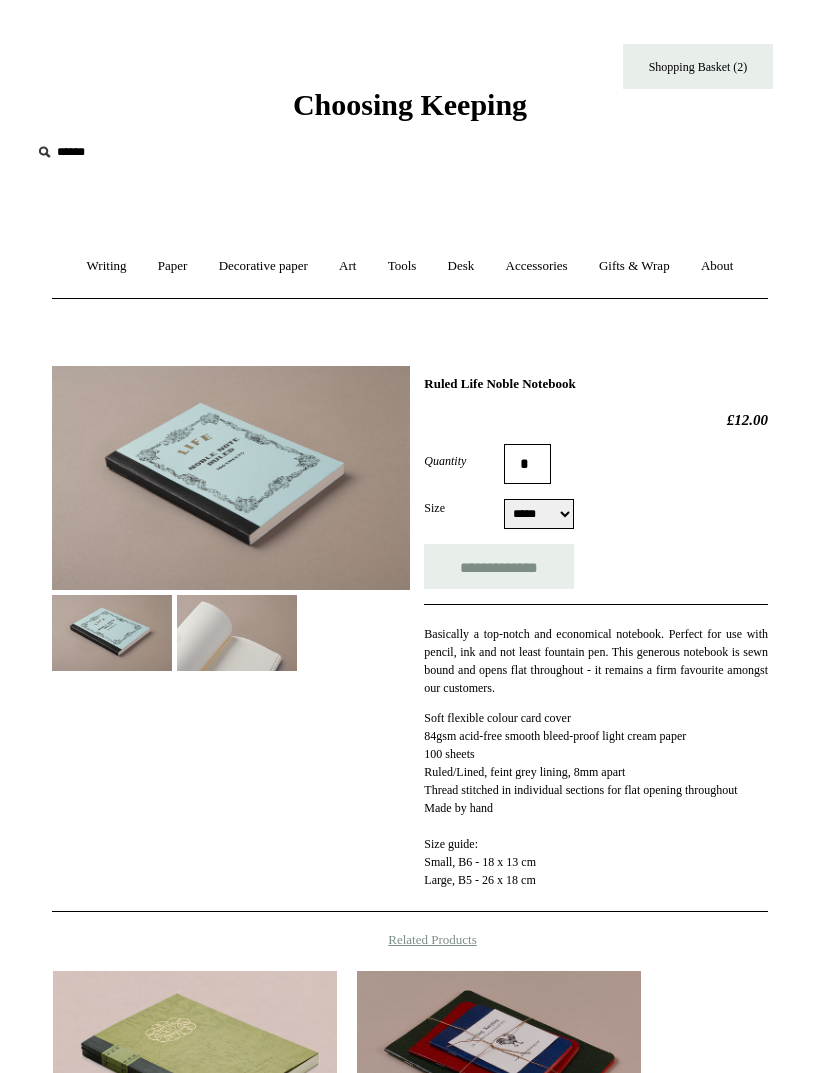 click at bounding box center (237, 632) 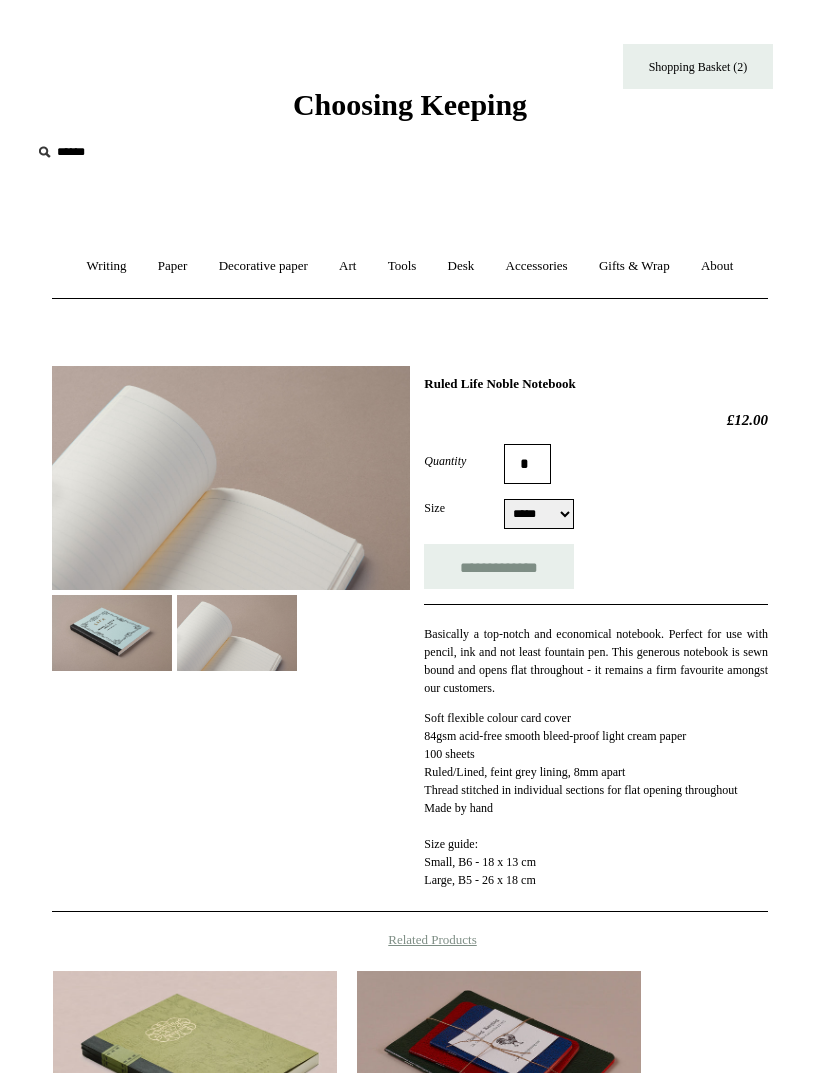 click at bounding box center [112, 632] 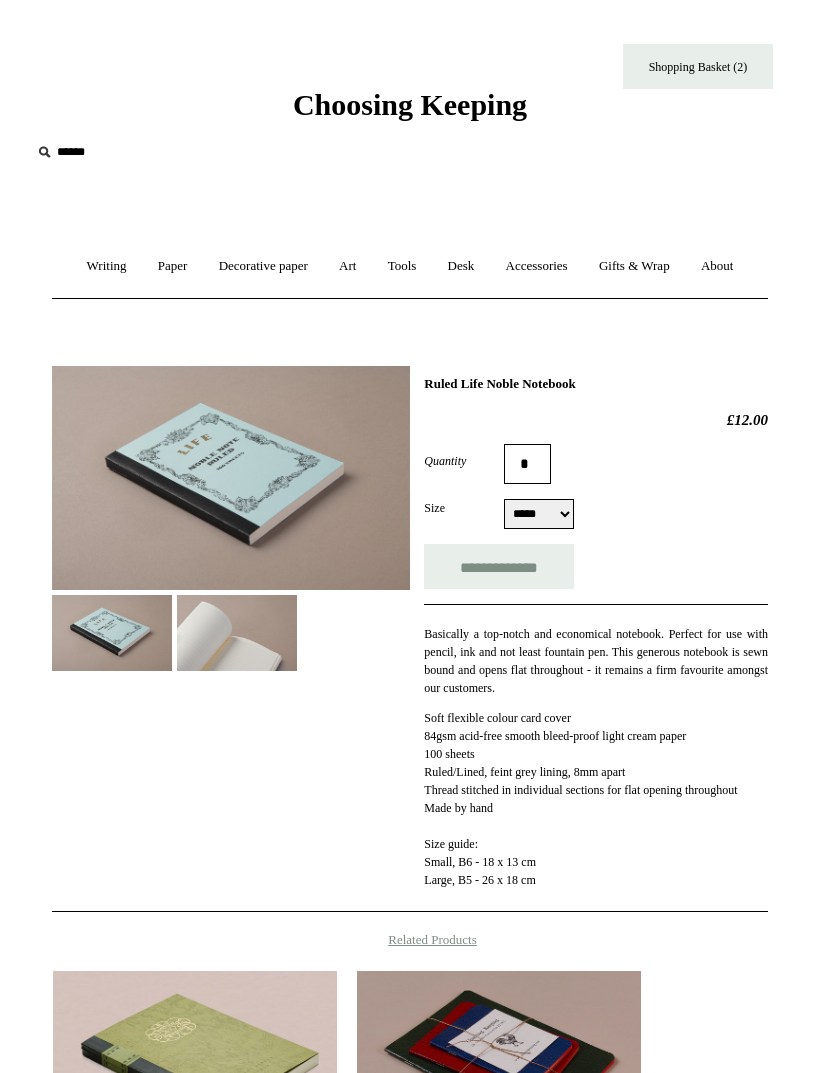 click on "**********" at bounding box center [499, 566] 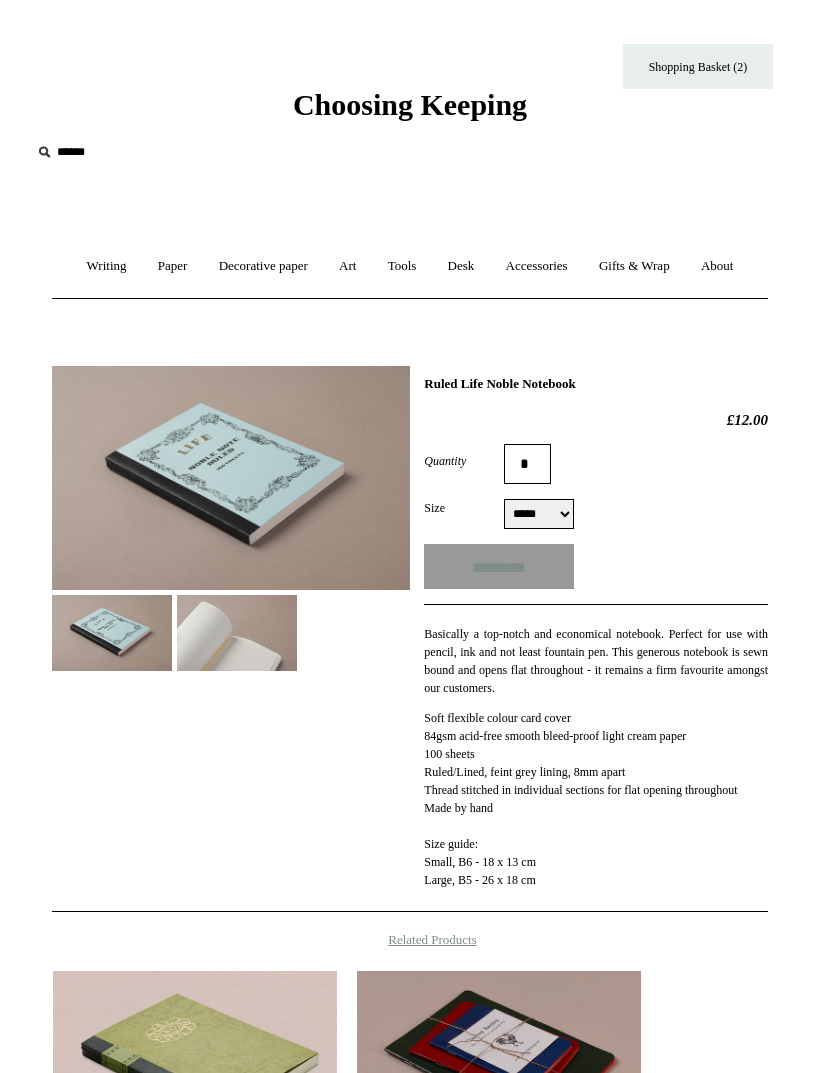 type on "**********" 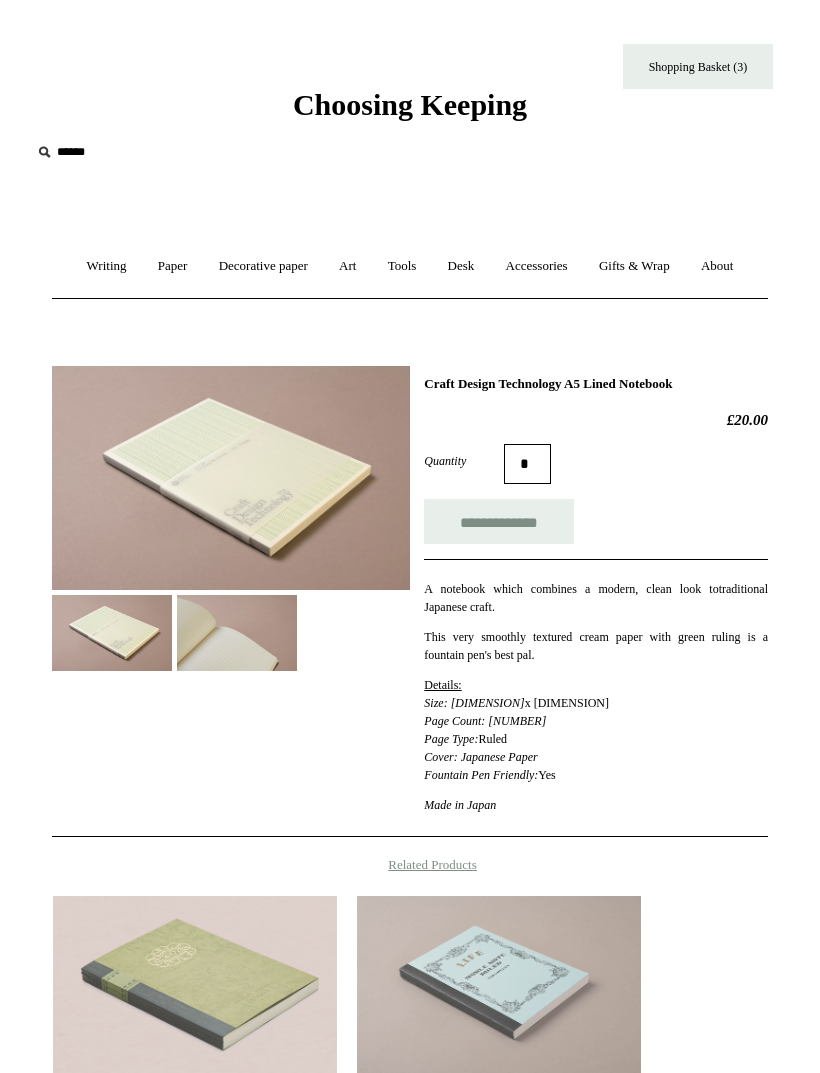 scroll, scrollTop: 0, scrollLeft: 0, axis: both 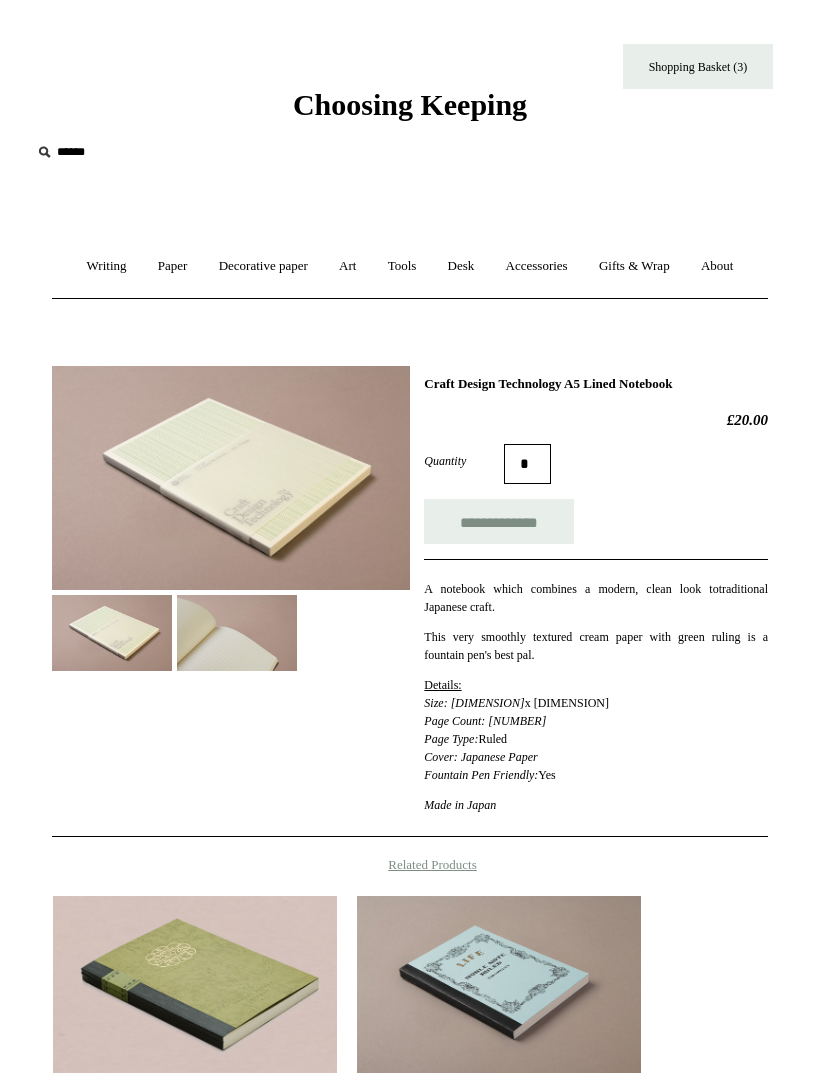 click at bounding box center [112, 632] 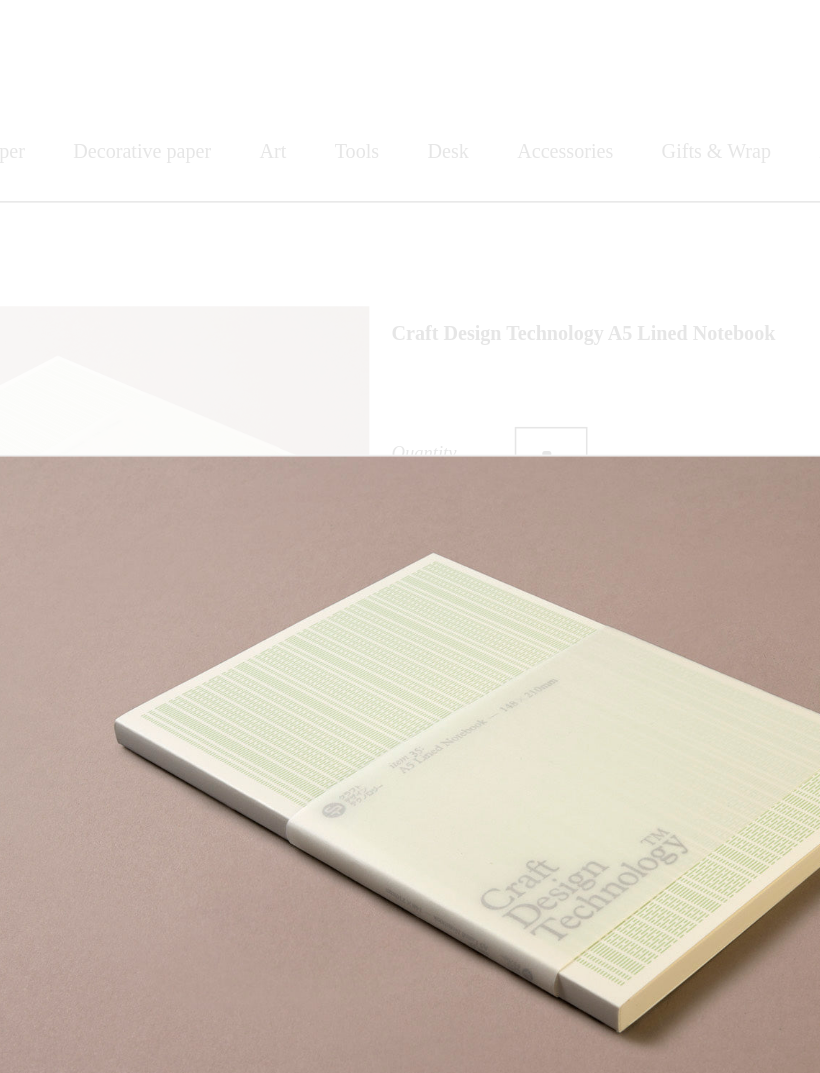 scroll, scrollTop: 0, scrollLeft: 38, axis: horizontal 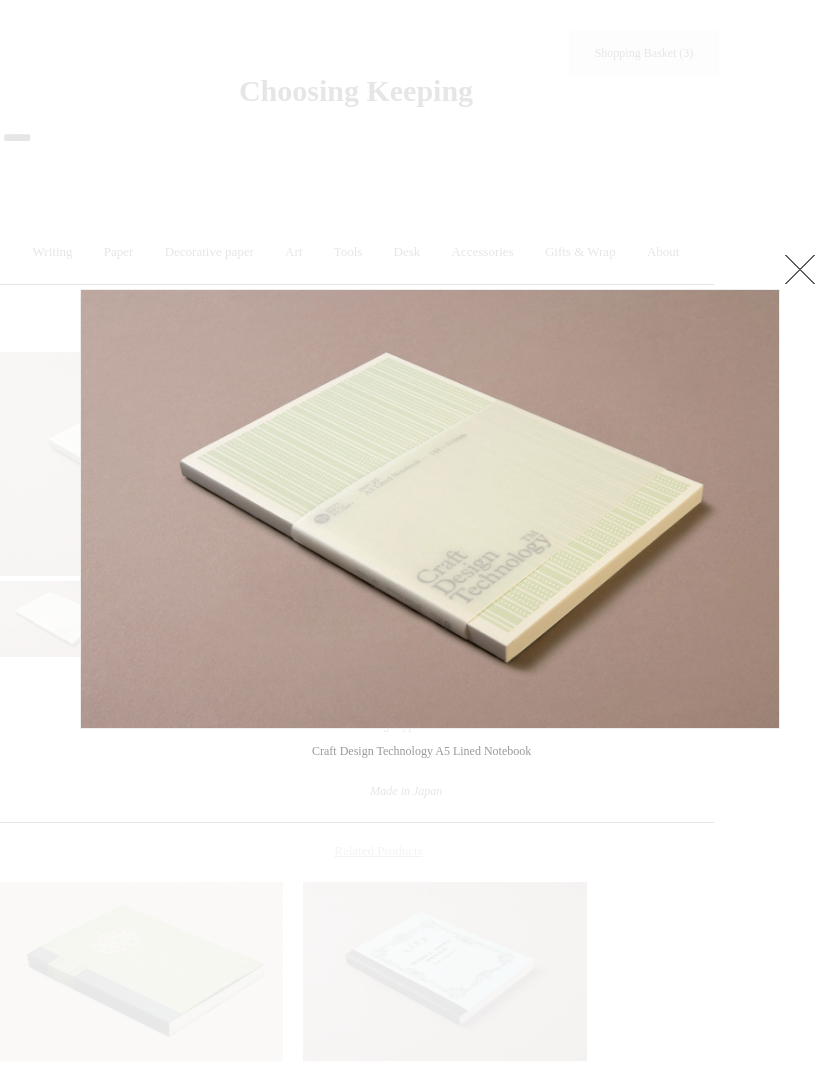 click at bounding box center [800, 269] 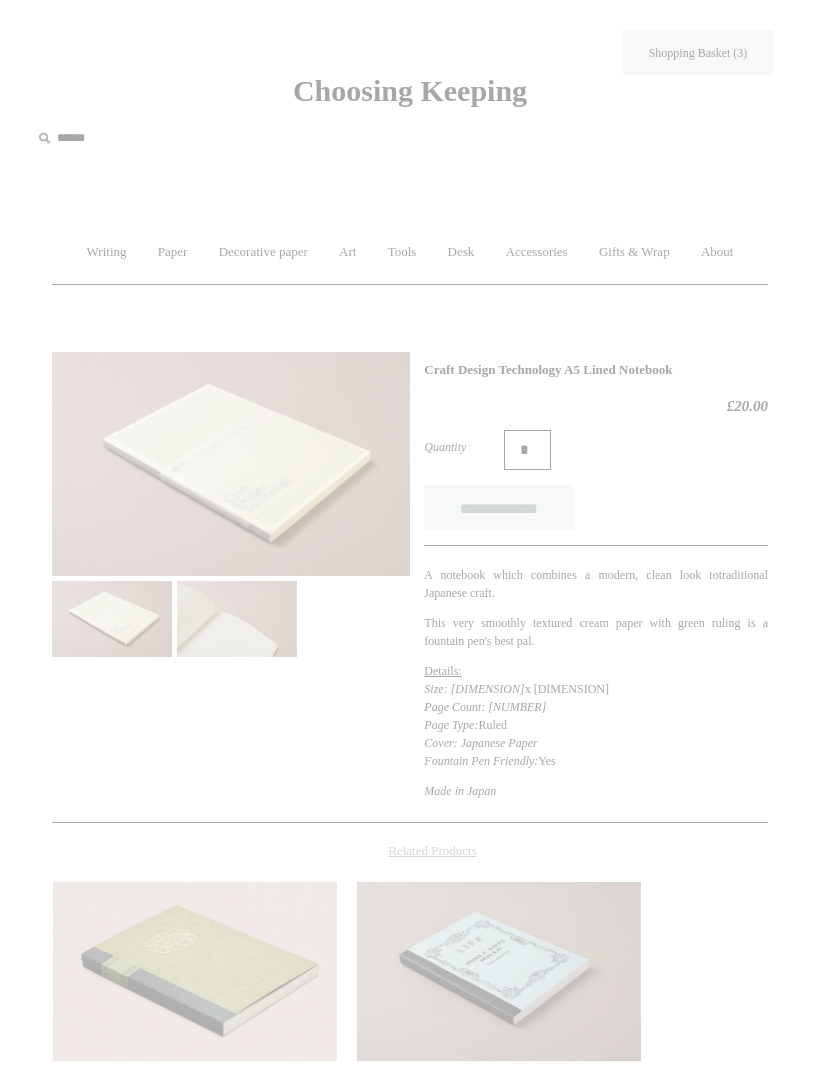scroll, scrollTop: 14, scrollLeft: 0, axis: vertical 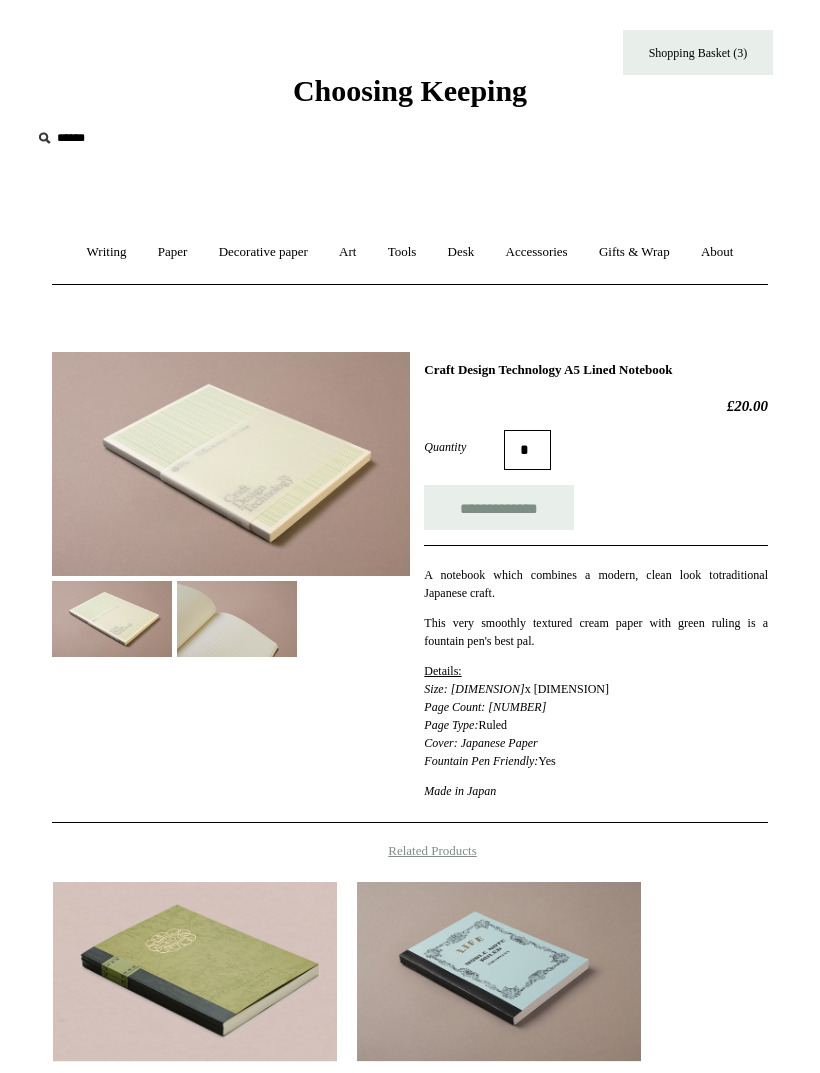 click on "**********" at bounding box center (499, 507) 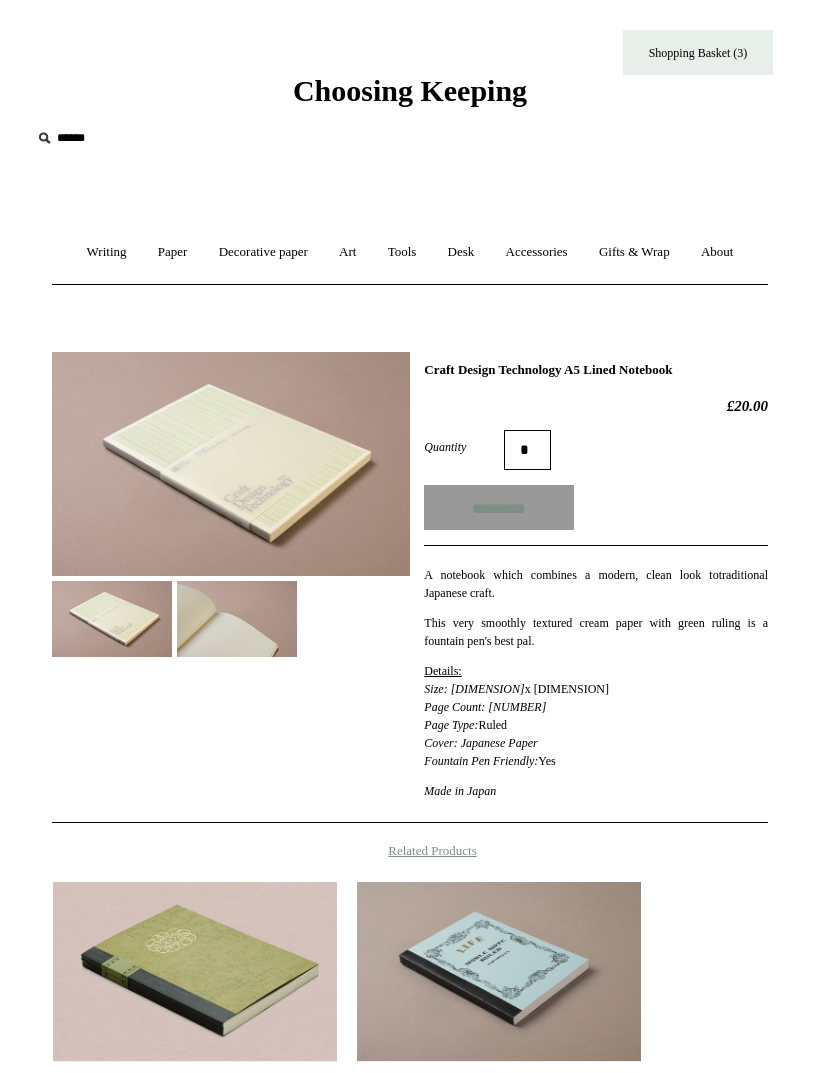 type on "**********" 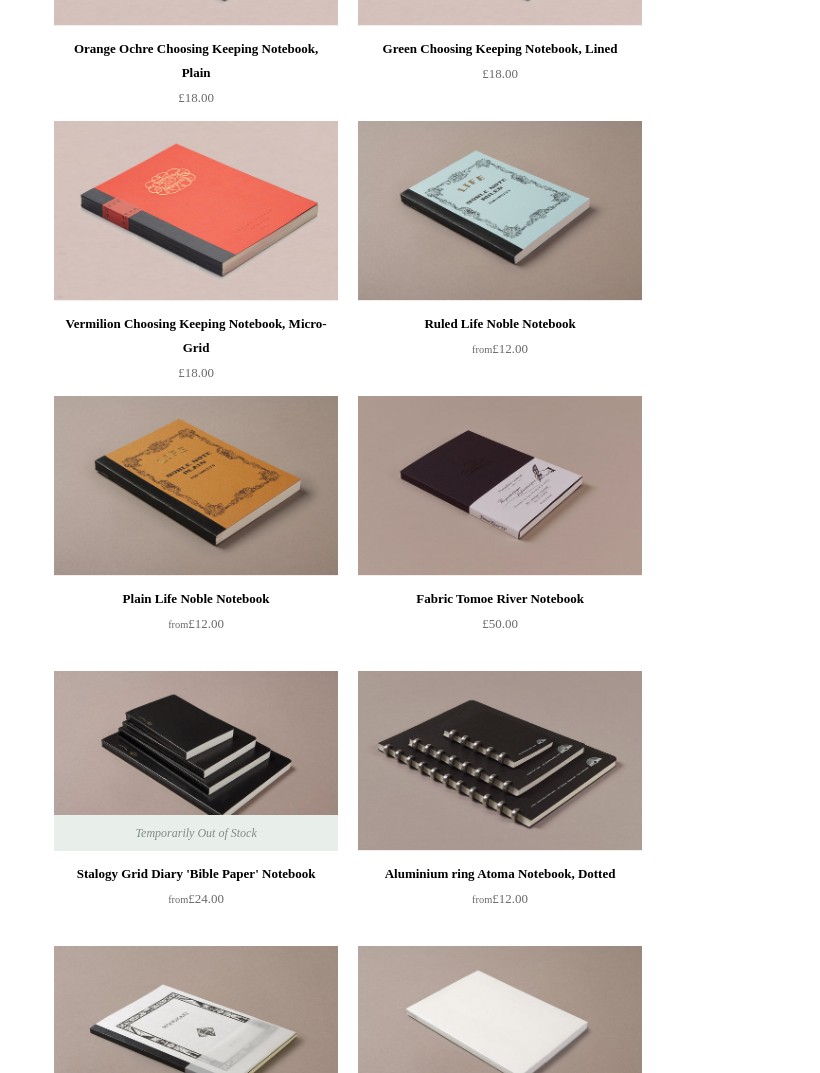 scroll, scrollTop: 0, scrollLeft: 0, axis: both 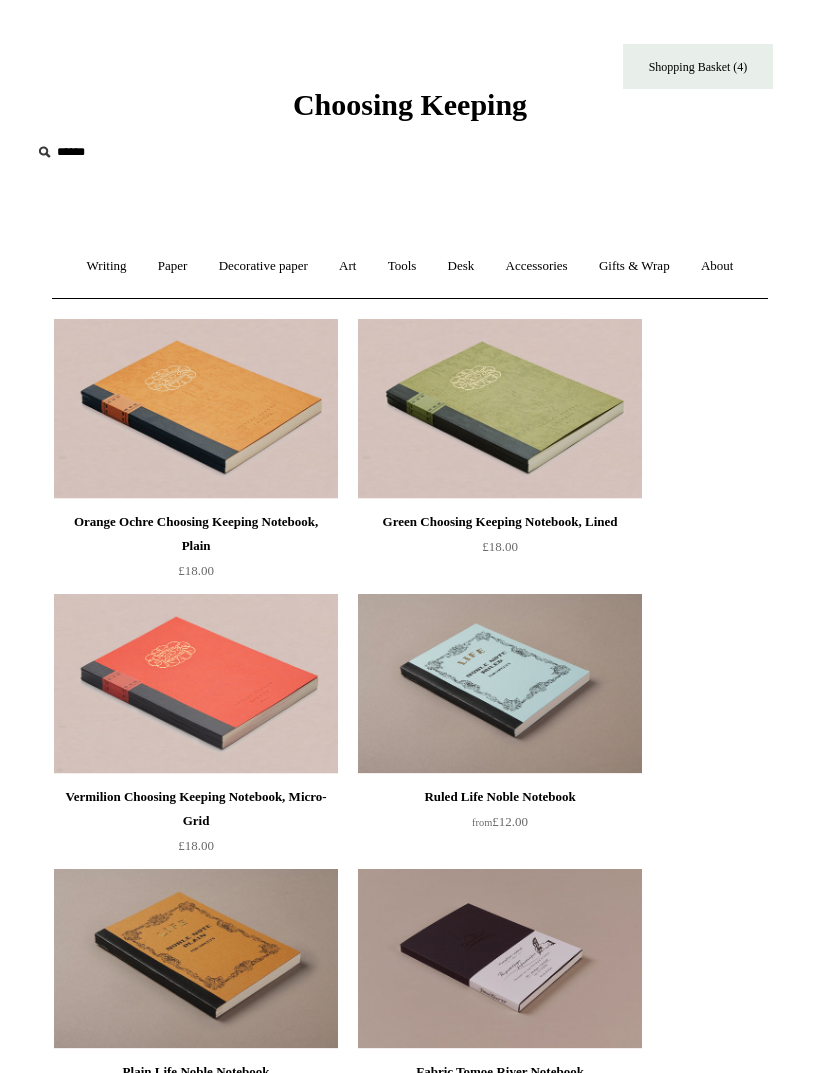 click on "Writing +" at bounding box center [107, 266] 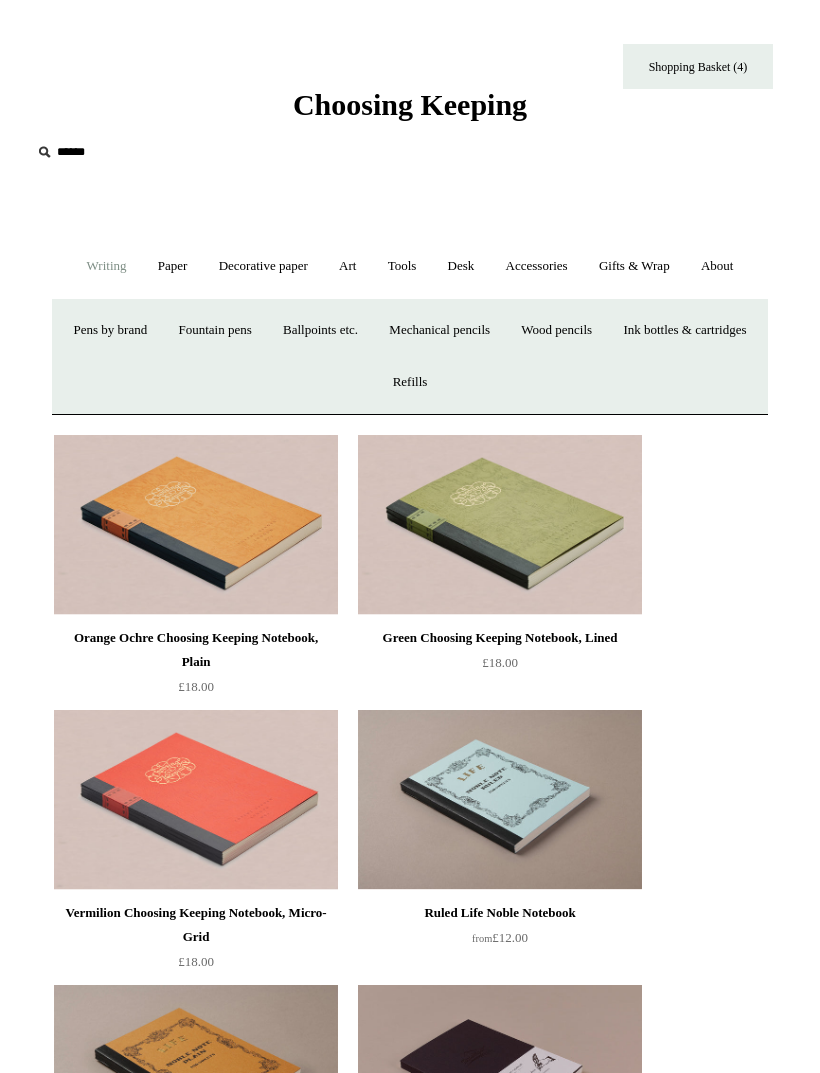 click on "Fountain pens +" at bounding box center [214, 330] 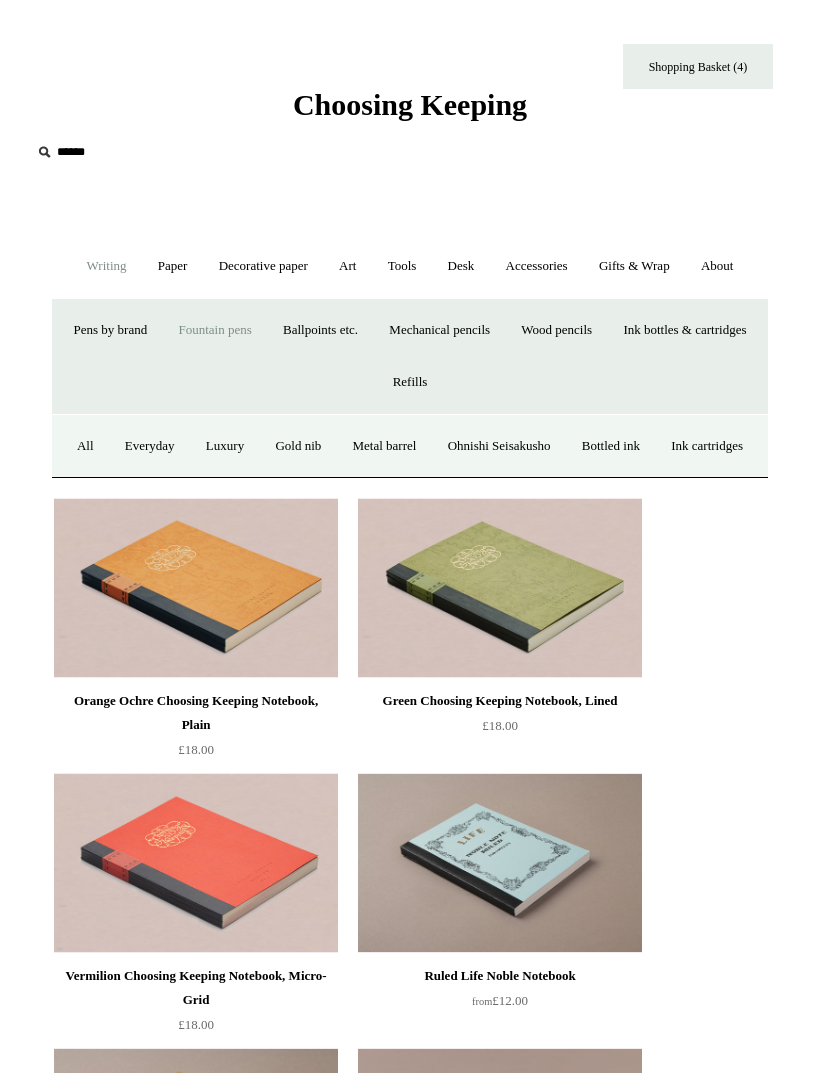 click on "Everyday" at bounding box center (150, 446) 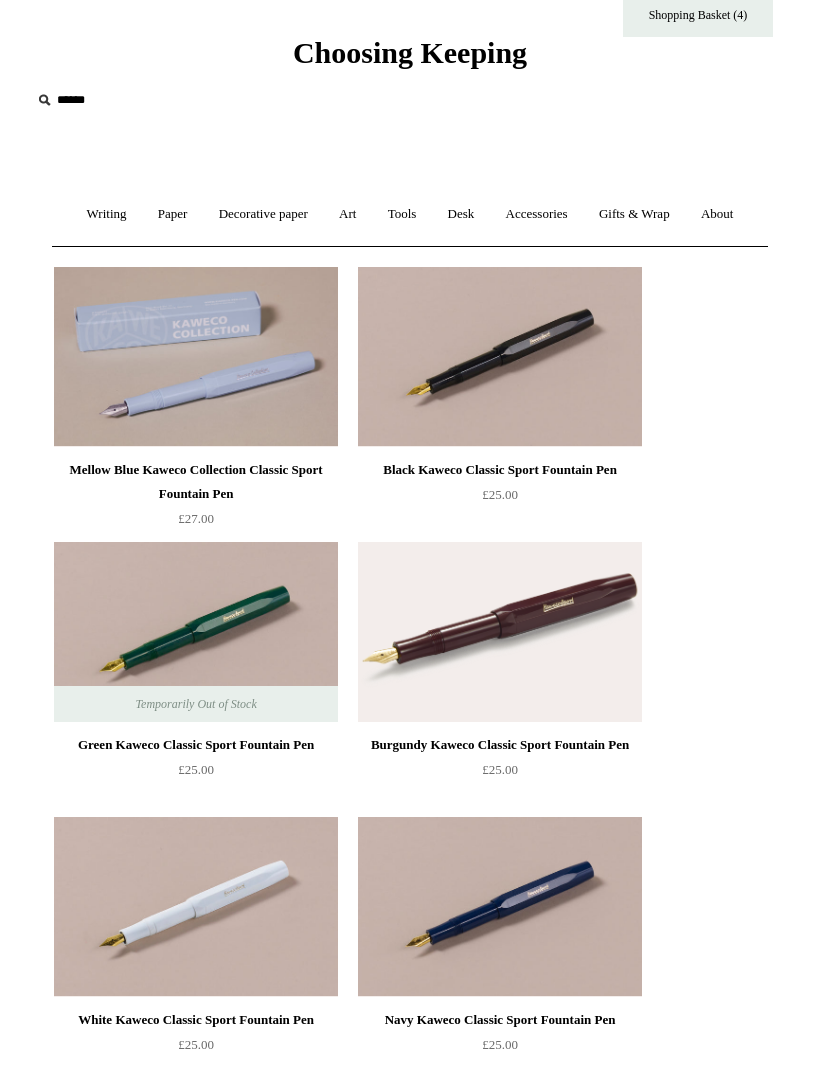 scroll, scrollTop: 0, scrollLeft: 0, axis: both 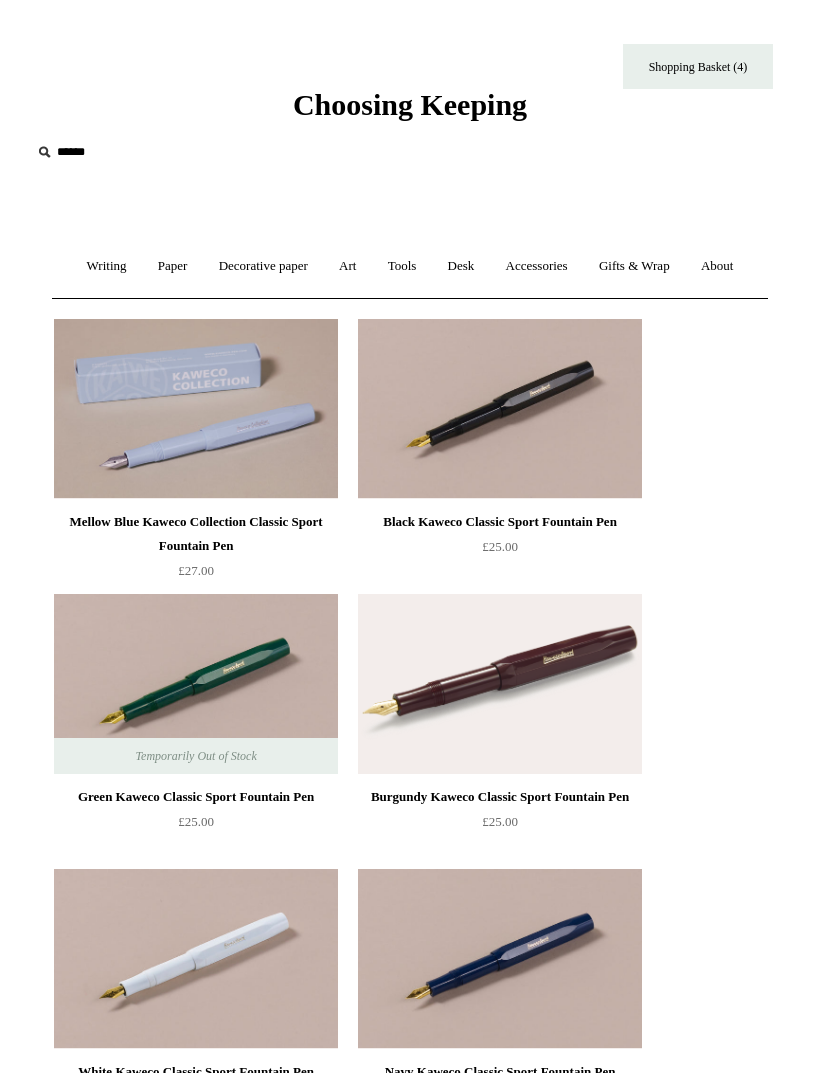 click on "Accessories +" at bounding box center (537, 266) 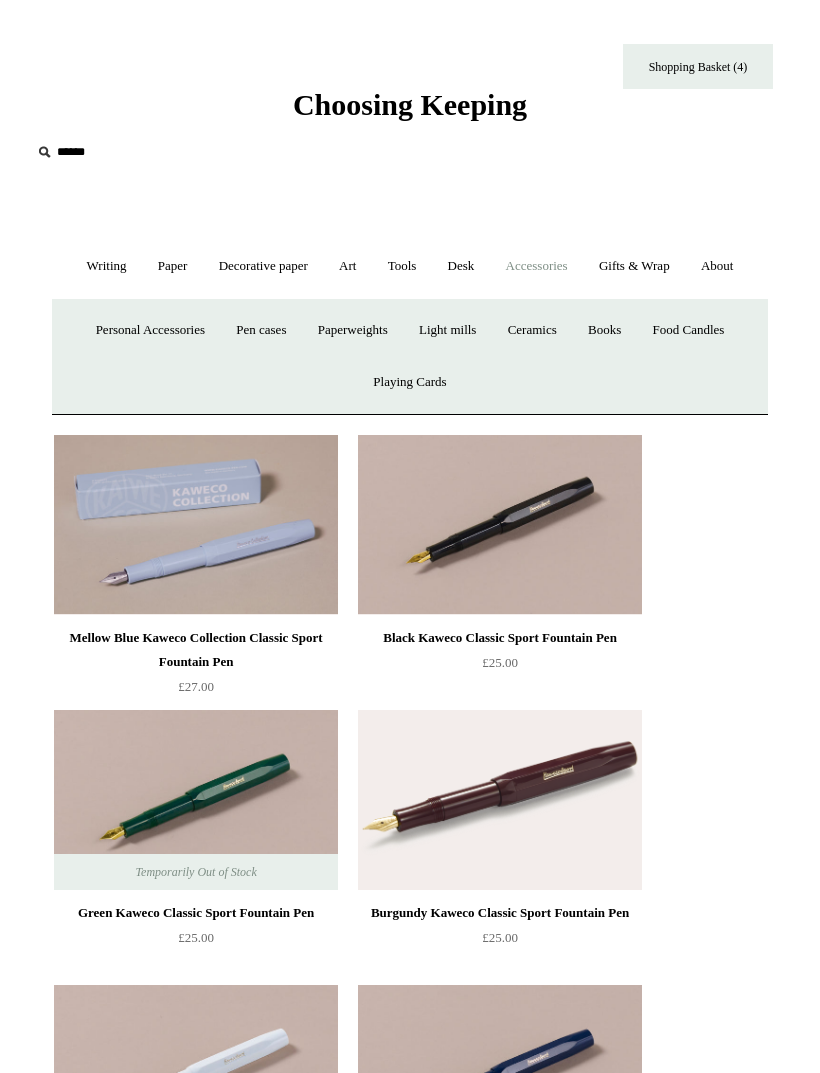 click on "Books" at bounding box center [604, 330] 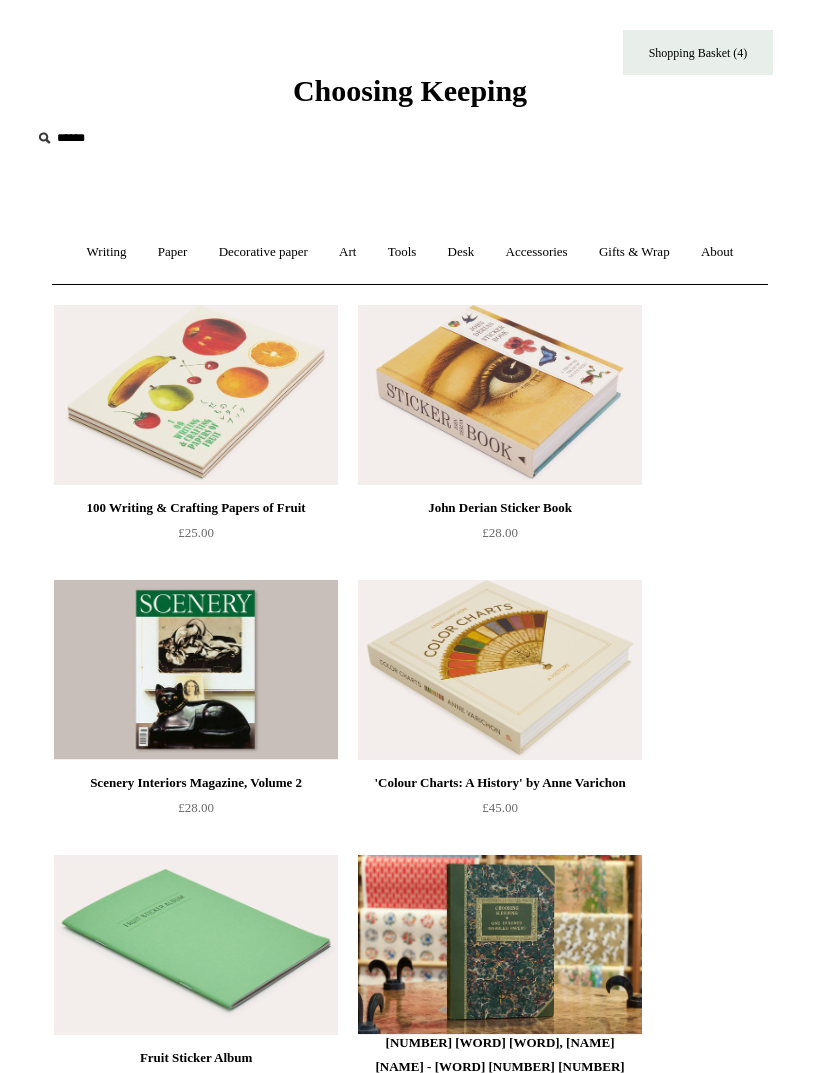 scroll, scrollTop: 0, scrollLeft: 0, axis: both 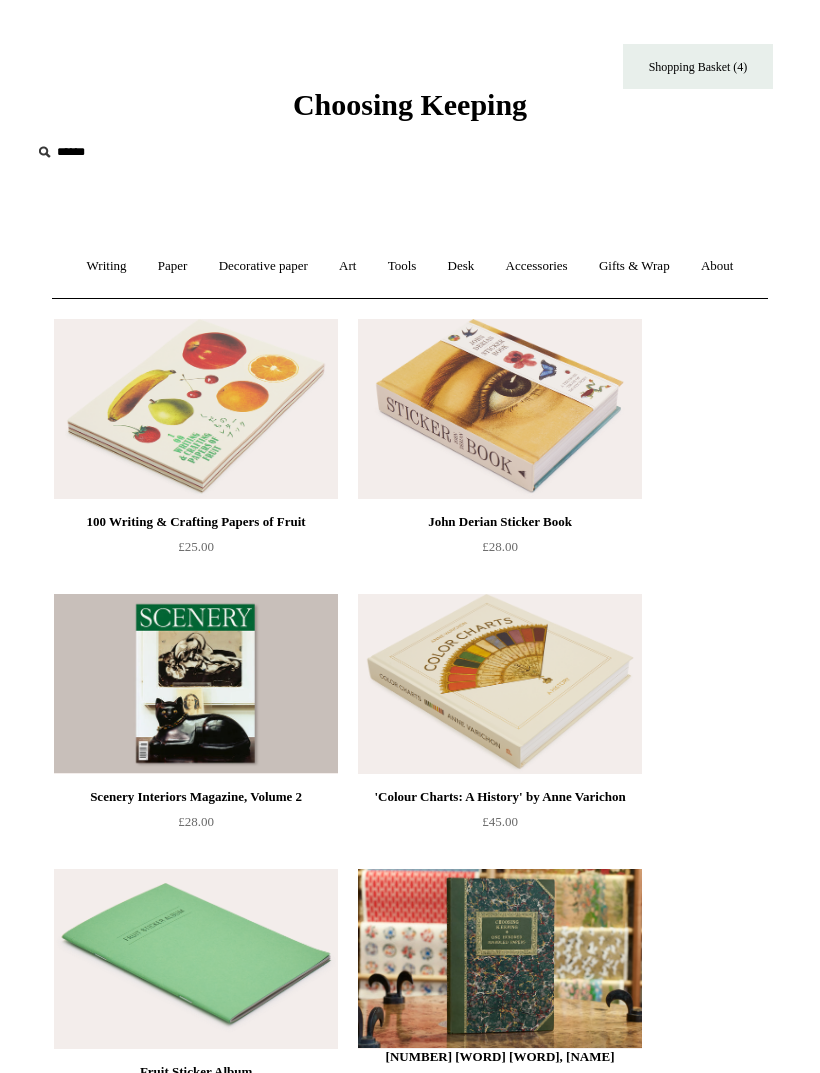 click on "Accessories +" at bounding box center [537, 266] 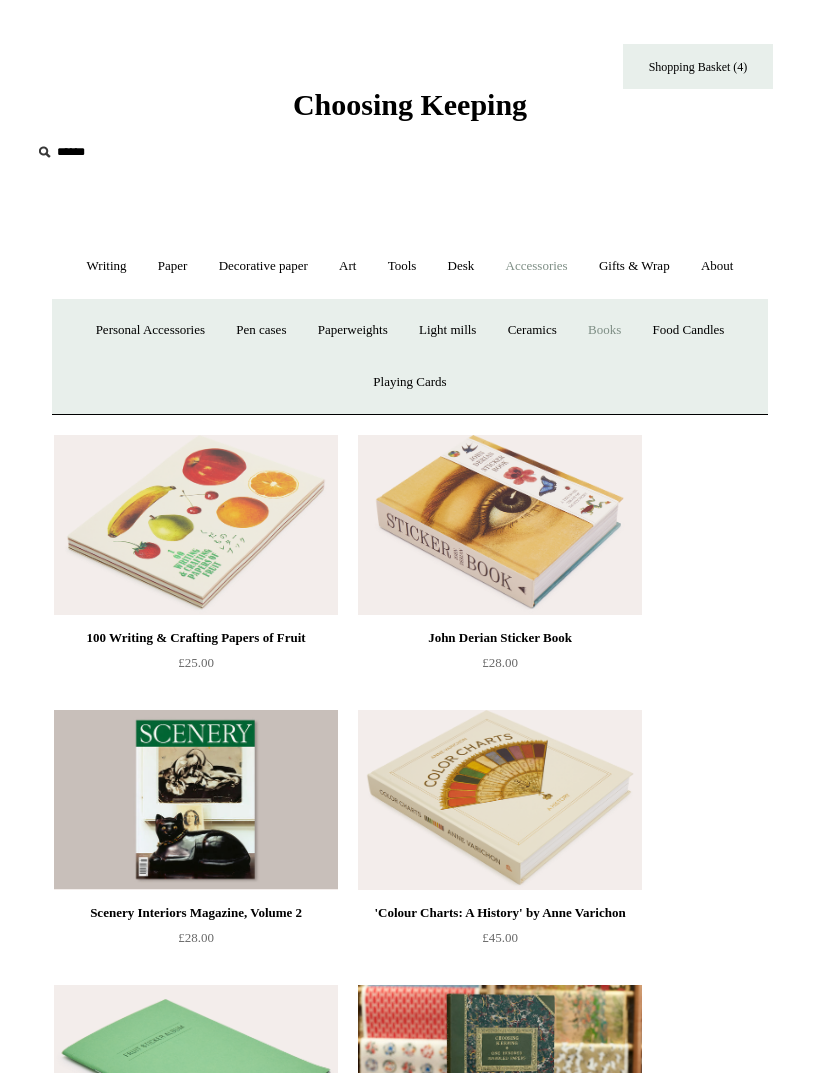 click on "Personal Accessories +" at bounding box center (150, 330) 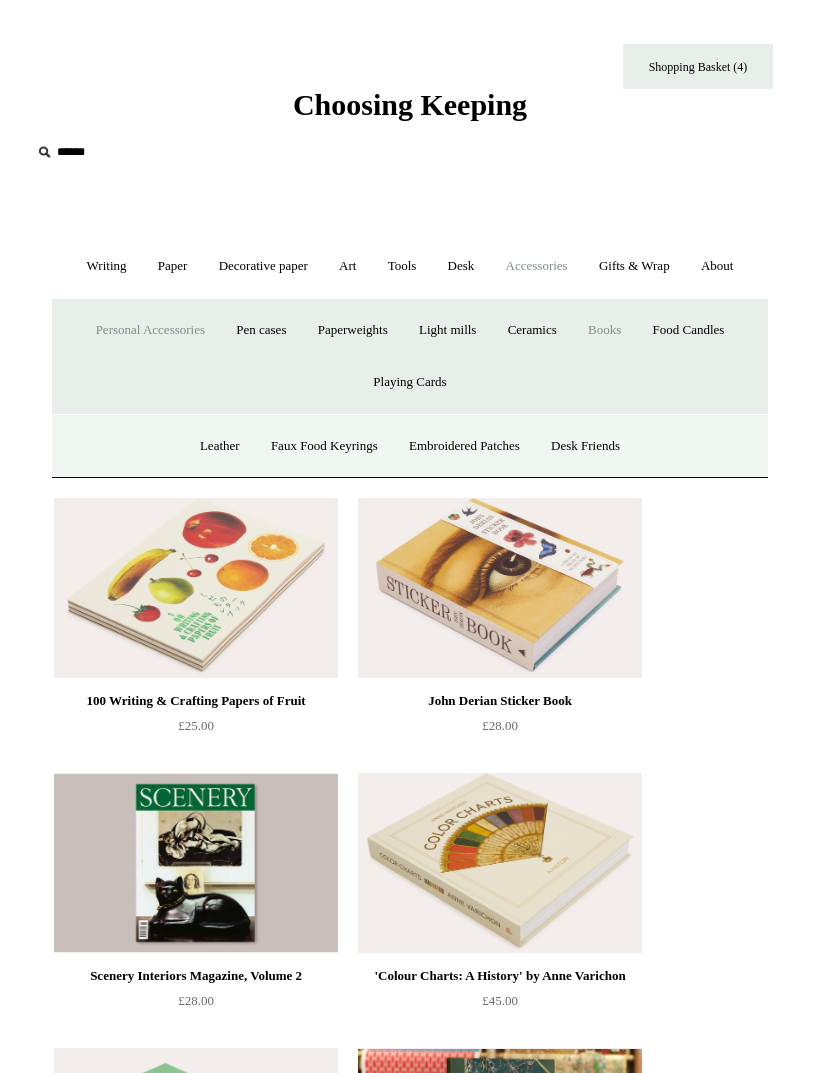 click on "Embroidered Patches" at bounding box center (464, 446) 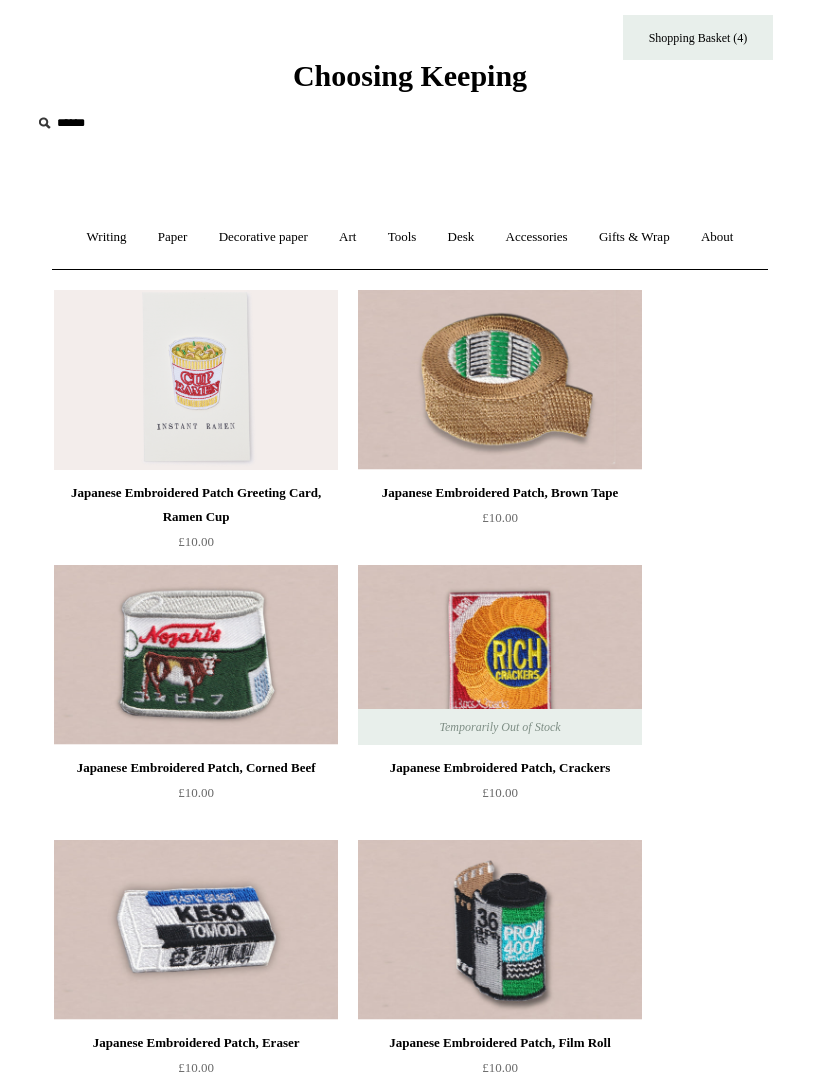 scroll, scrollTop: 0, scrollLeft: 0, axis: both 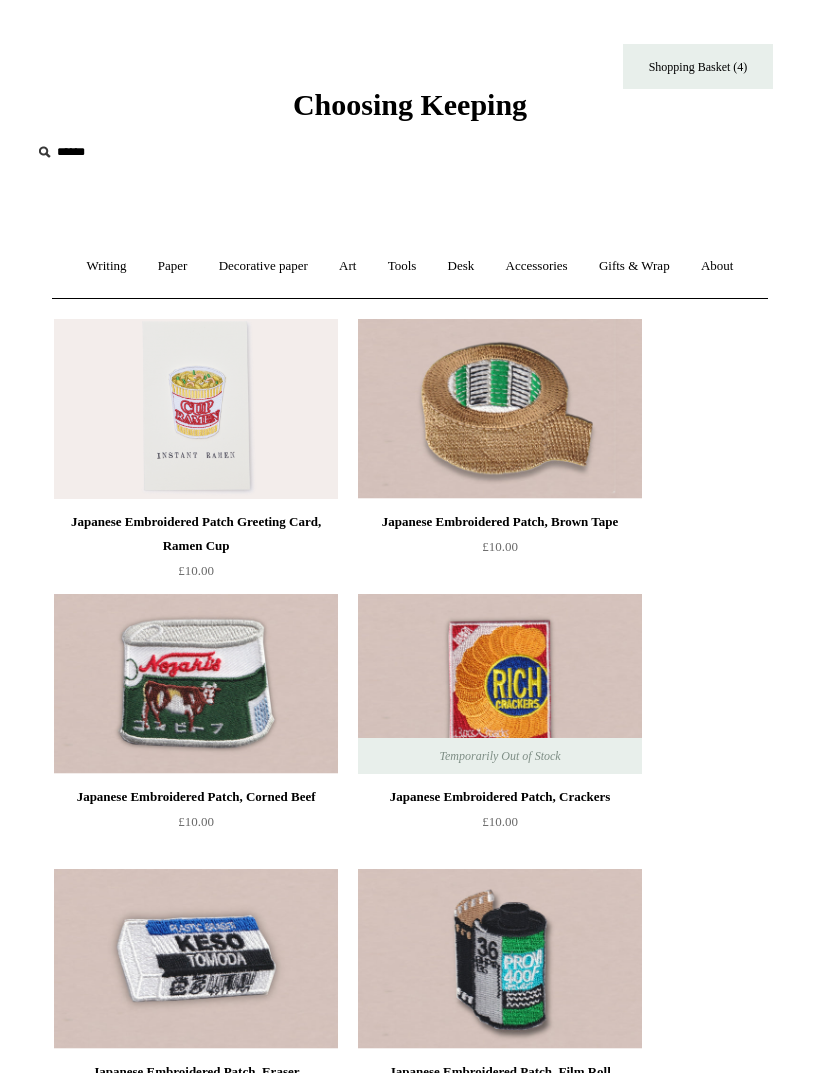 click on "Accessories +" at bounding box center (537, 266) 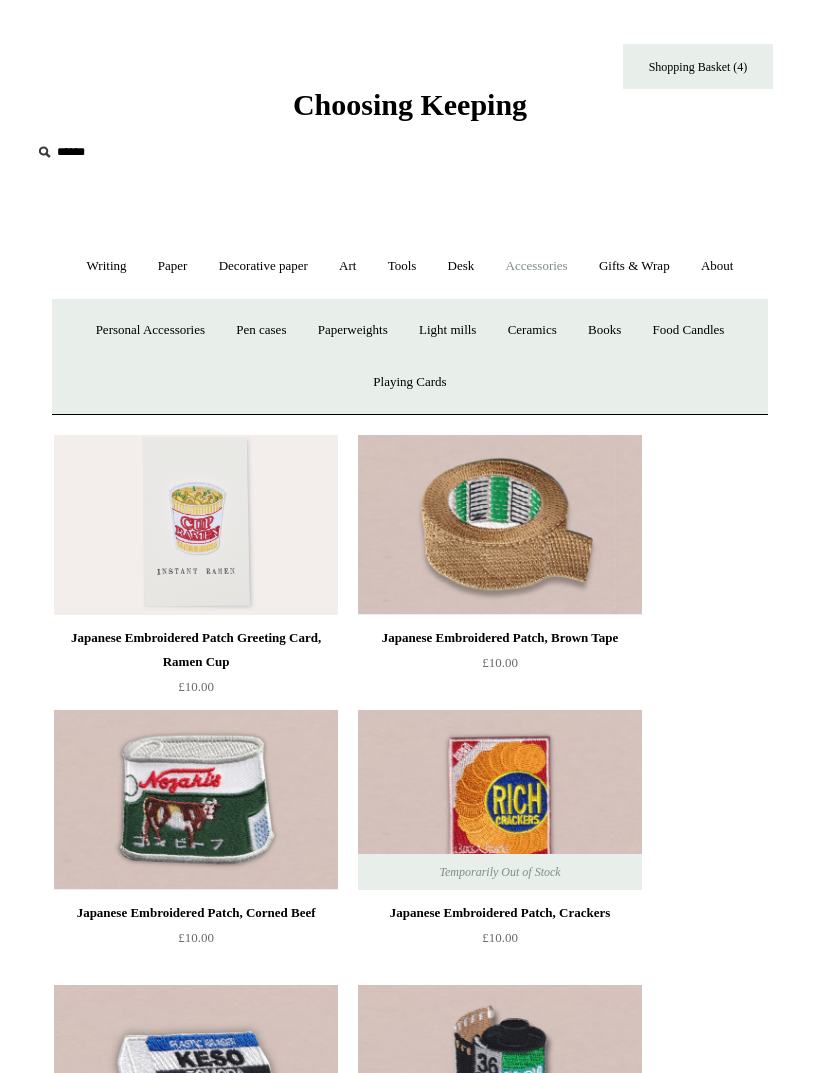 click on "Personal Accessories +" at bounding box center [150, 330] 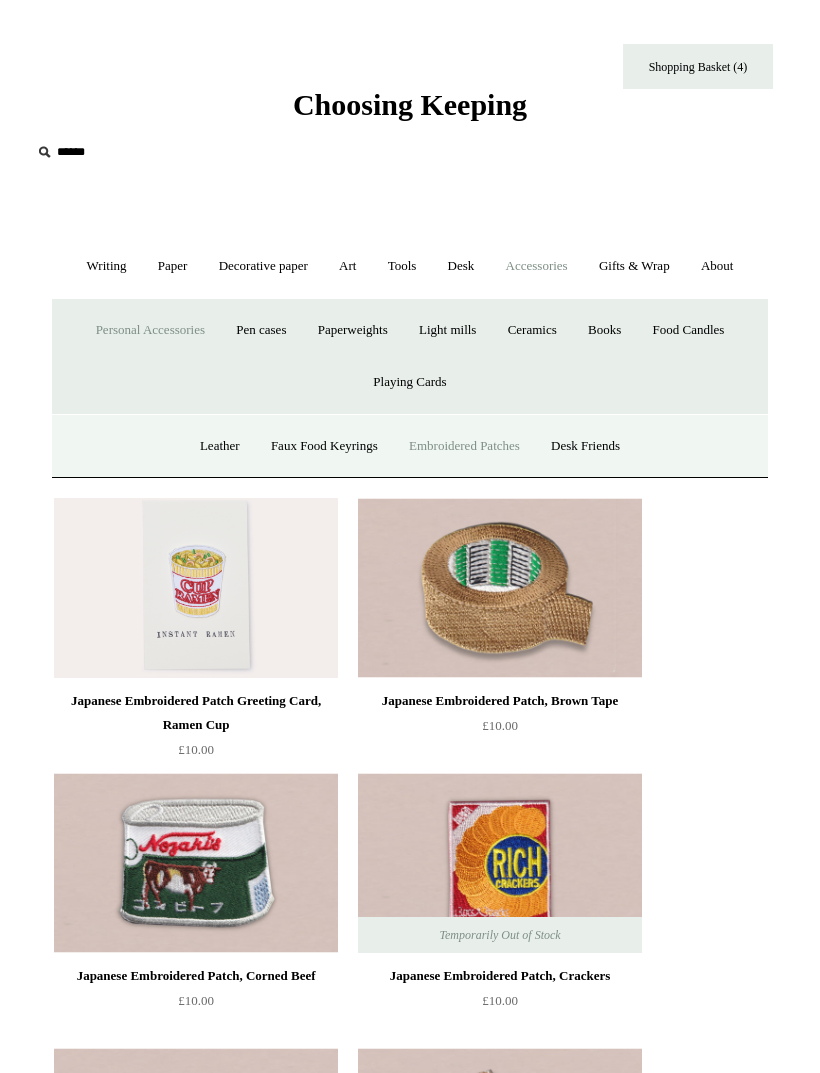 click on "Desk Friends" at bounding box center (585, 446) 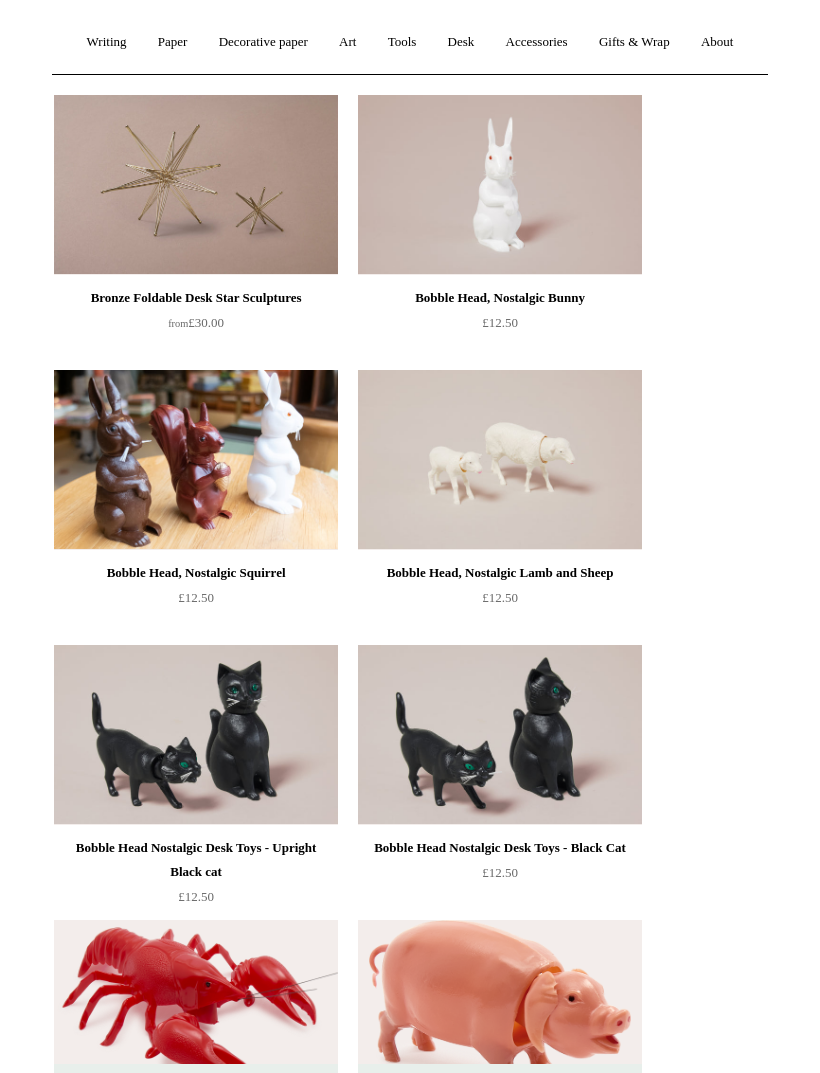 scroll, scrollTop: 0, scrollLeft: 0, axis: both 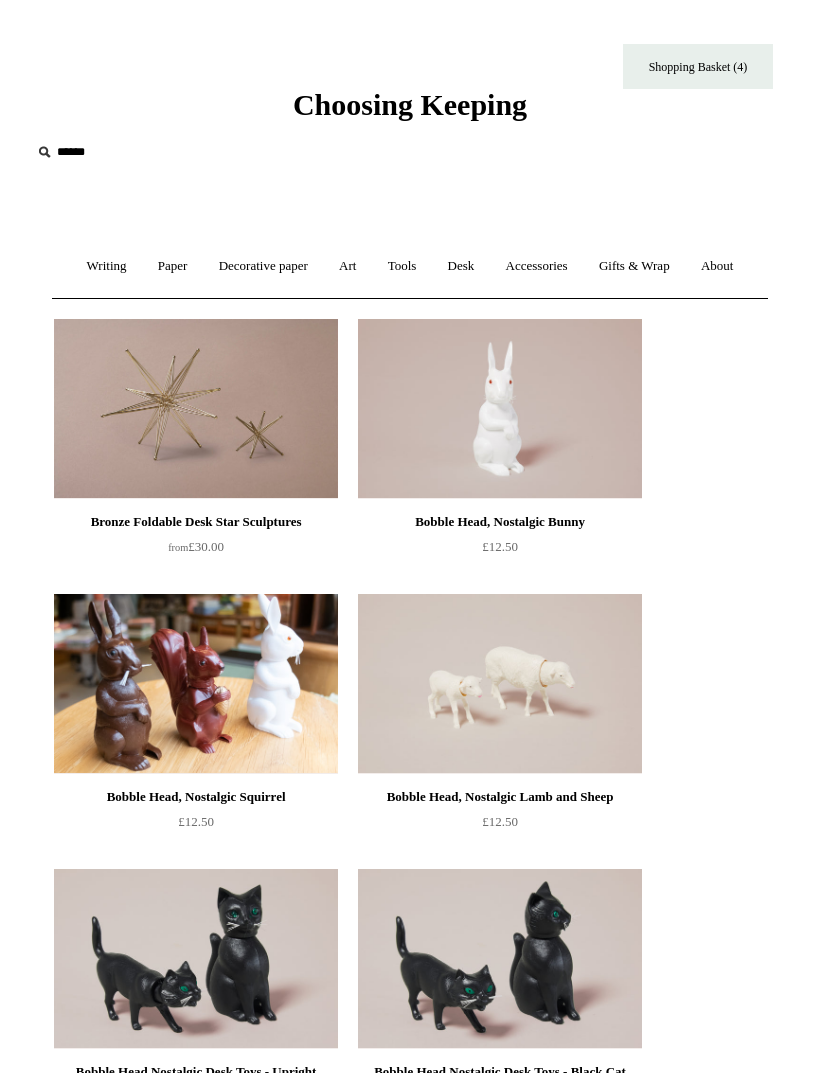 click on "Tools +" at bounding box center [402, 266] 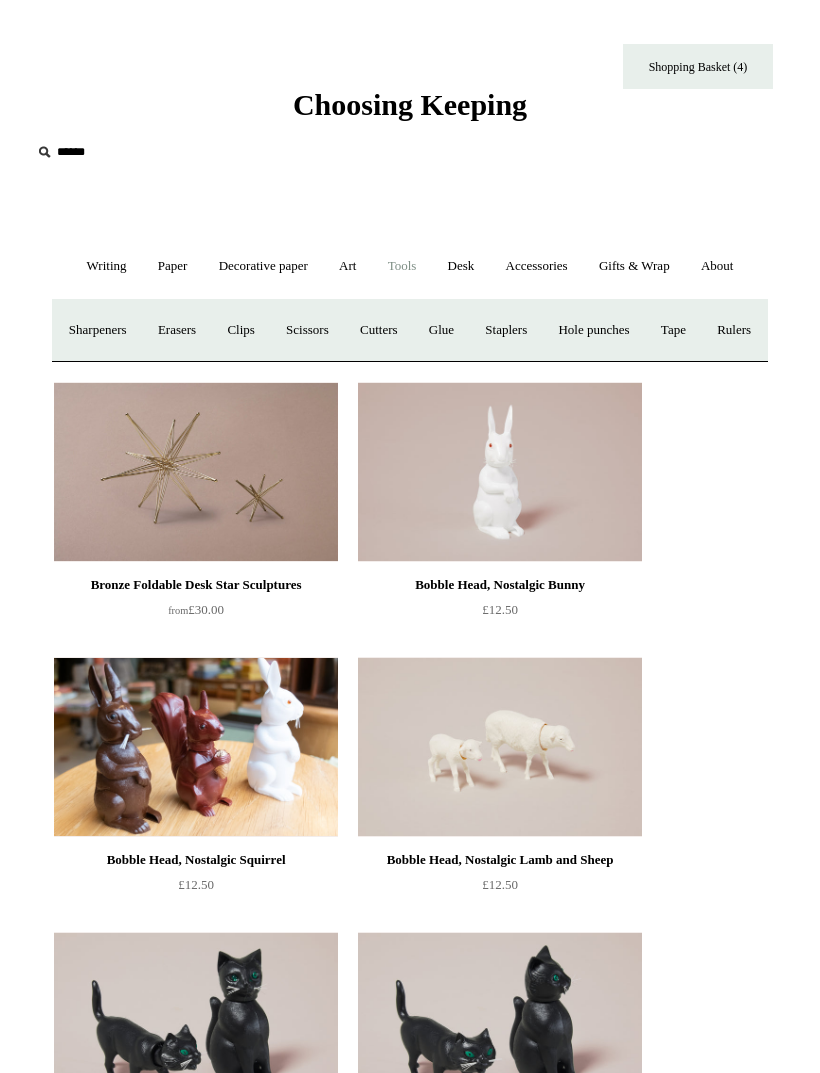 click on "Art +" at bounding box center (347, 266) 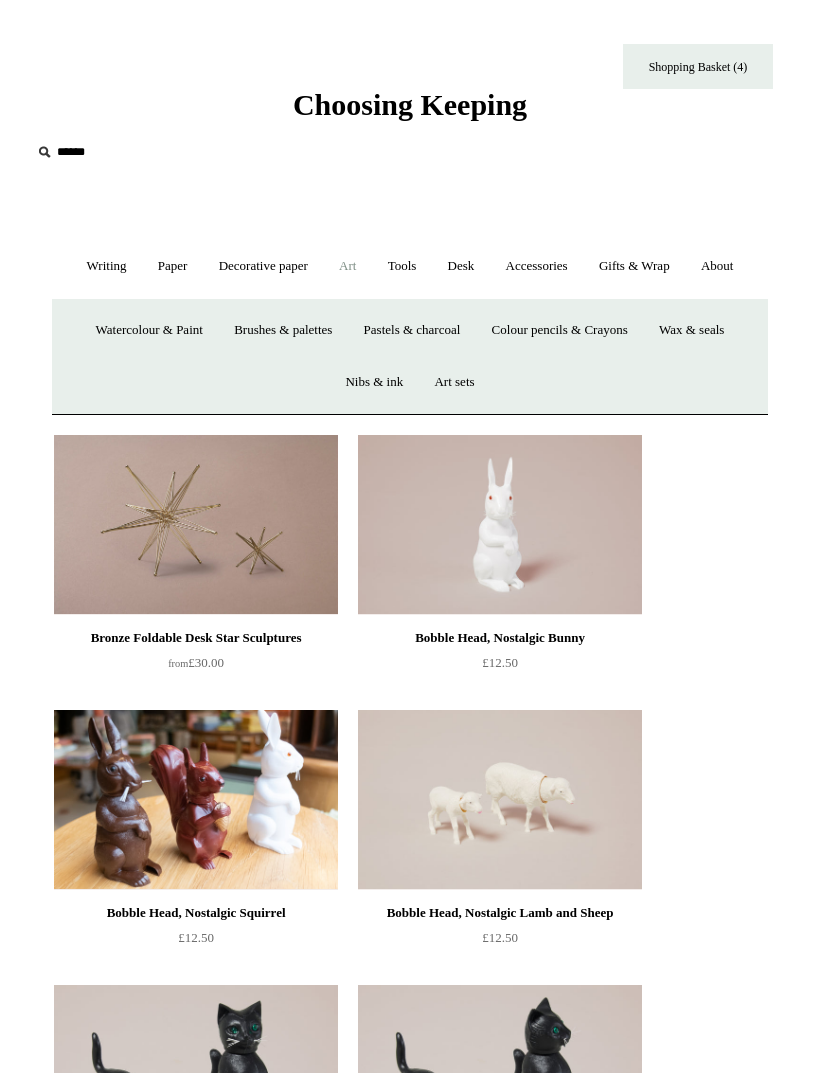 click on "Art -" at bounding box center [347, 266] 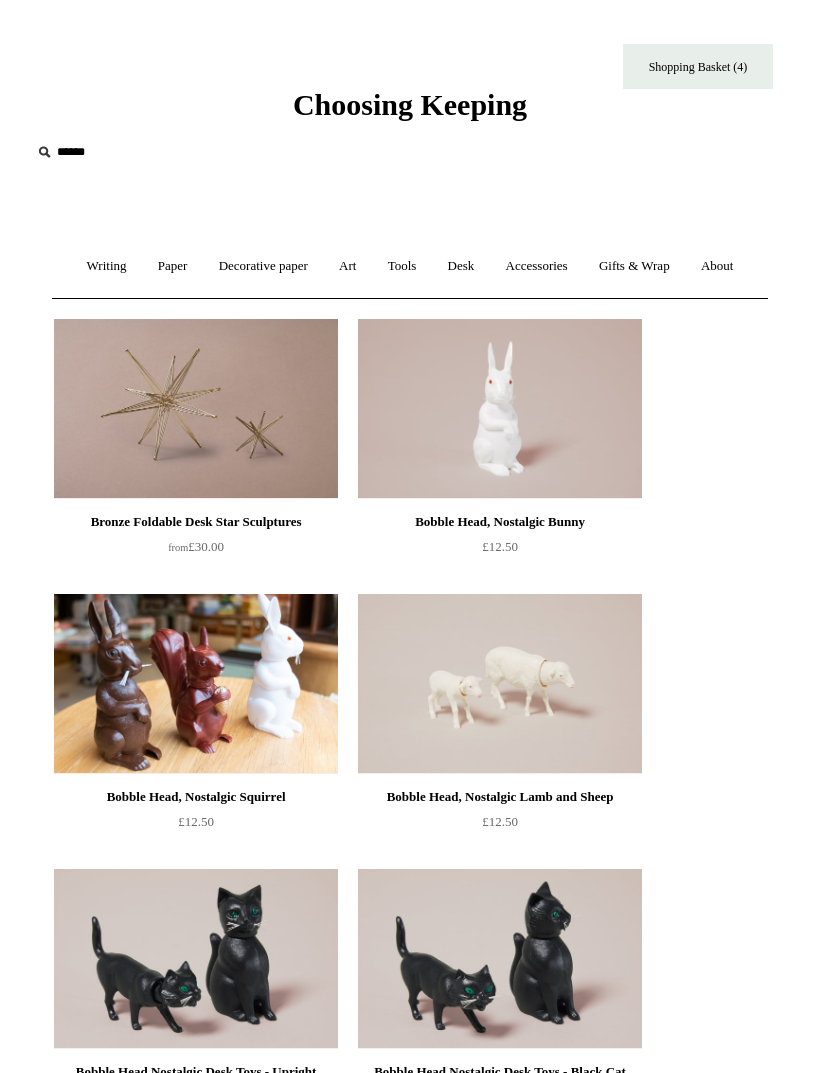 click on "Art +" at bounding box center [347, 266] 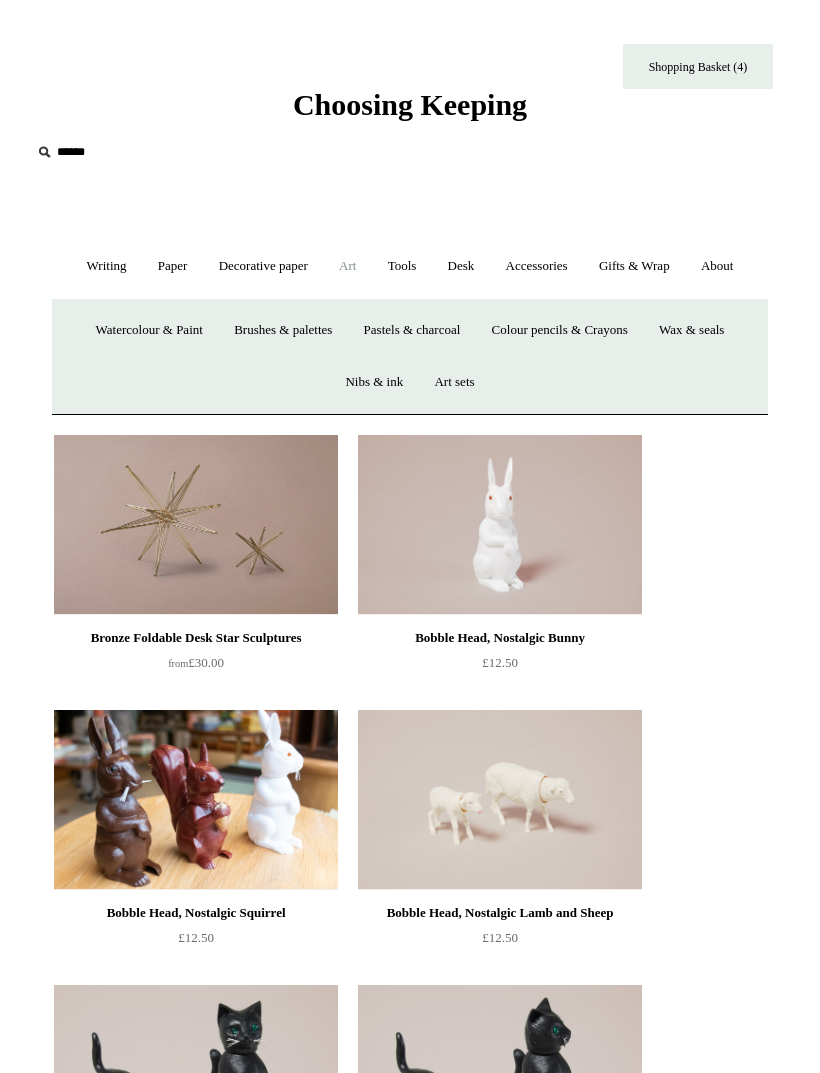 click on "Art -" at bounding box center (347, 266) 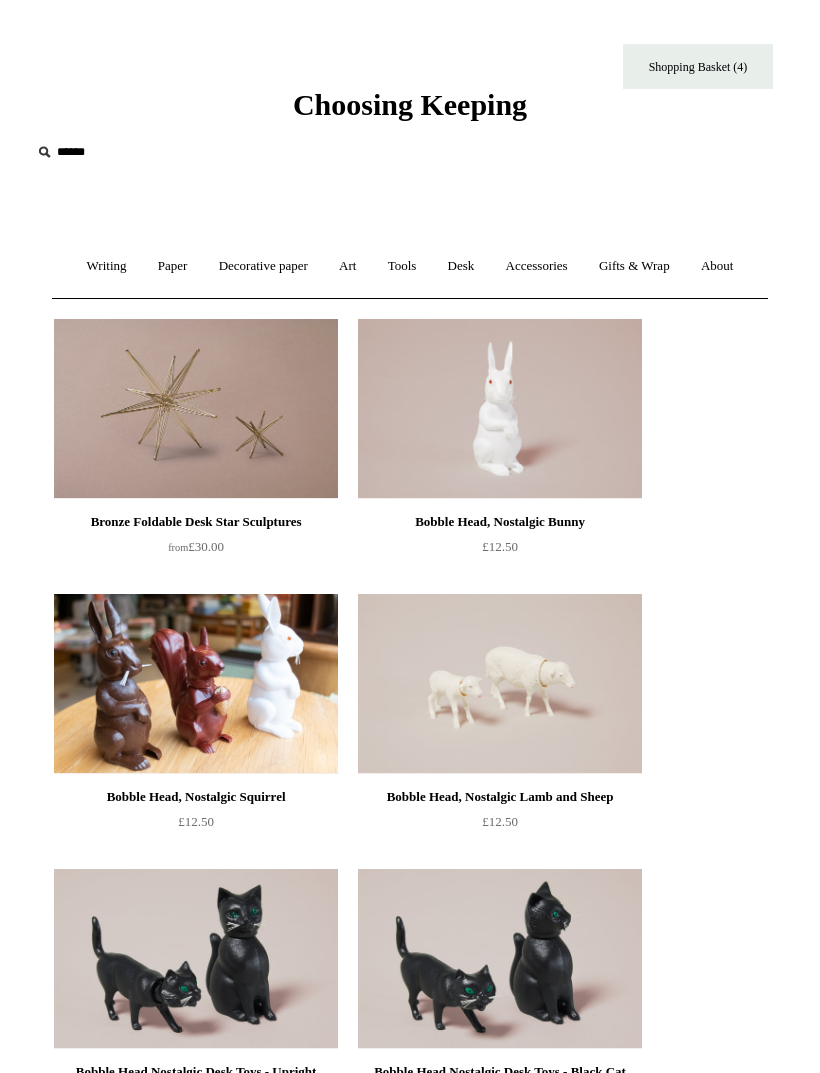 click on "Art +" at bounding box center (347, 266) 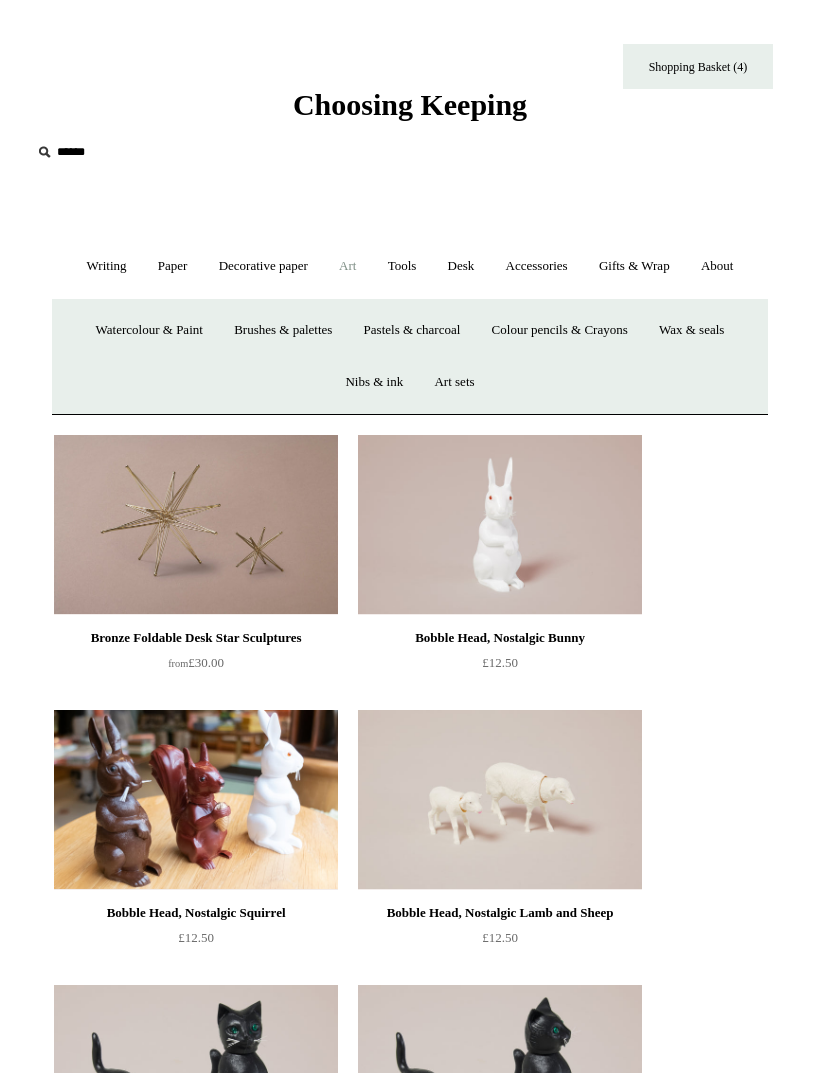 click on "Watercolour & Paint" at bounding box center (149, 330) 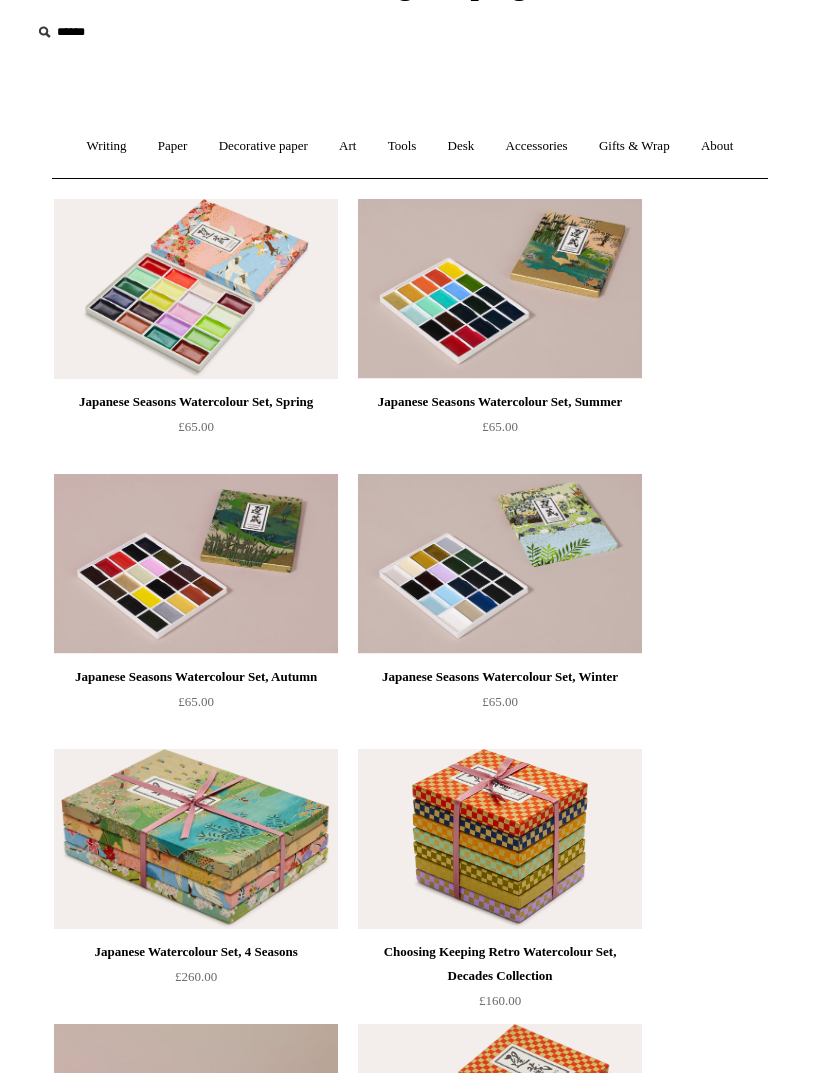 scroll, scrollTop: 0, scrollLeft: 0, axis: both 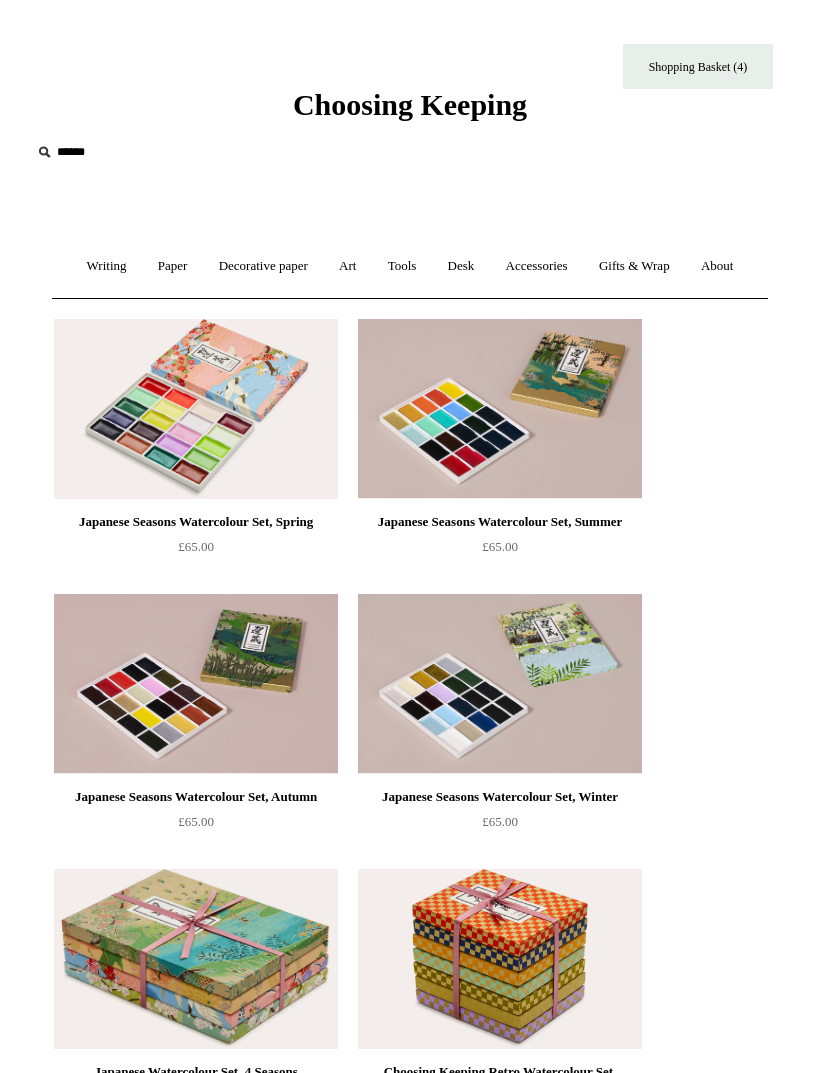 click on "Art +" at bounding box center (347, 266) 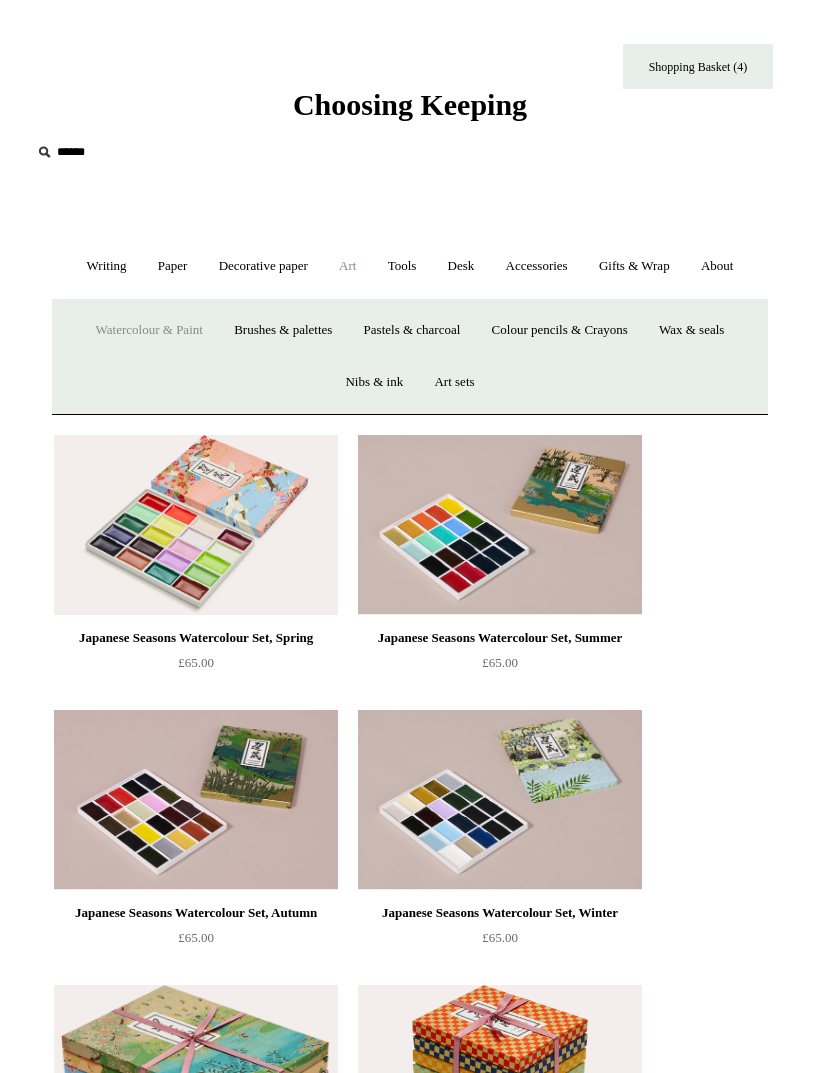 click on "Brushes & palettes" at bounding box center (283, 330) 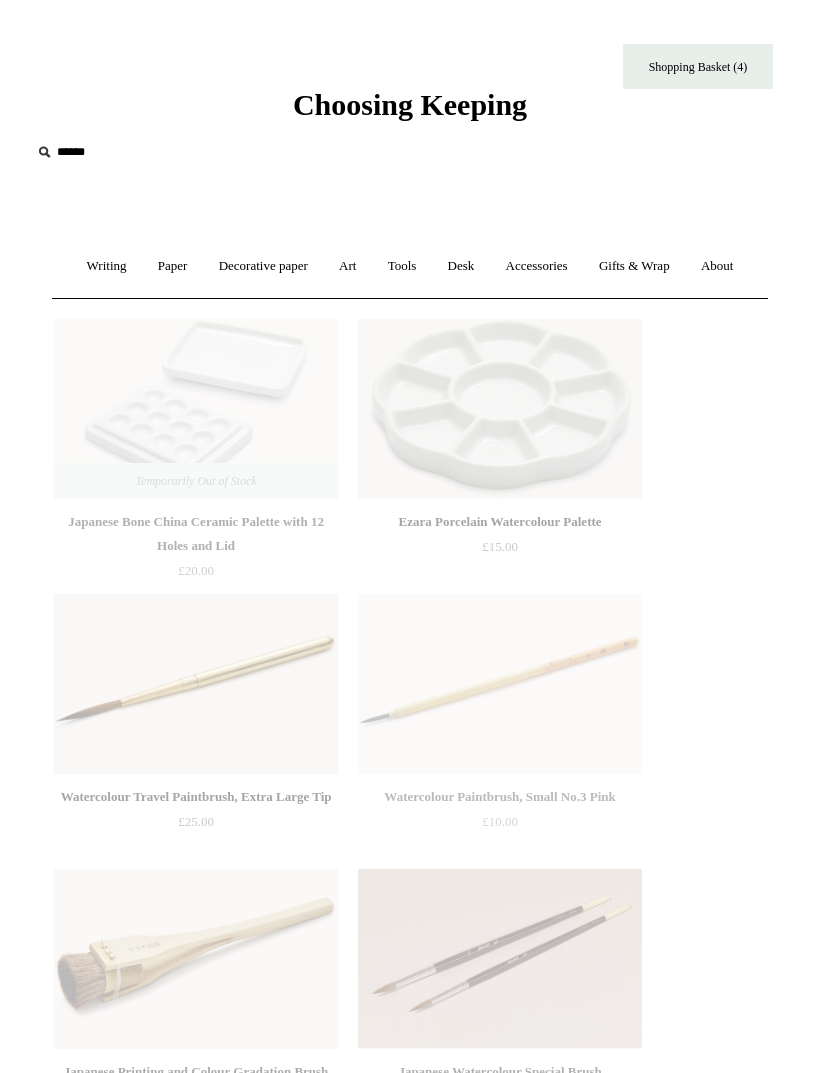 scroll, scrollTop: 0, scrollLeft: 0, axis: both 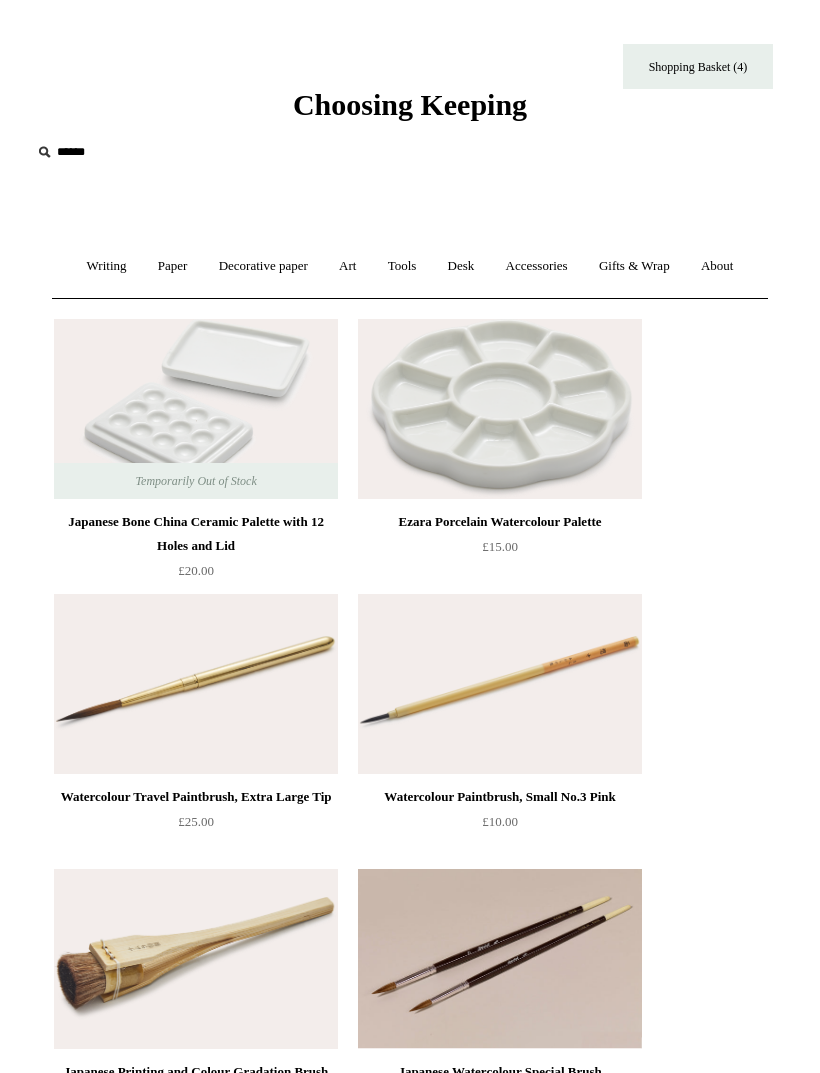 click on "Art +" at bounding box center [347, 266] 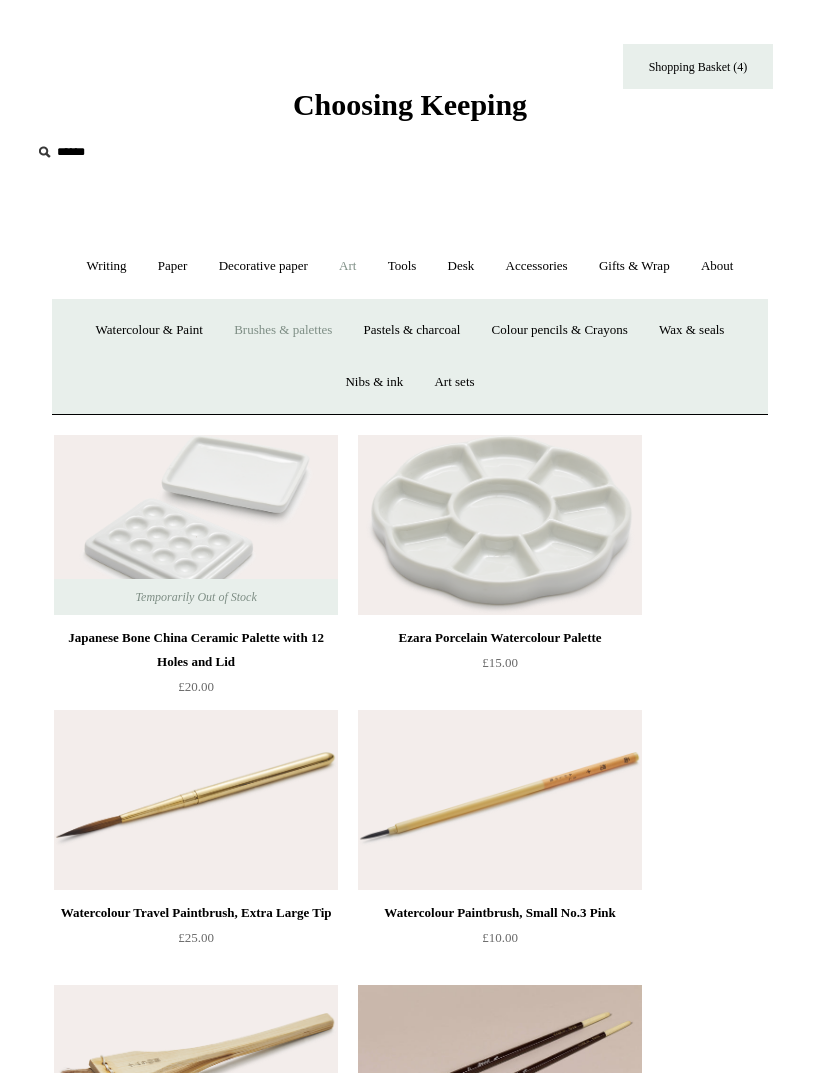 click on "Nibs & ink" at bounding box center (374, 382) 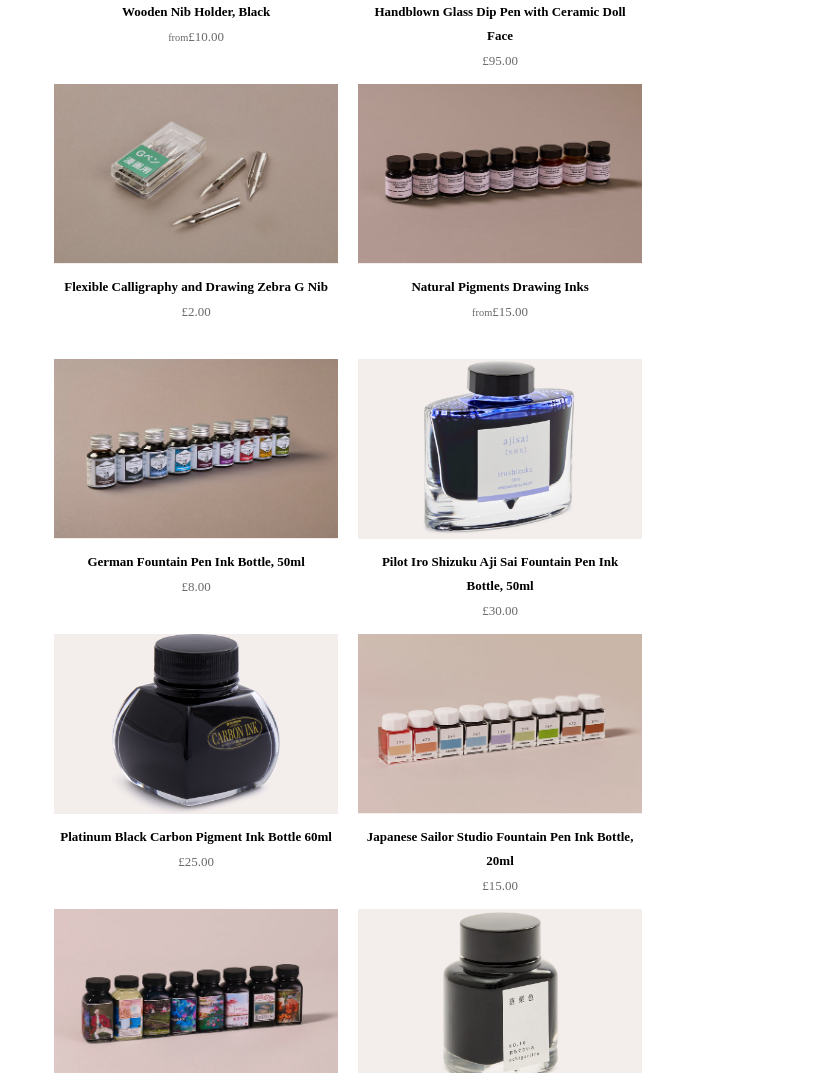 scroll, scrollTop: 0, scrollLeft: 0, axis: both 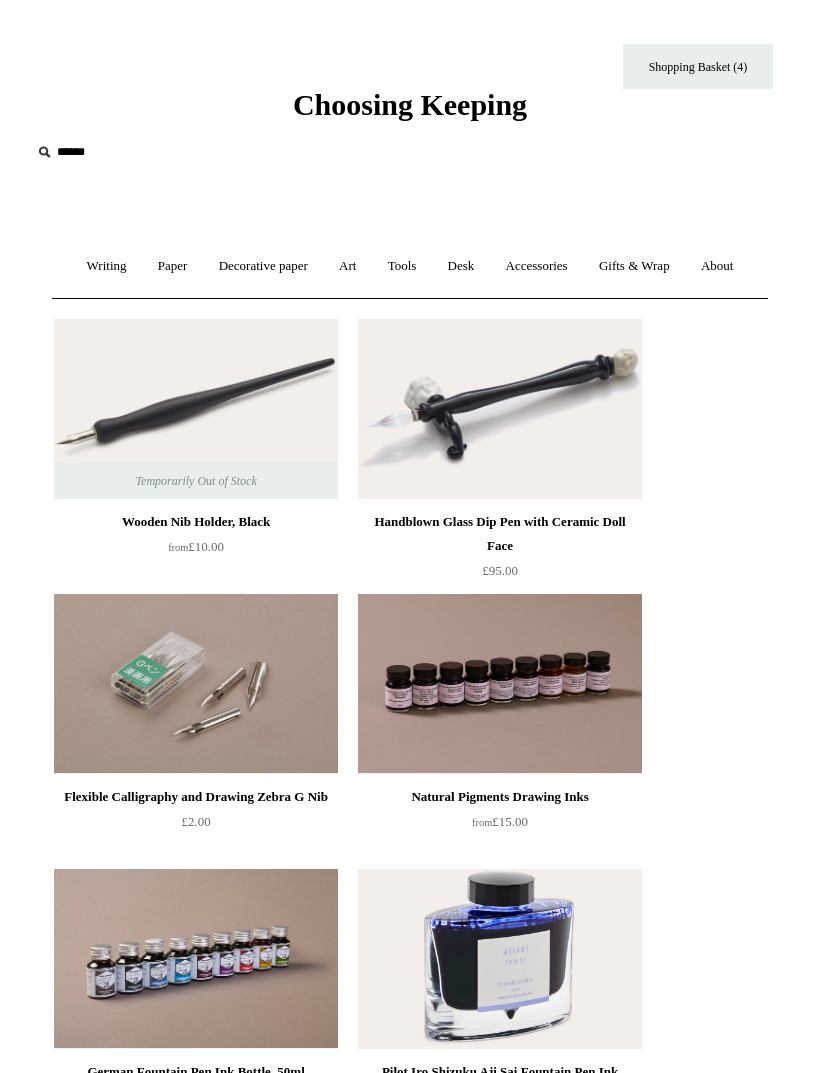 click on "Art +" at bounding box center [347, 266] 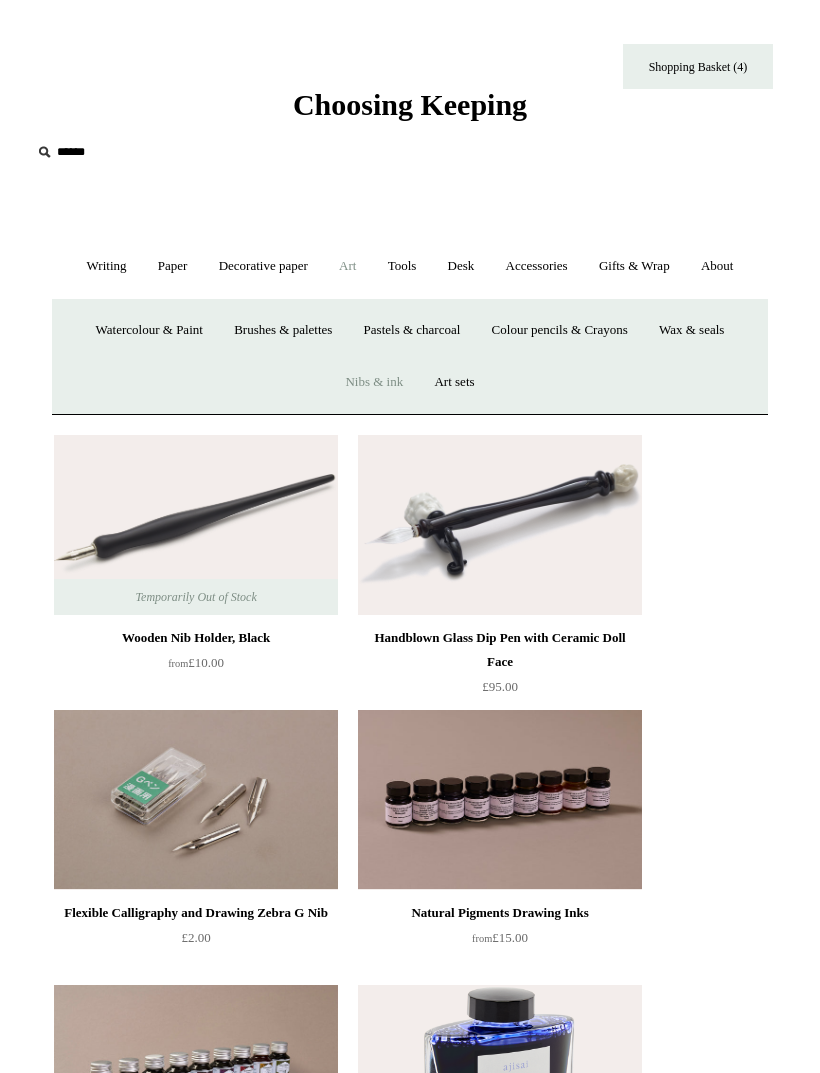 click on "Colour pencils & Crayons" at bounding box center (560, 330) 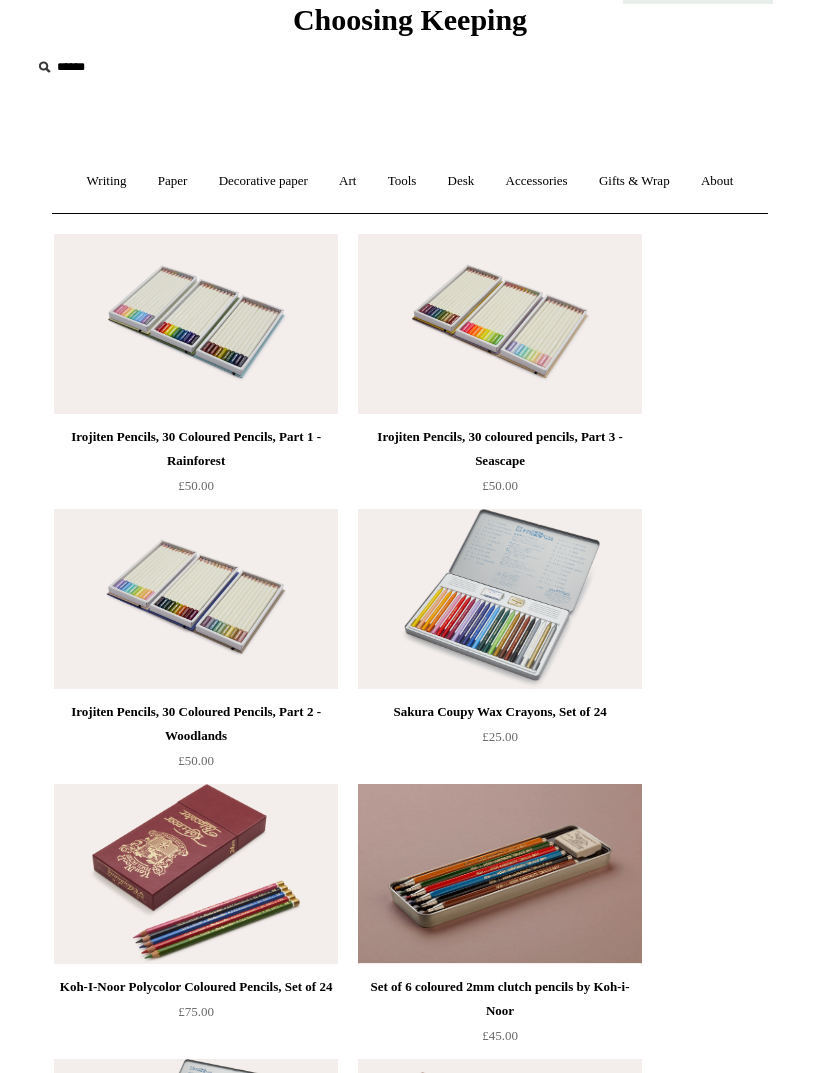 scroll, scrollTop: 0, scrollLeft: 0, axis: both 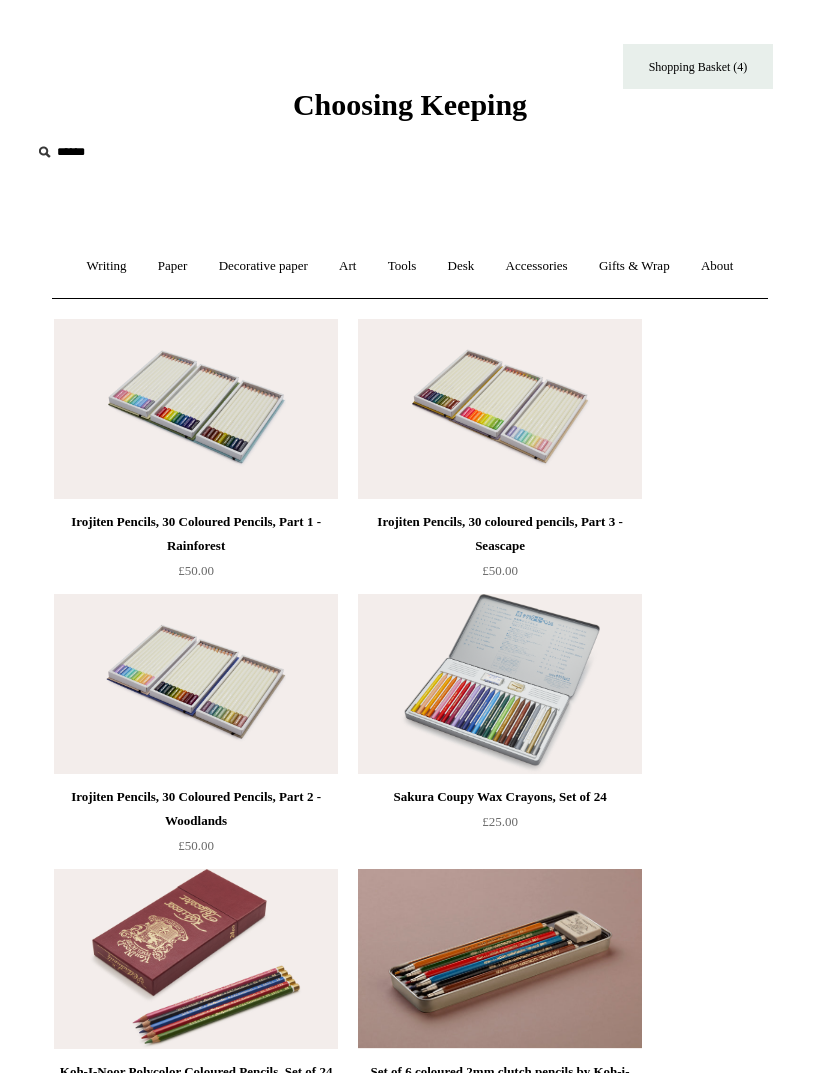 click on "Writing +" at bounding box center (107, 266) 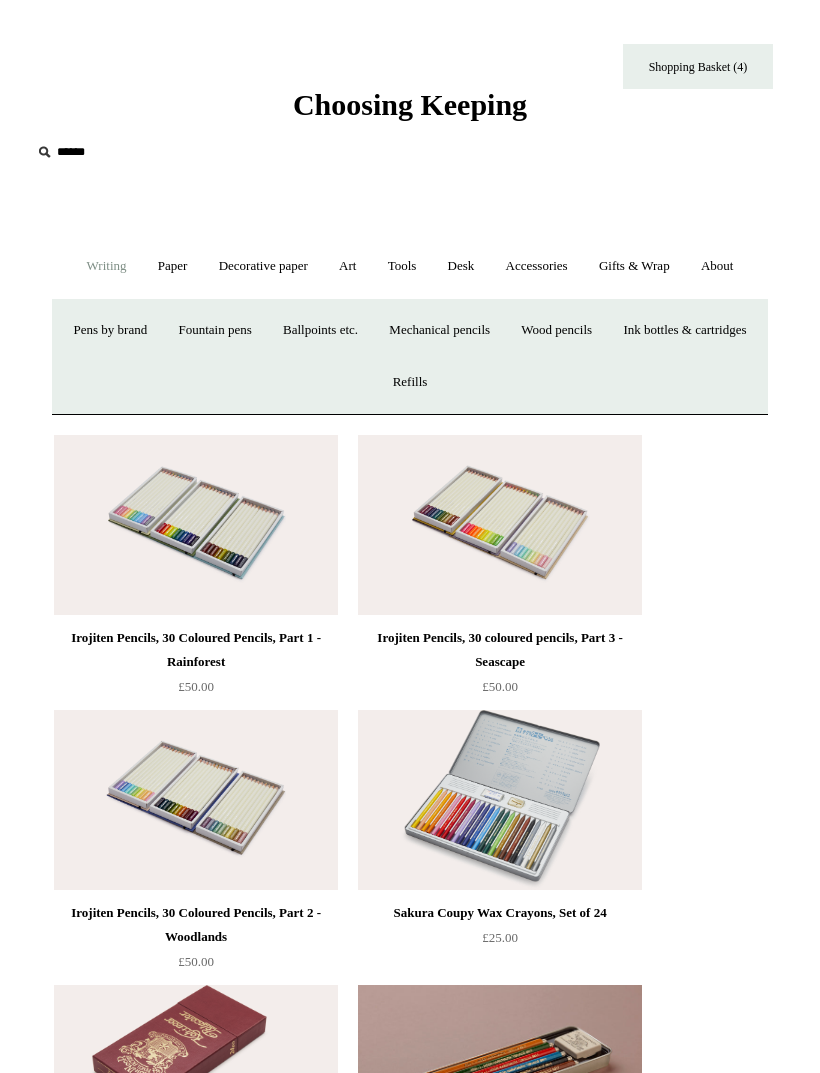 click on "Wood pencils +" at bounding box center (556, 330) 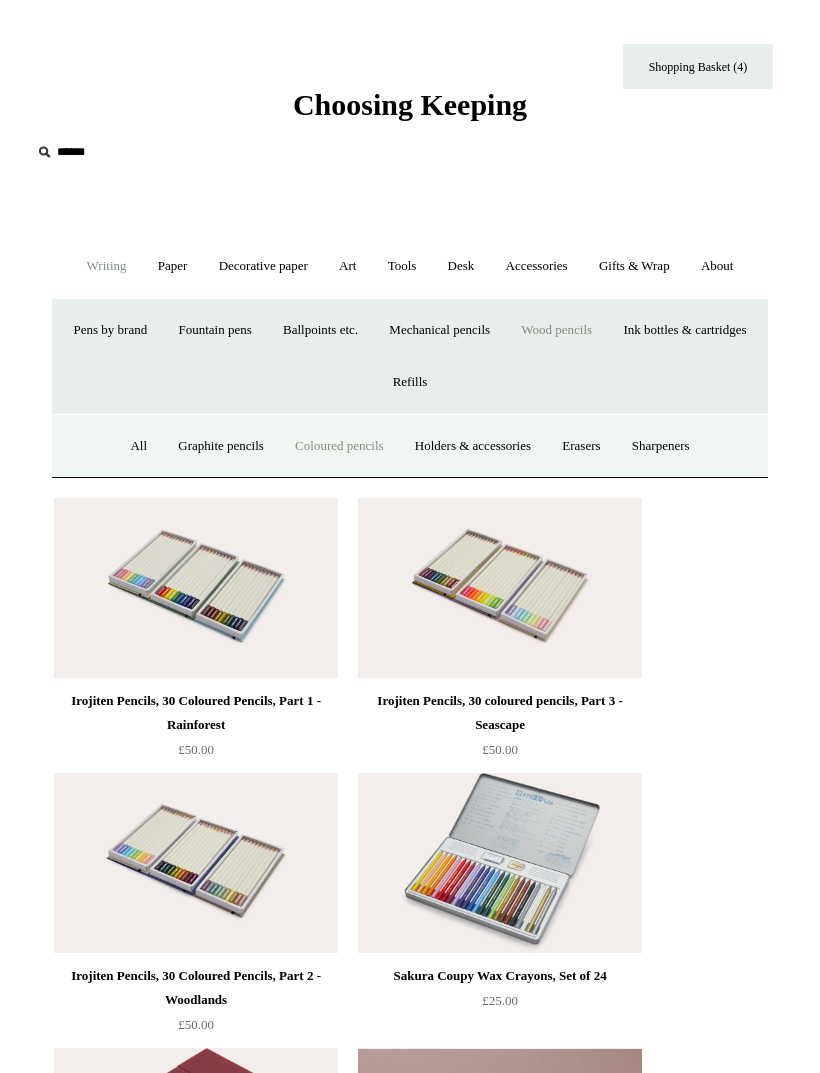 click on "Holders & accessories" at bounding box center (473, 446) 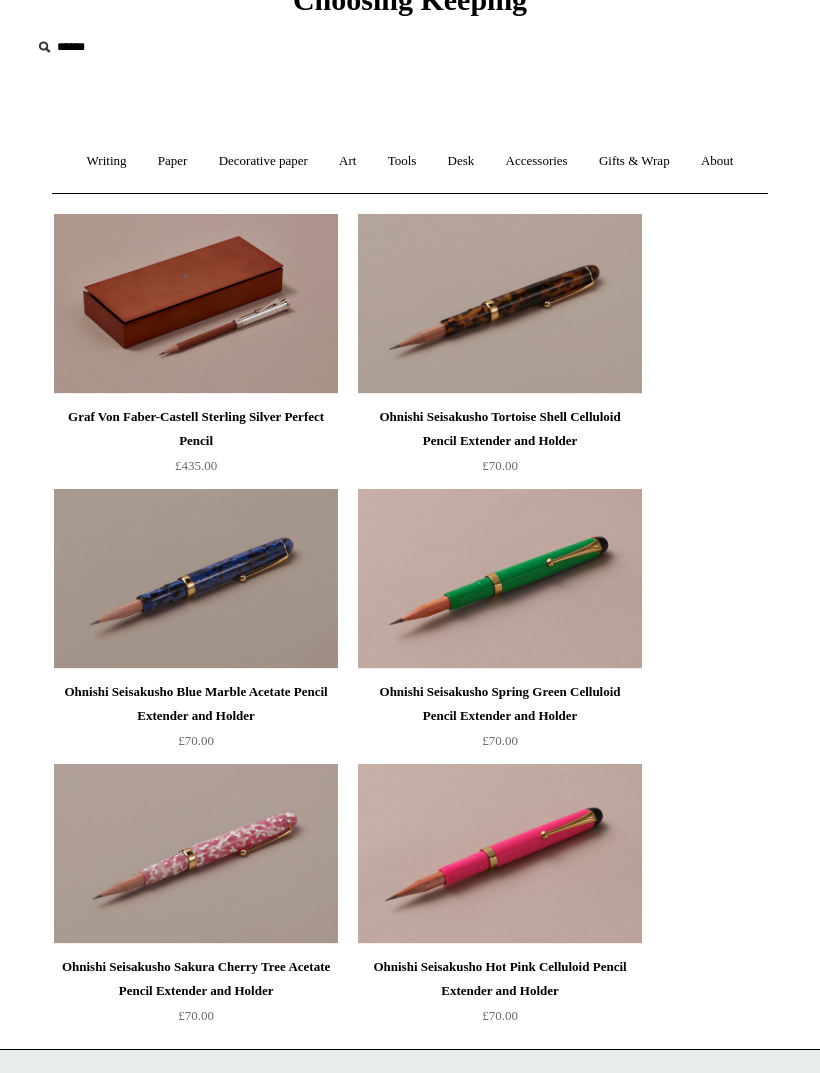 scroll, scrollTop: 0, scrollLeft: 0, axis: both 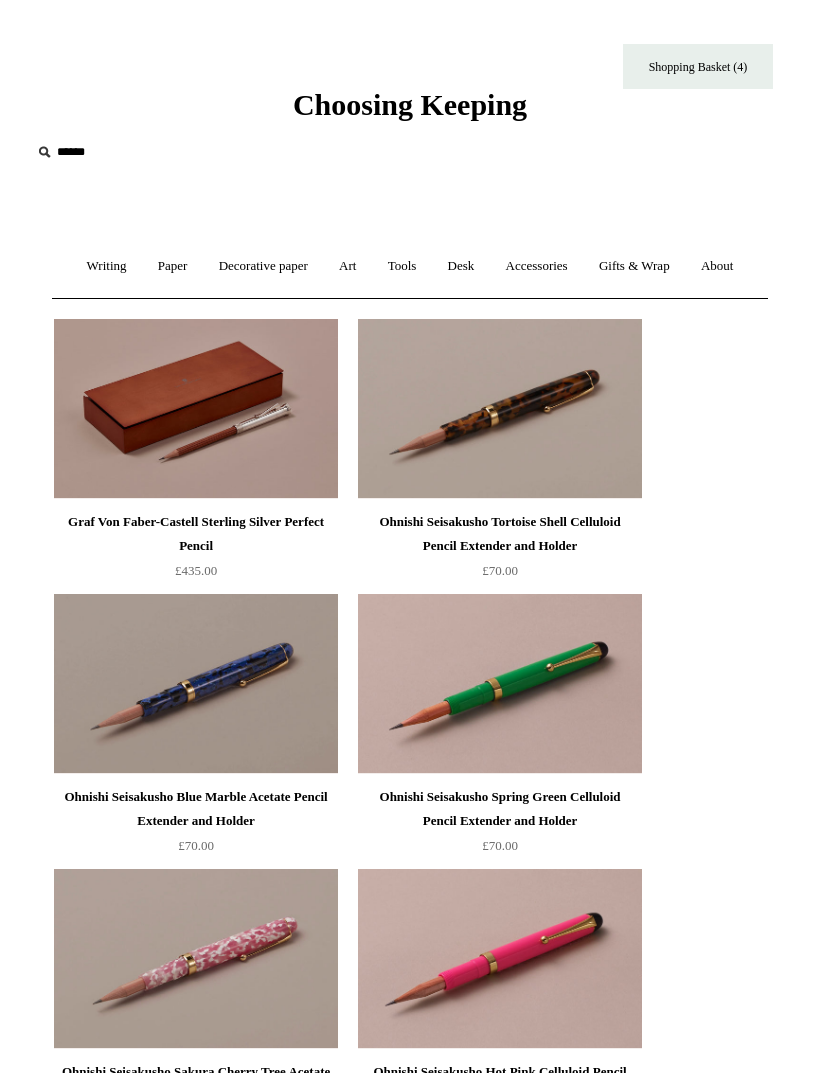 click on "Tools +" at bounding box center [402, 266] 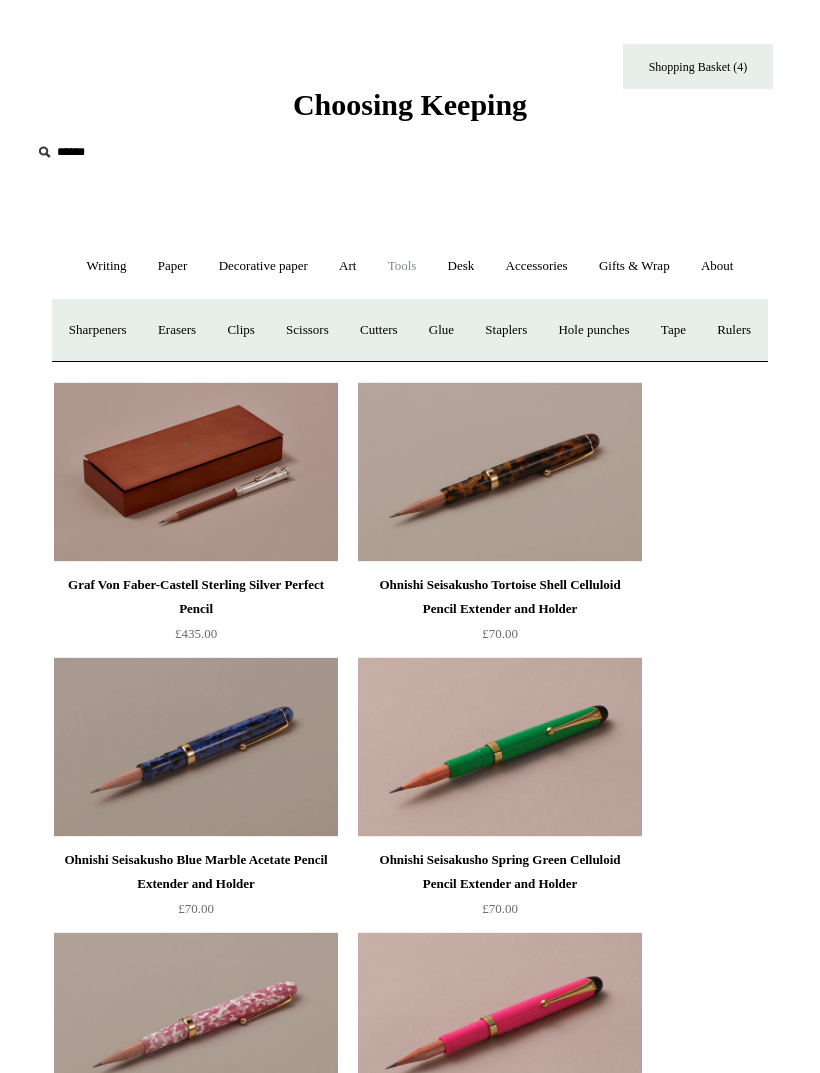 click on "Decorative paper +" at bounding box center [263, 266] 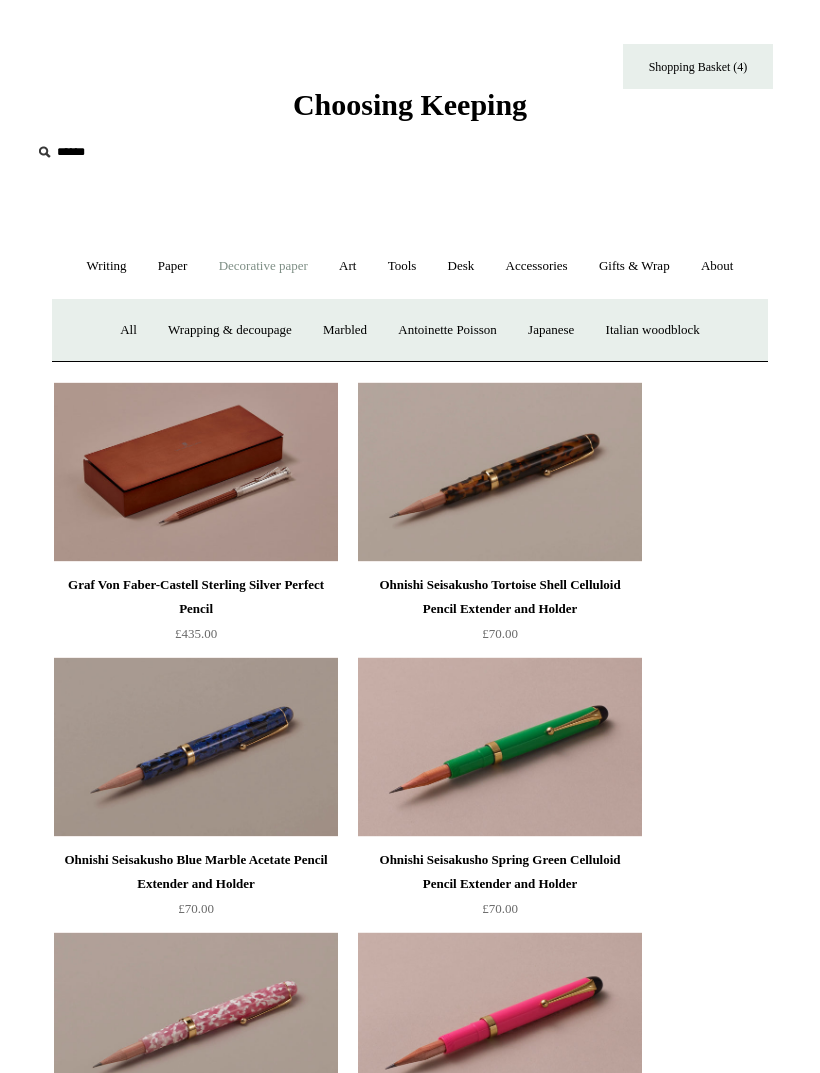 click on "All" at bounding box center (128, 330) 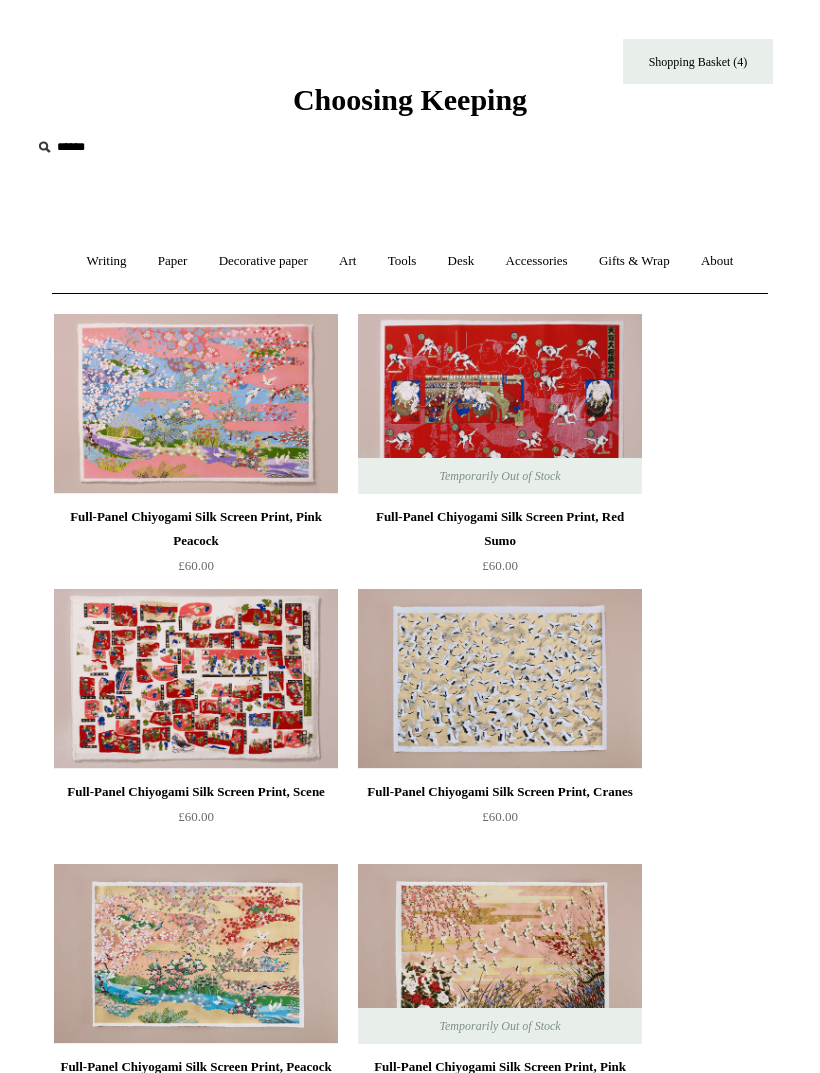 scroll, scrollTop: 0, scrollLeft: 0, axis: both 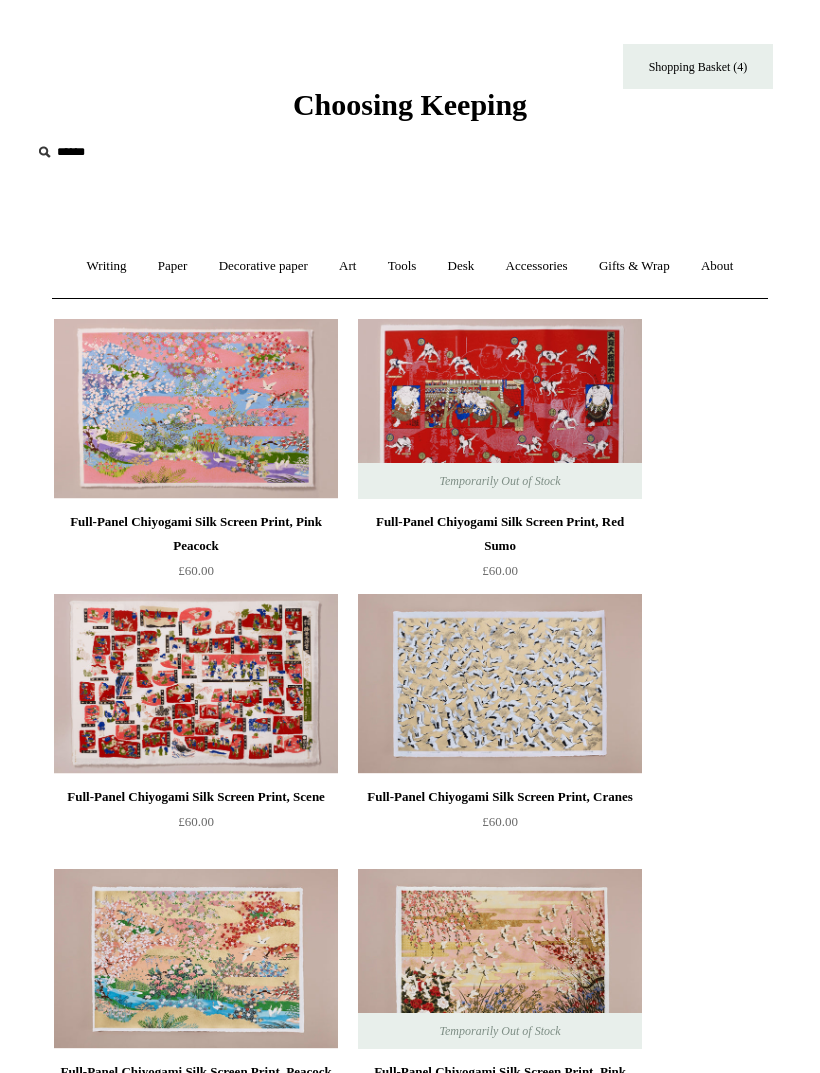 click on "Decorative paper +" at bounding box center [263, 266] 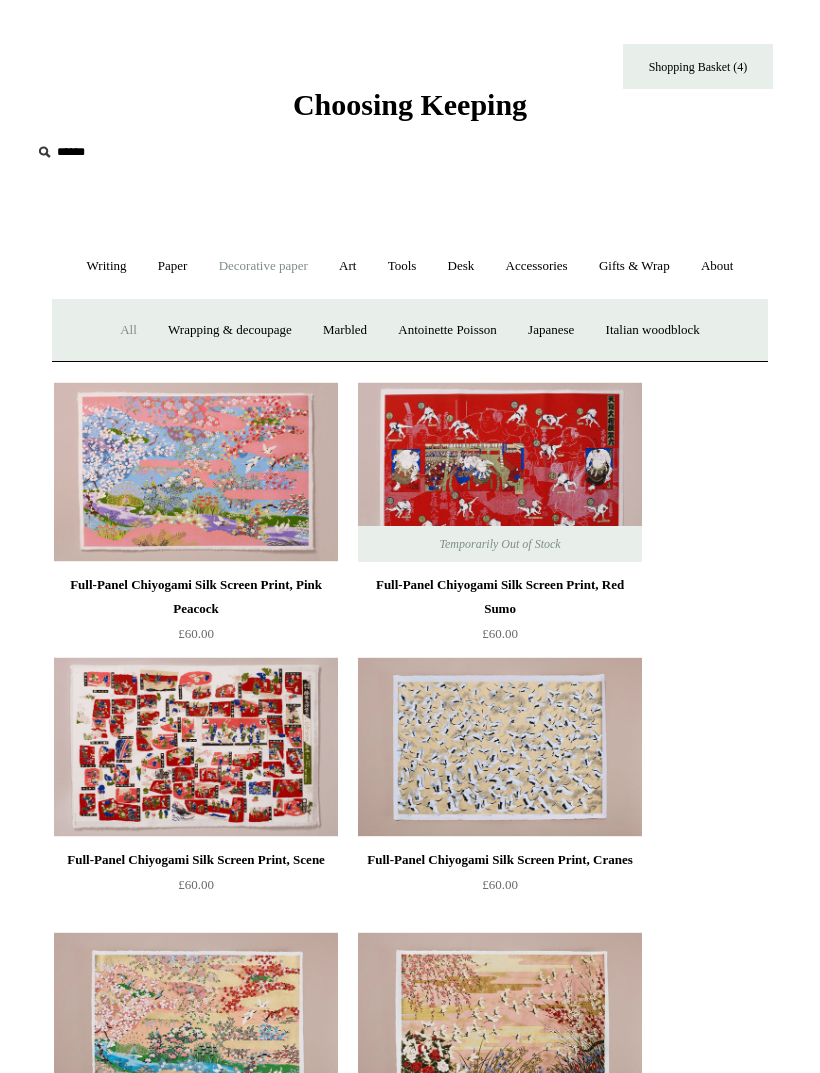 click on "Wrapping & decoupage" at bounding box center (230, 330) 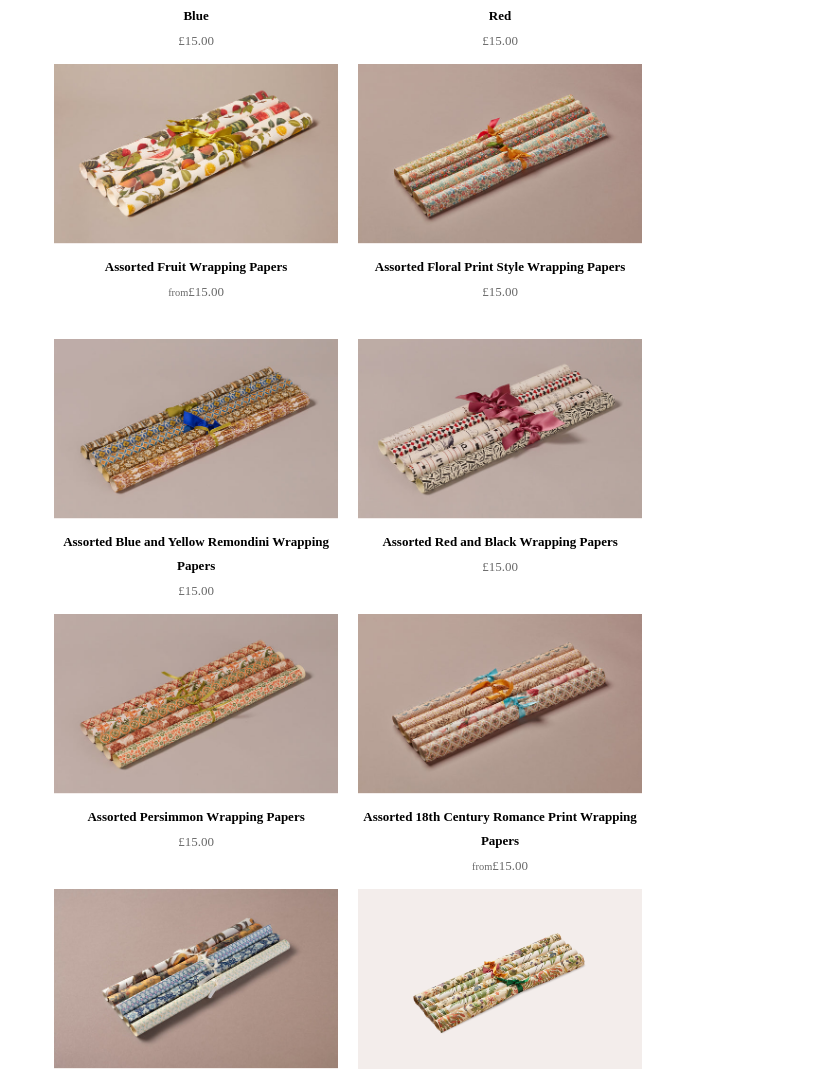 scroll, scrollTop: 1414, scrollLeft: 0, axis: vertical 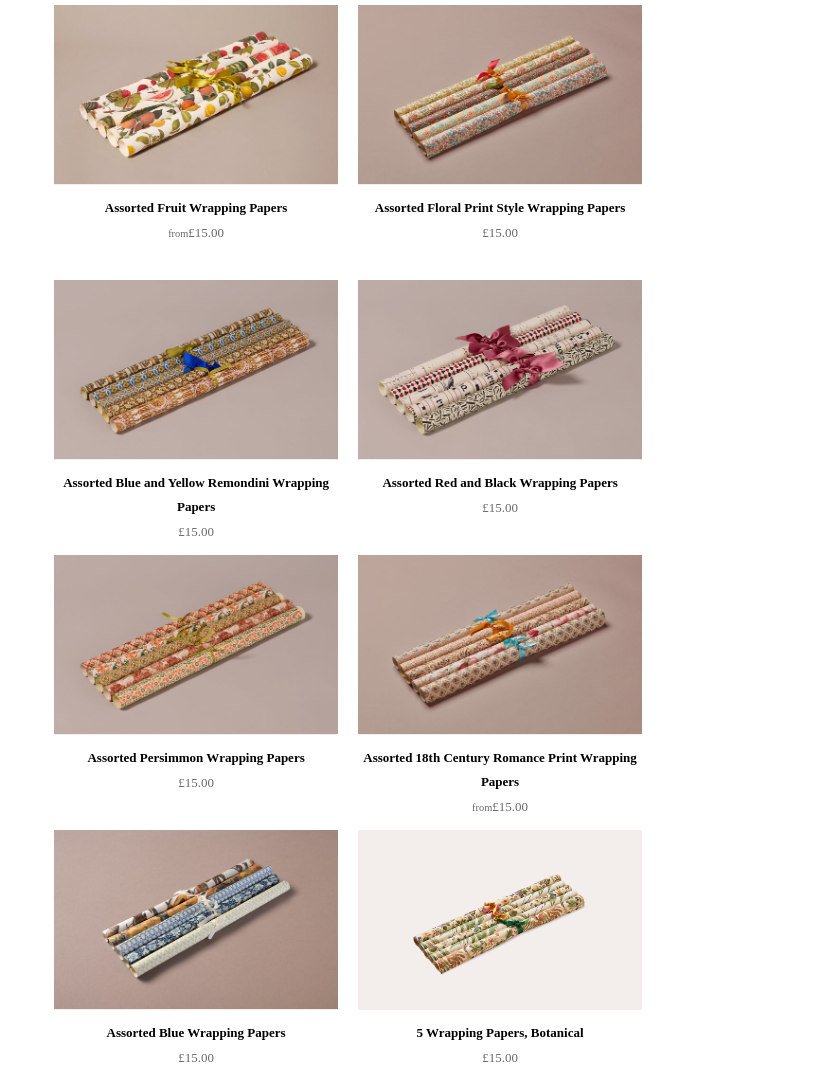 click at bounding box center (500, 645) 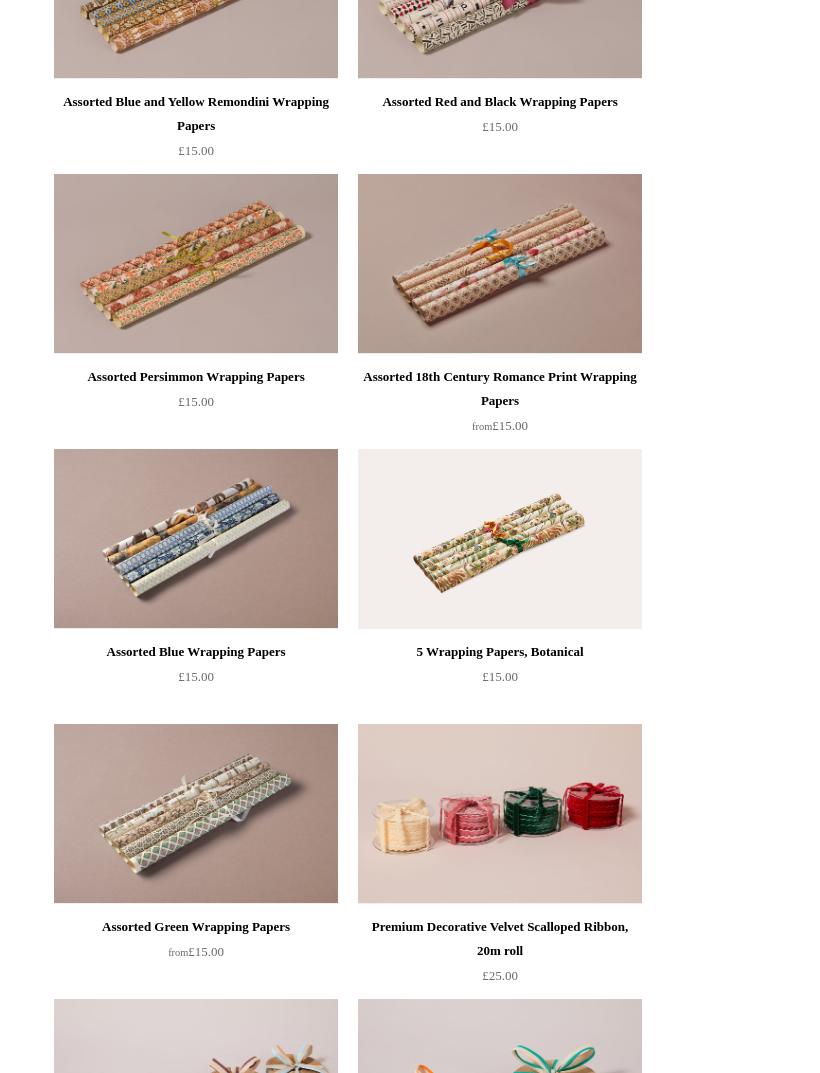 scroll, scrollTop: 1841, scrollLeft: 0, axis: vertical 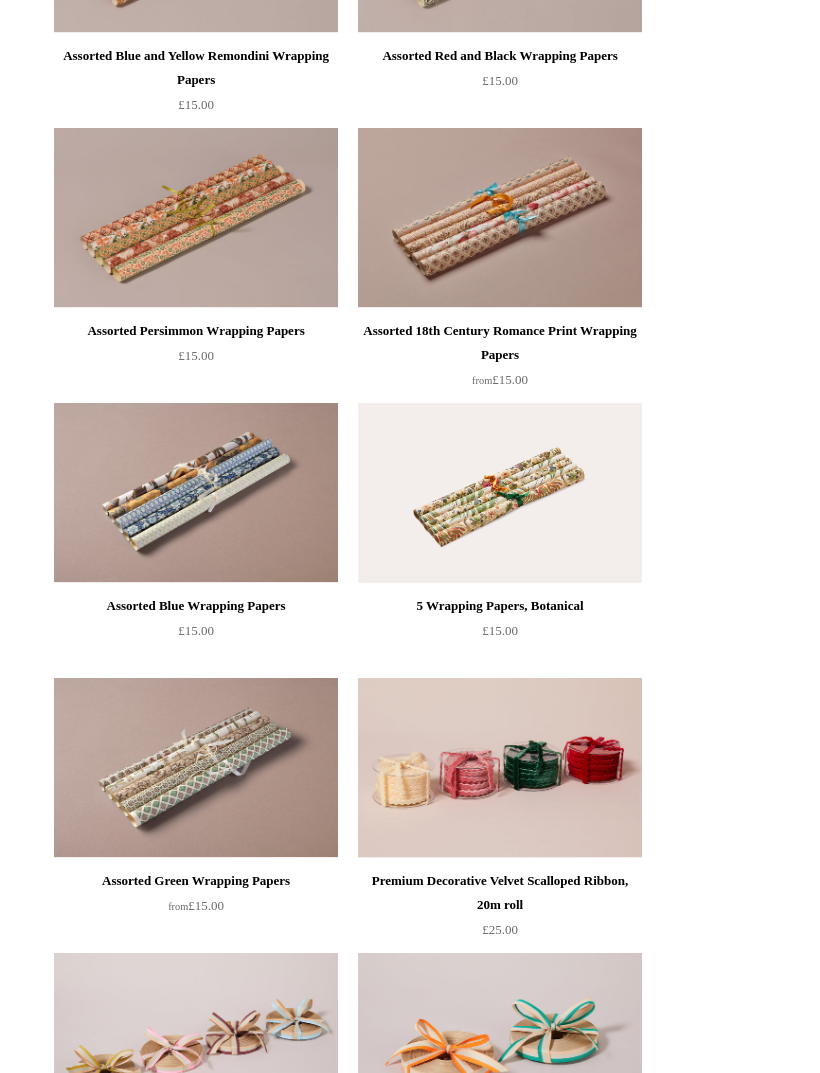 click at bounding box center (500, 493) 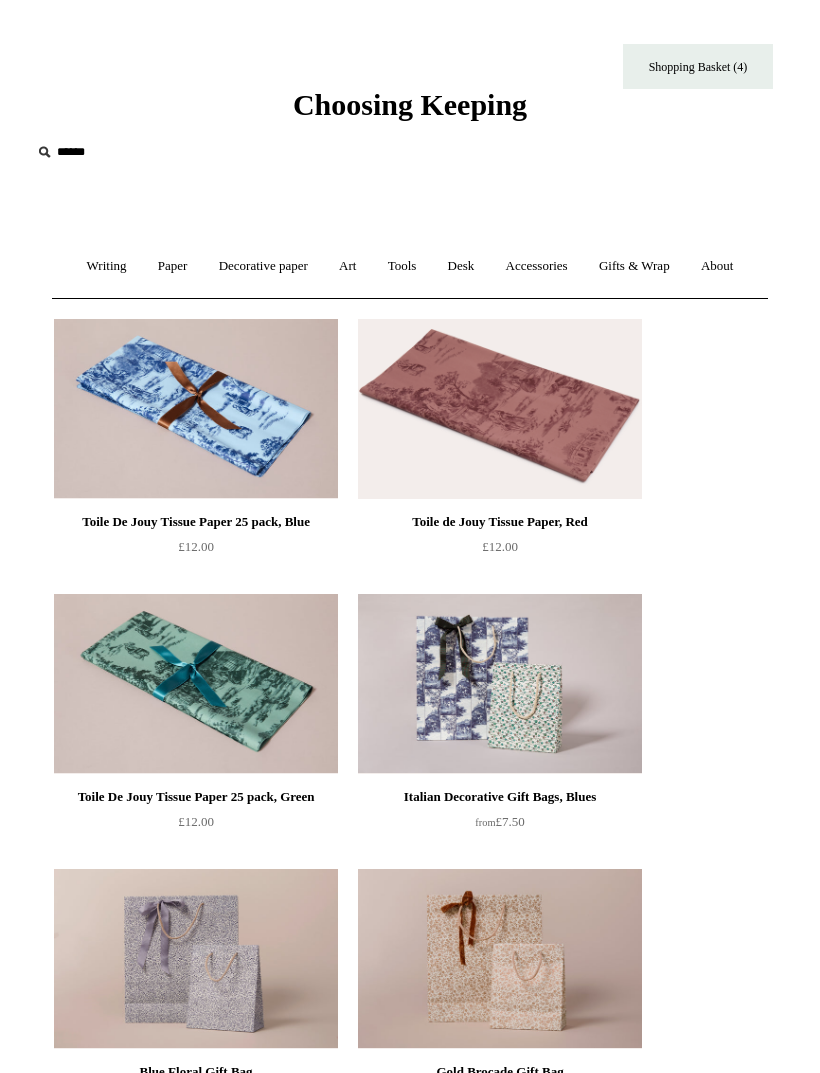 scroll, scrollTop: 1905, scrollLeft: 0, axis: vertical 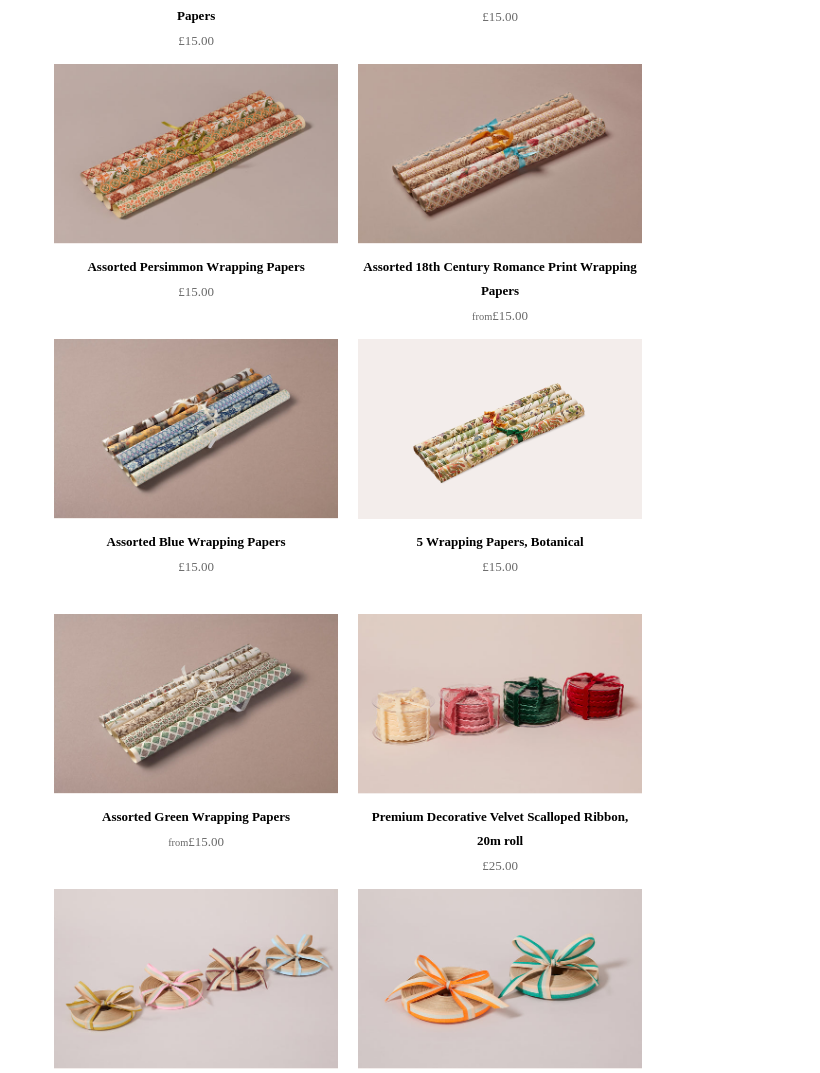 click at bounding box center [196, 704] 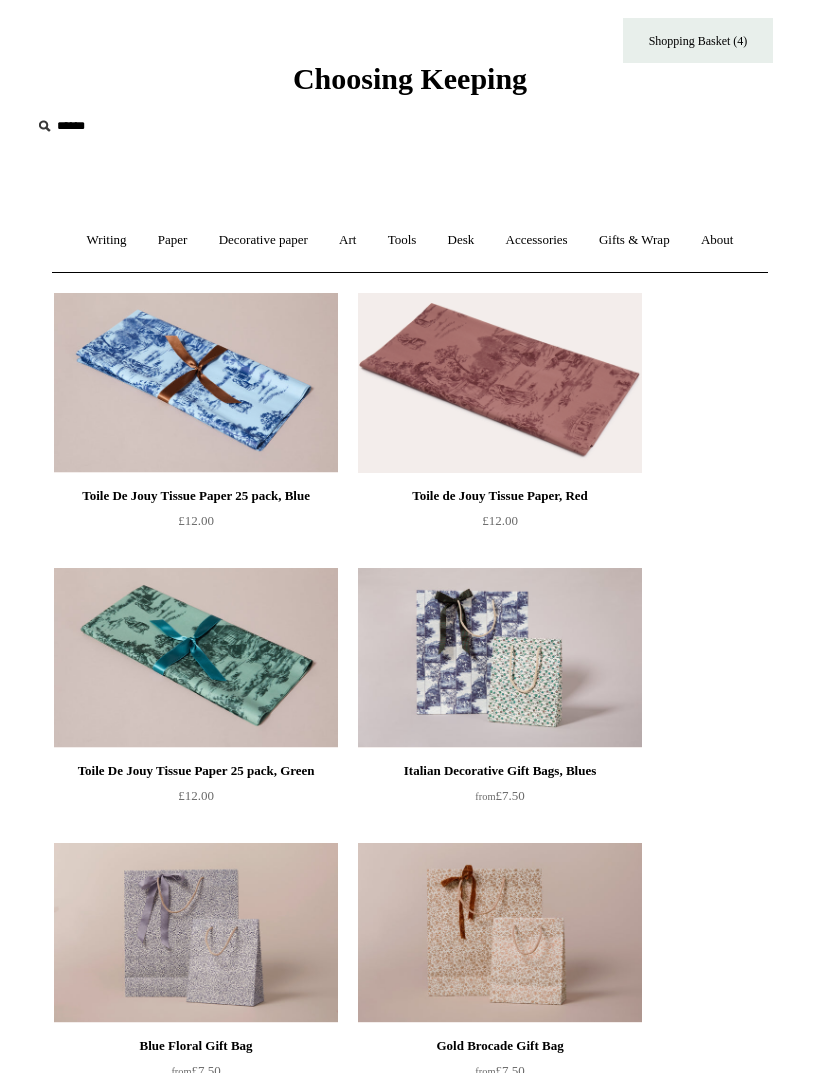 scroll, scrollTop: 0, scrollLeft: 0, axis: both 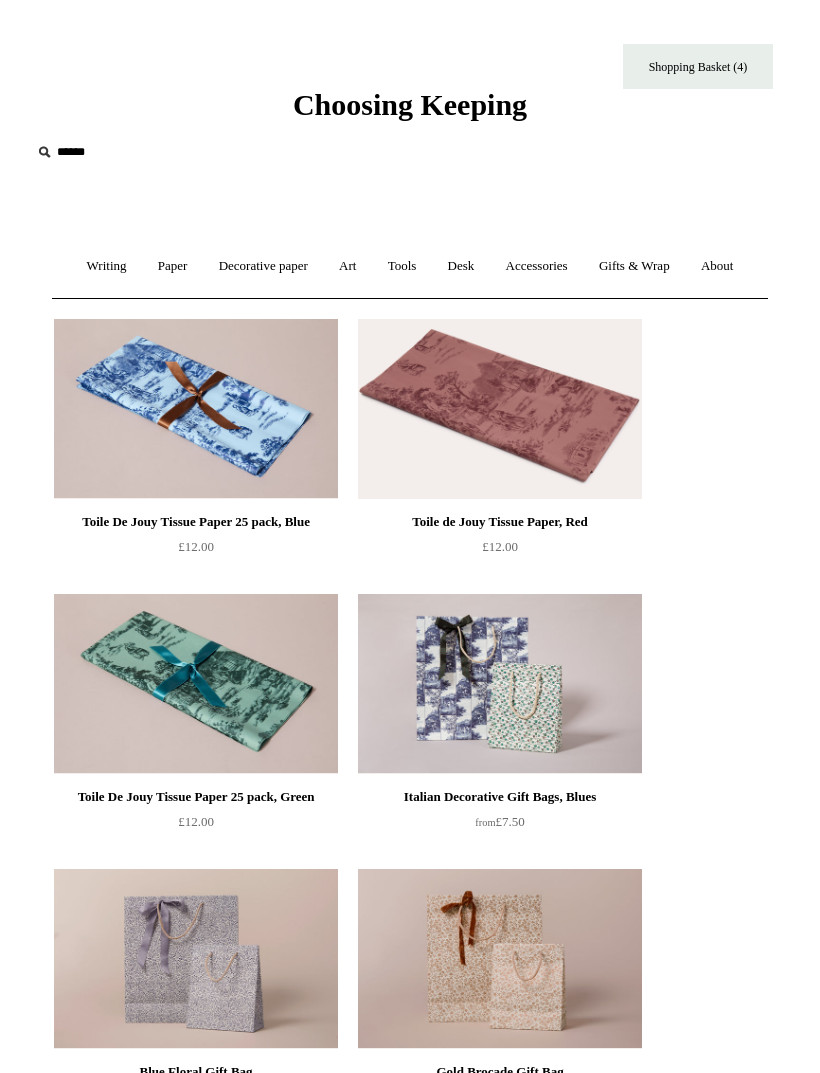 click on "Choosing Keeping" at bounding box center [410, 104] 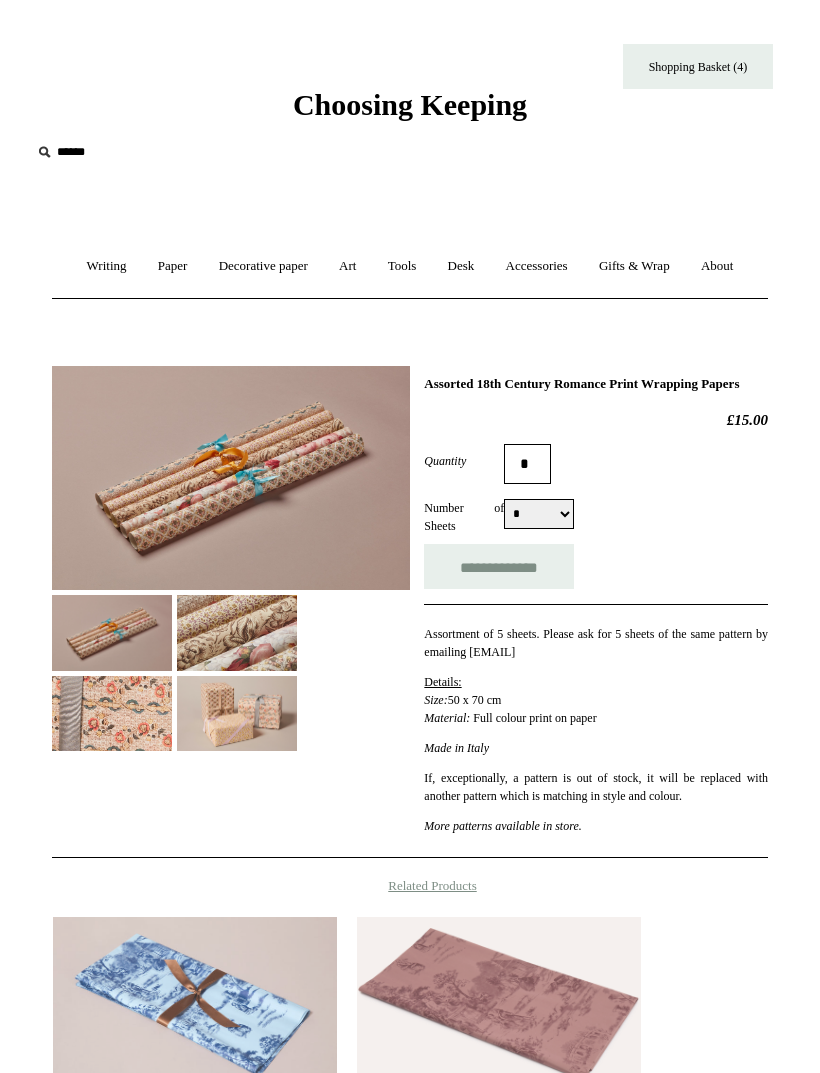 scroll, scrollTop: 0, scrollLeft: 0, axis: both 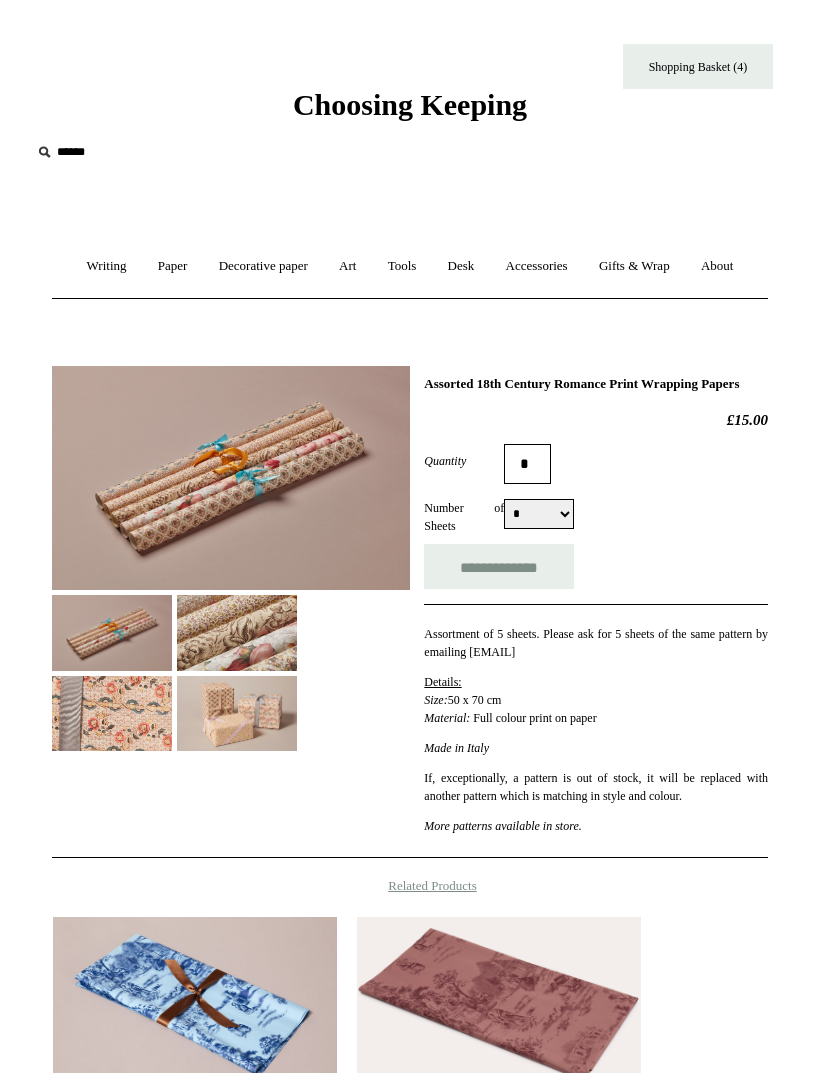 click at bounding box center [112, 713] 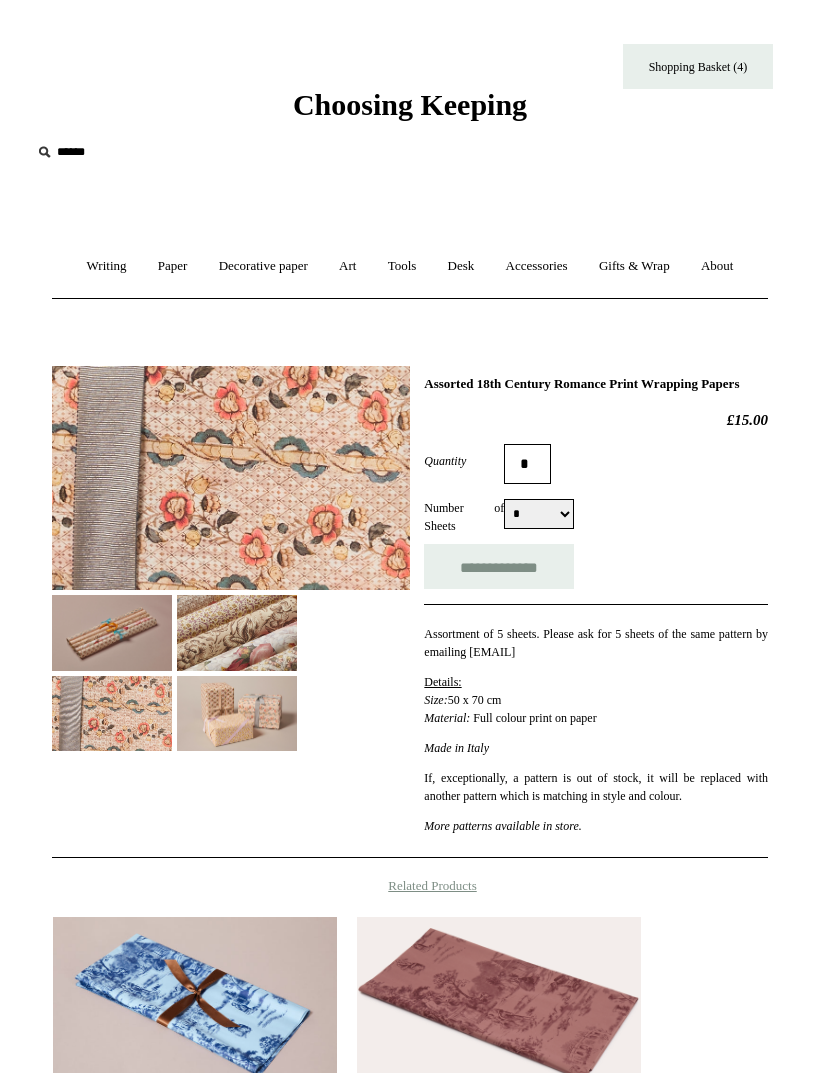 click at bounding box center (237, 632) 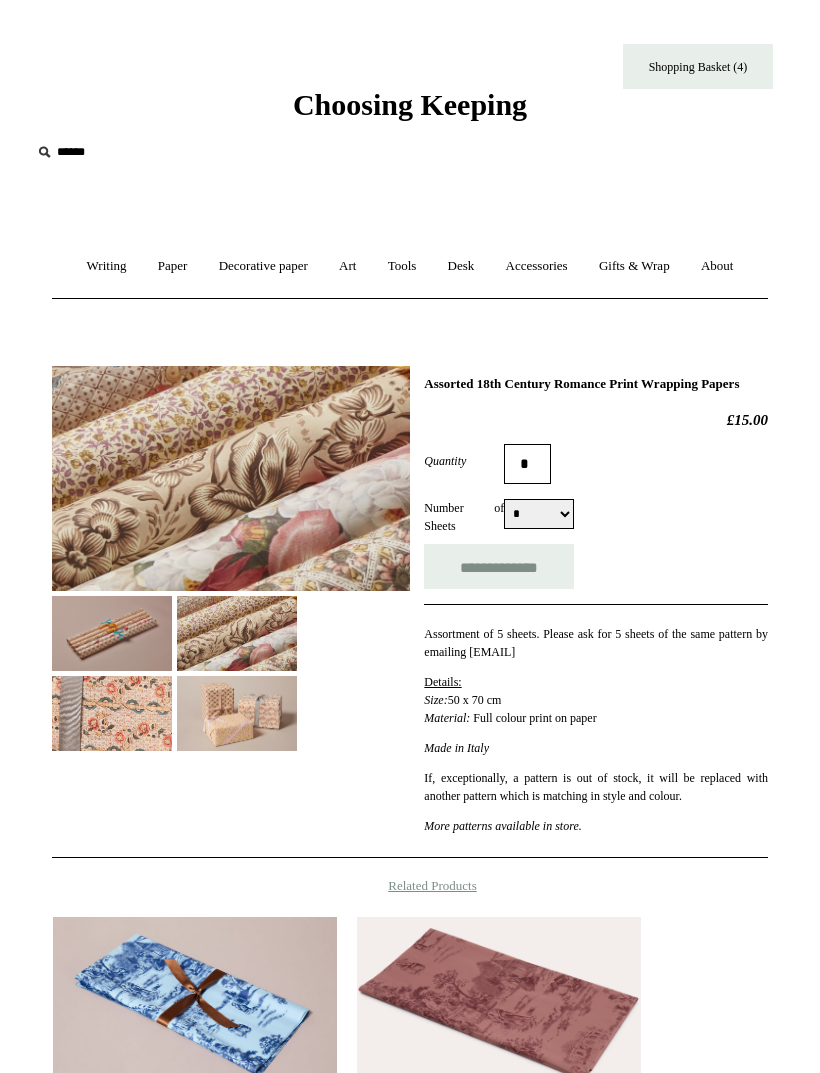 click at bounding box center [237, 713] 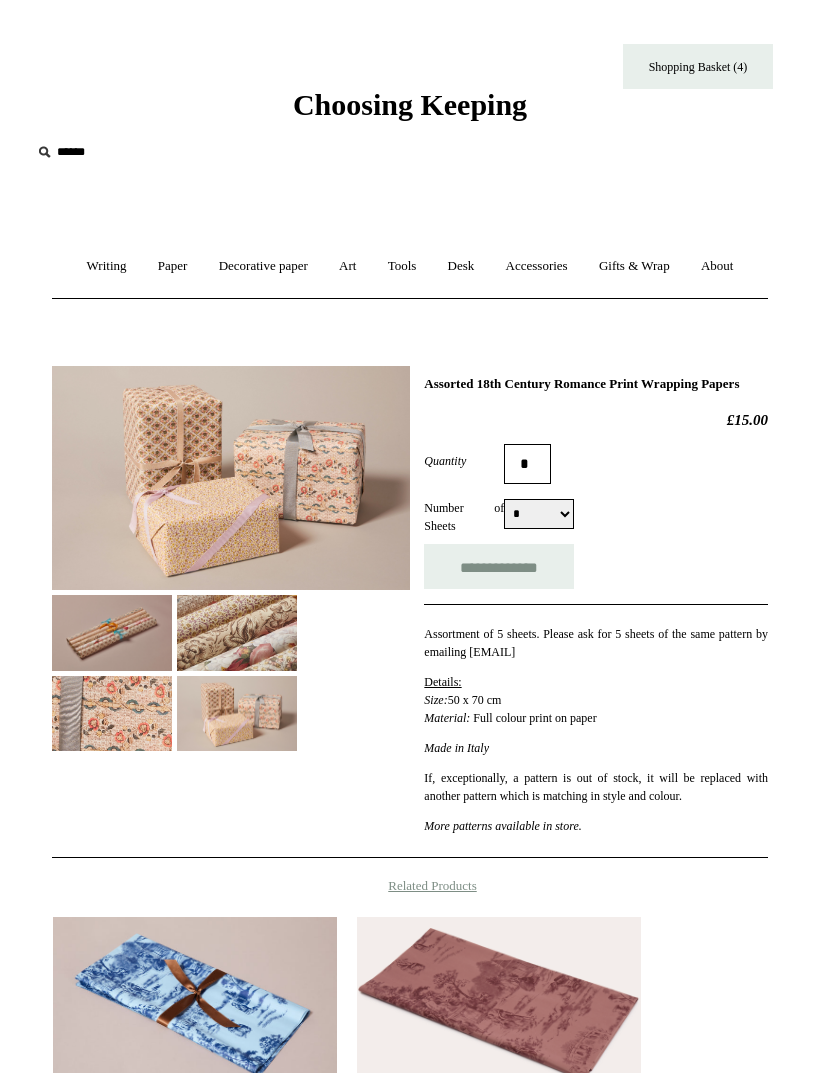 click at bounding box center (112, 632) 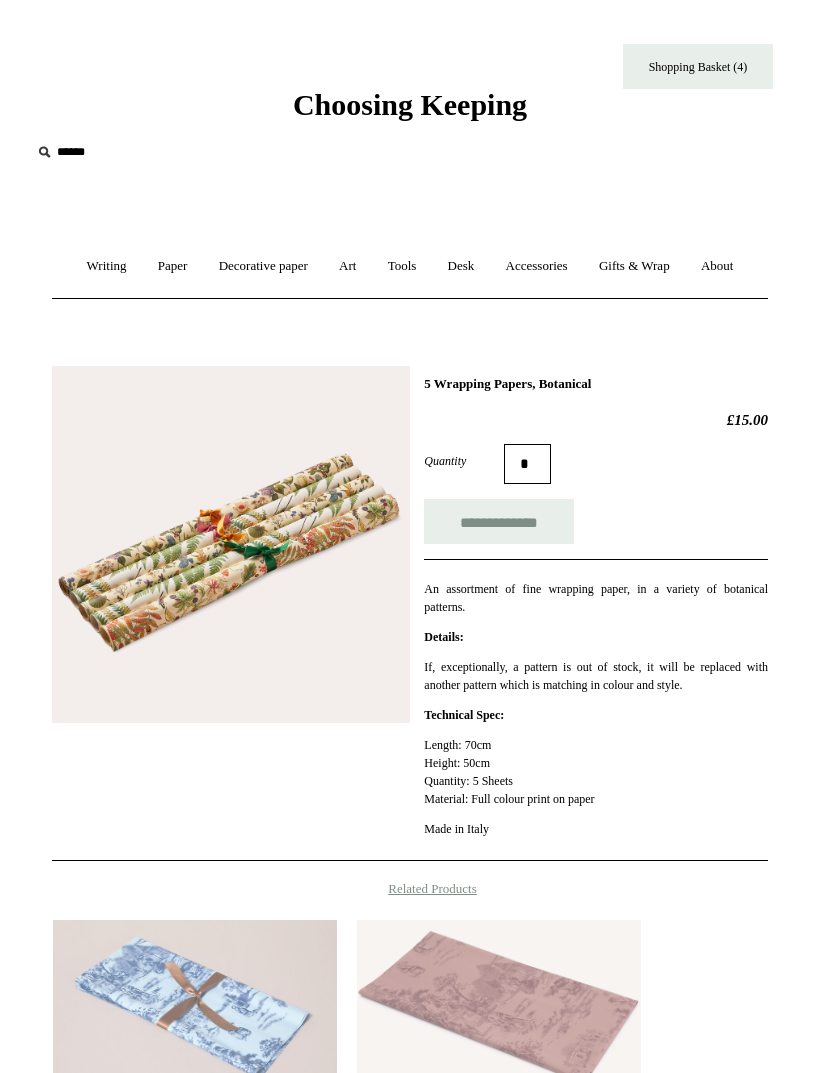 scroll, scrollTop: 0, scrollLeft: 0, axis: both 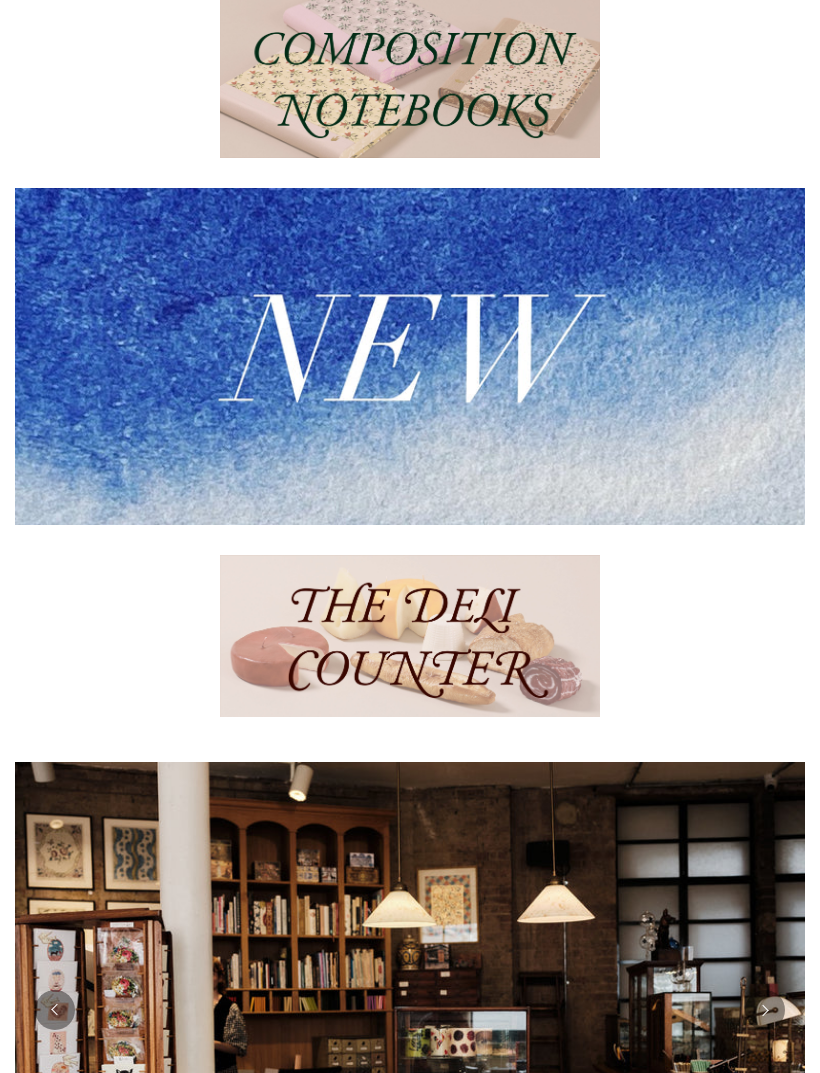 click at bounding box center (410, 356) 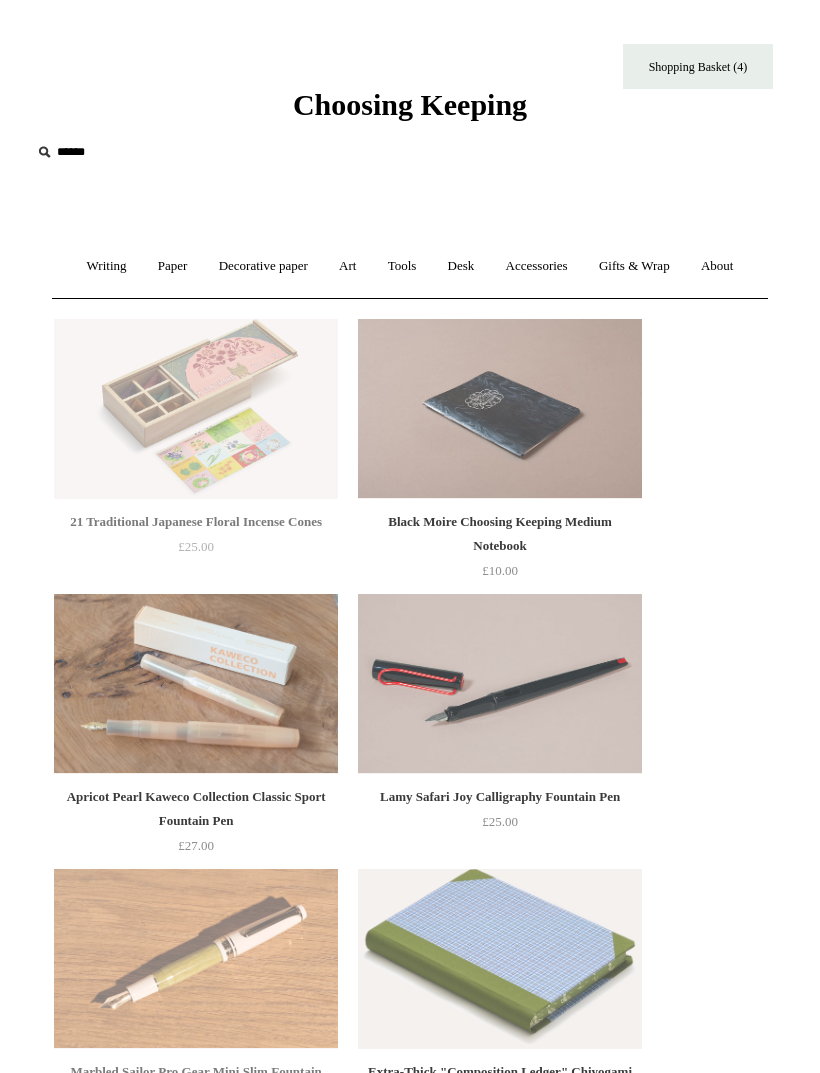 scroll, scrollTop: 0, scrollLeft: 0, axis: both 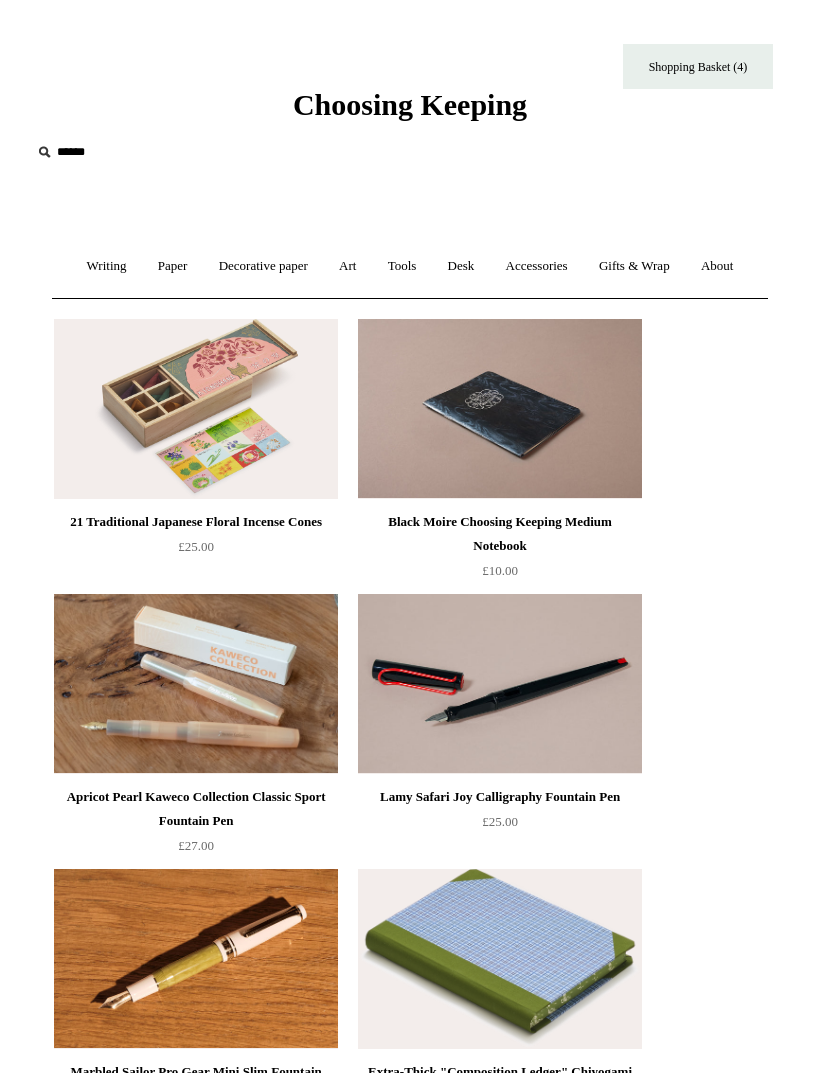 click at bounding box center [500, 409] 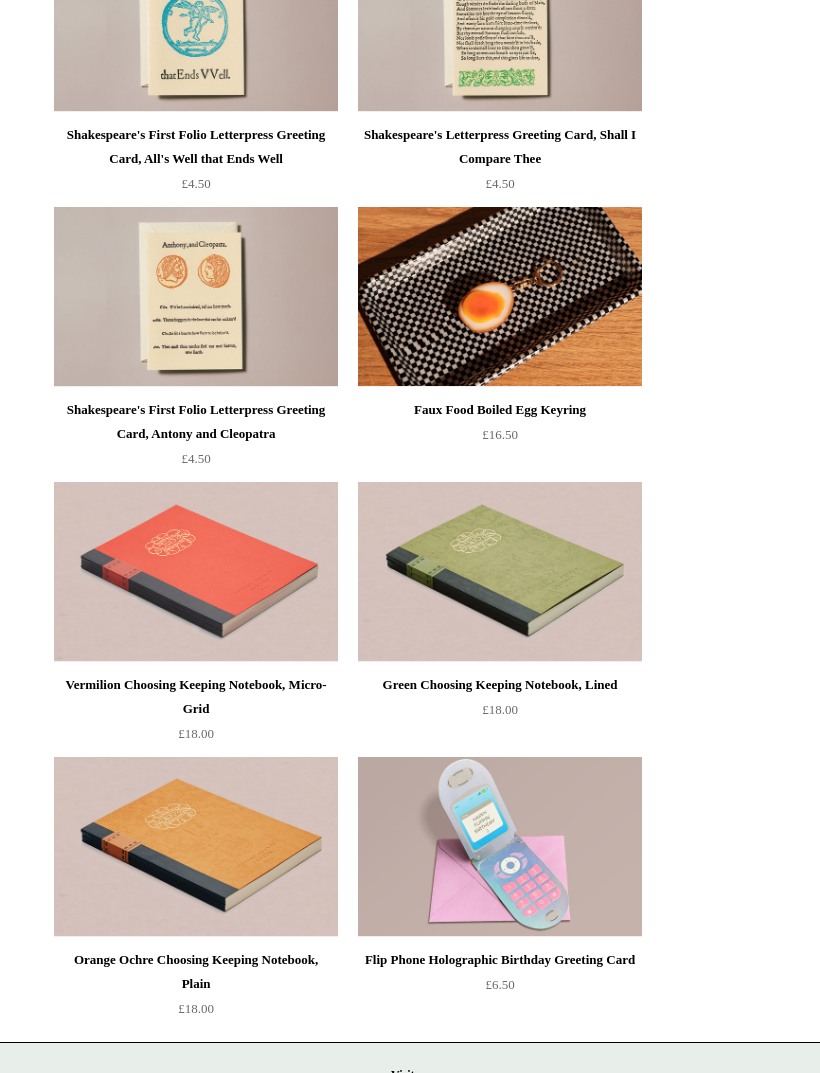 scroll, scrollTop: 5899, scrollLeft: 0, axis: vertical 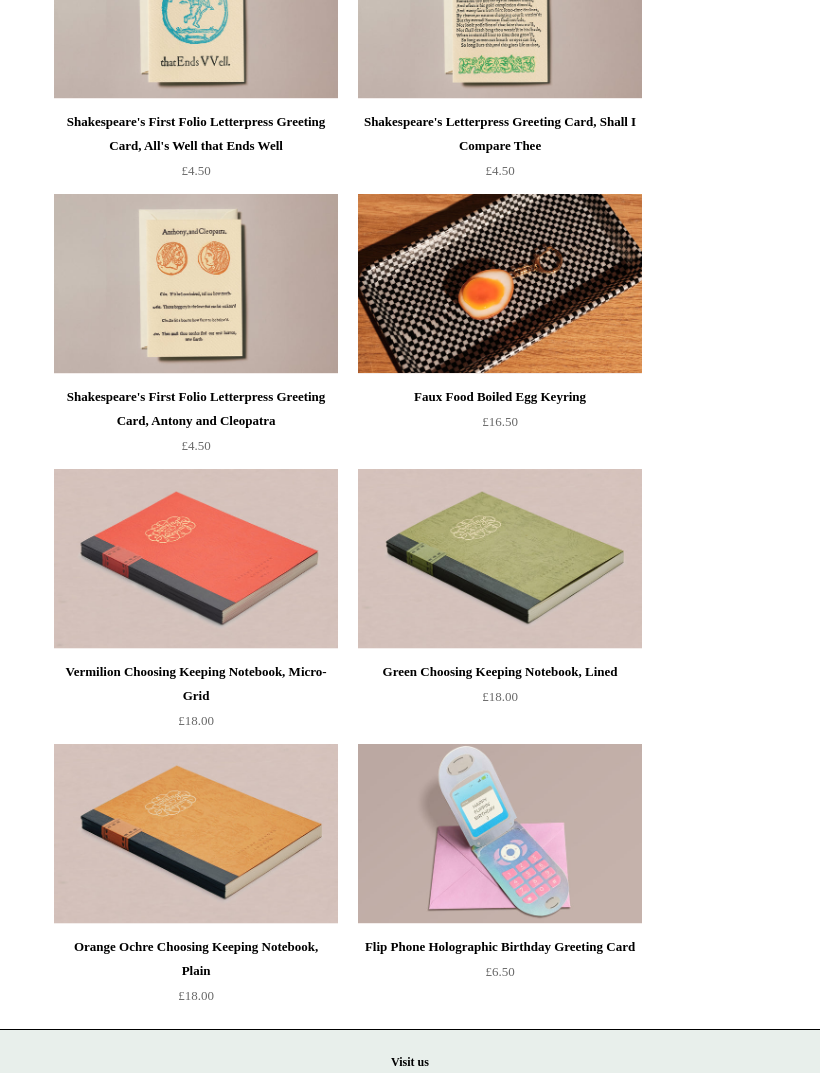 click at bounding box center [500, 560] 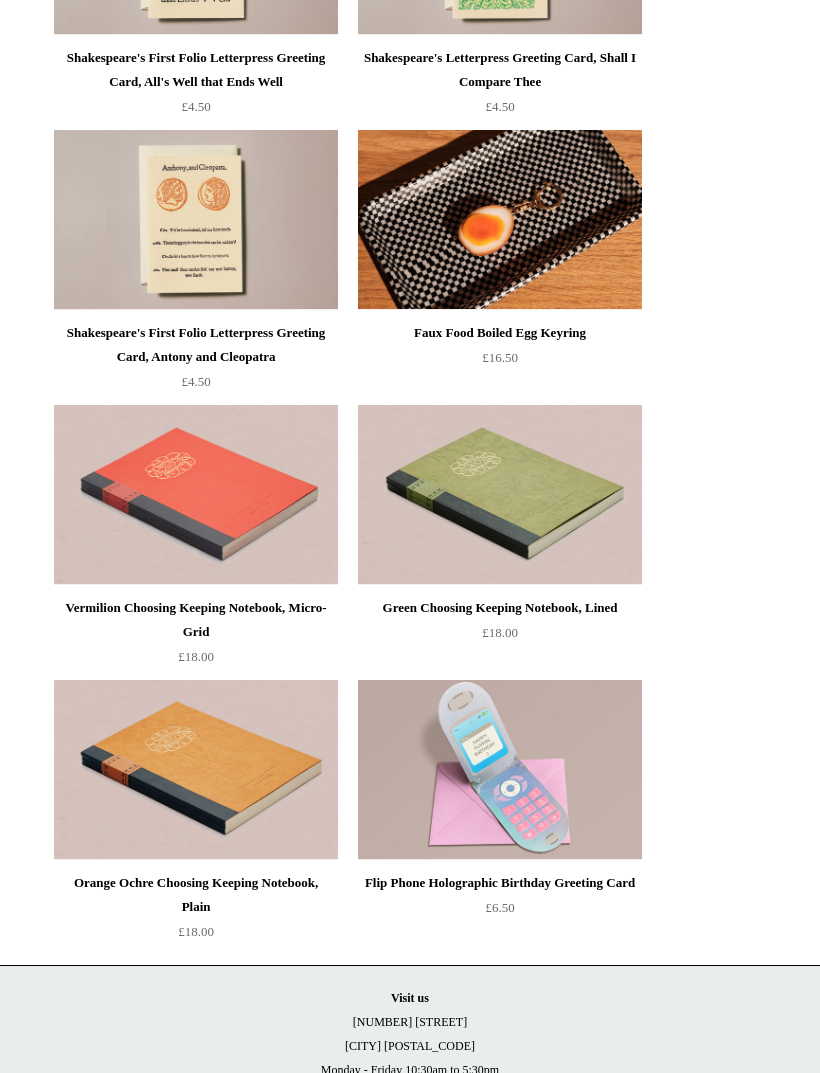 click at bounding box center (196, 770) 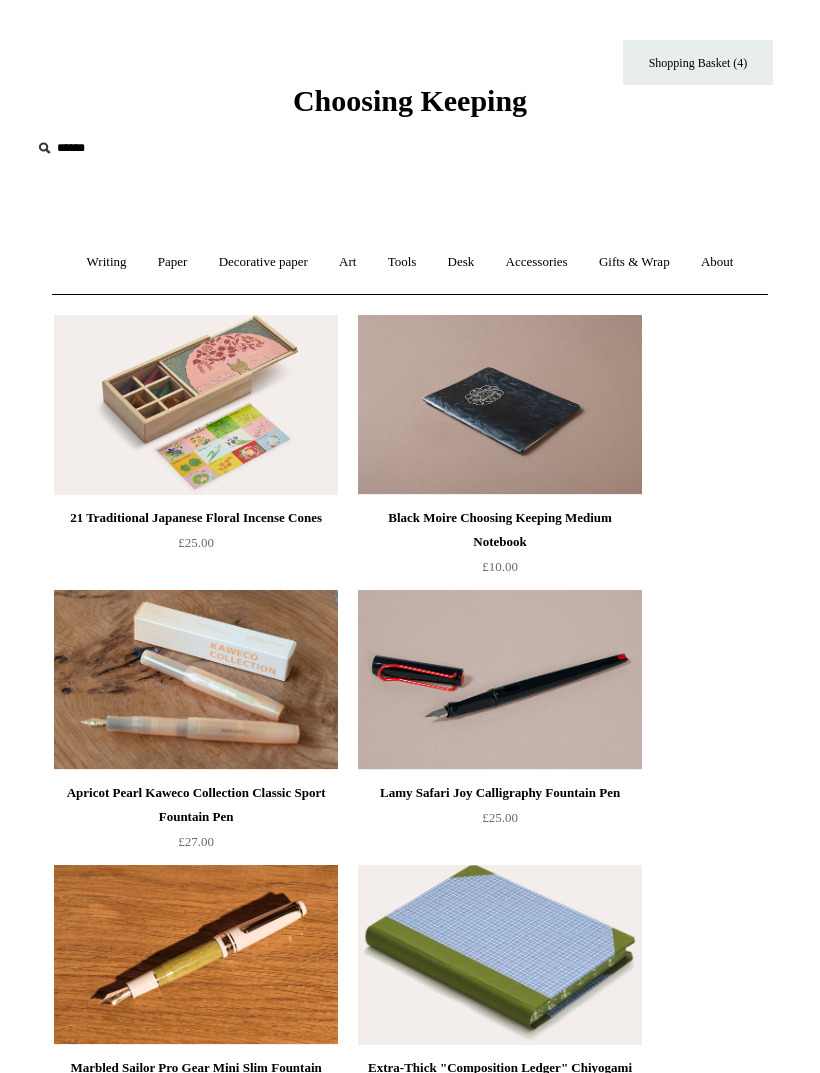 scroll, scrollTop: 0, scrollLeft: 0, axis: both 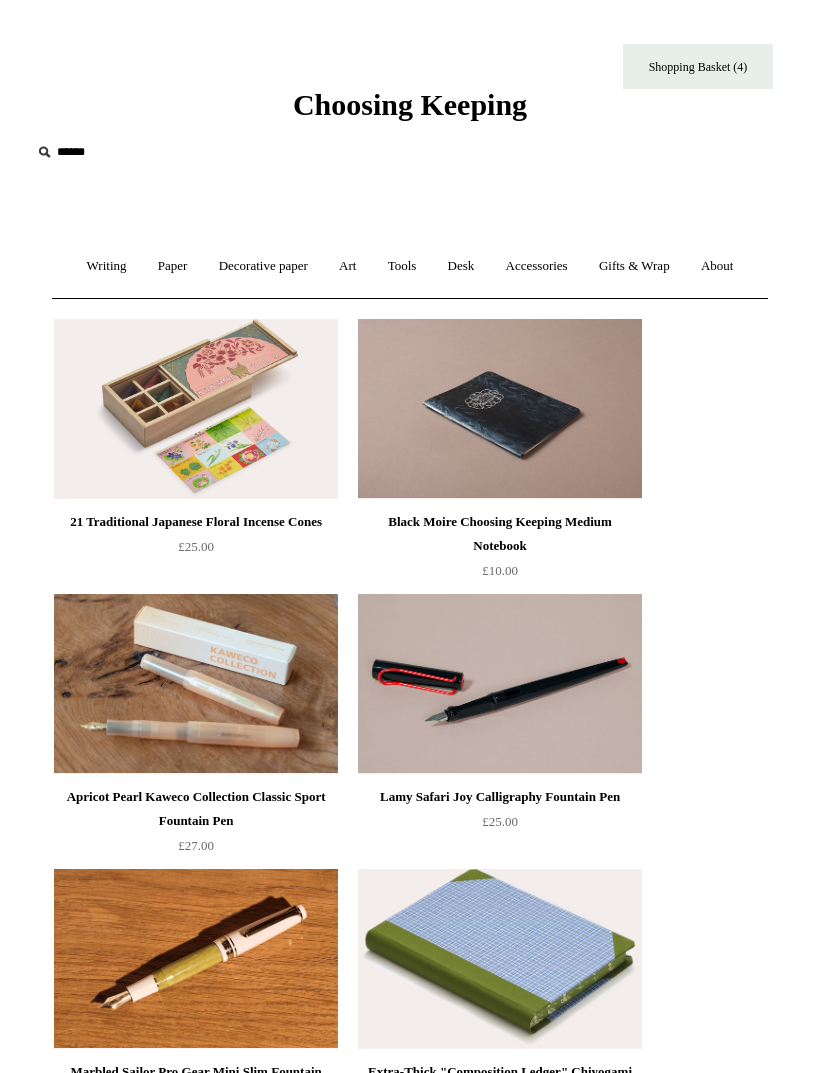 click on "Gifts & Wrap +" at bounding box center (634, 266) 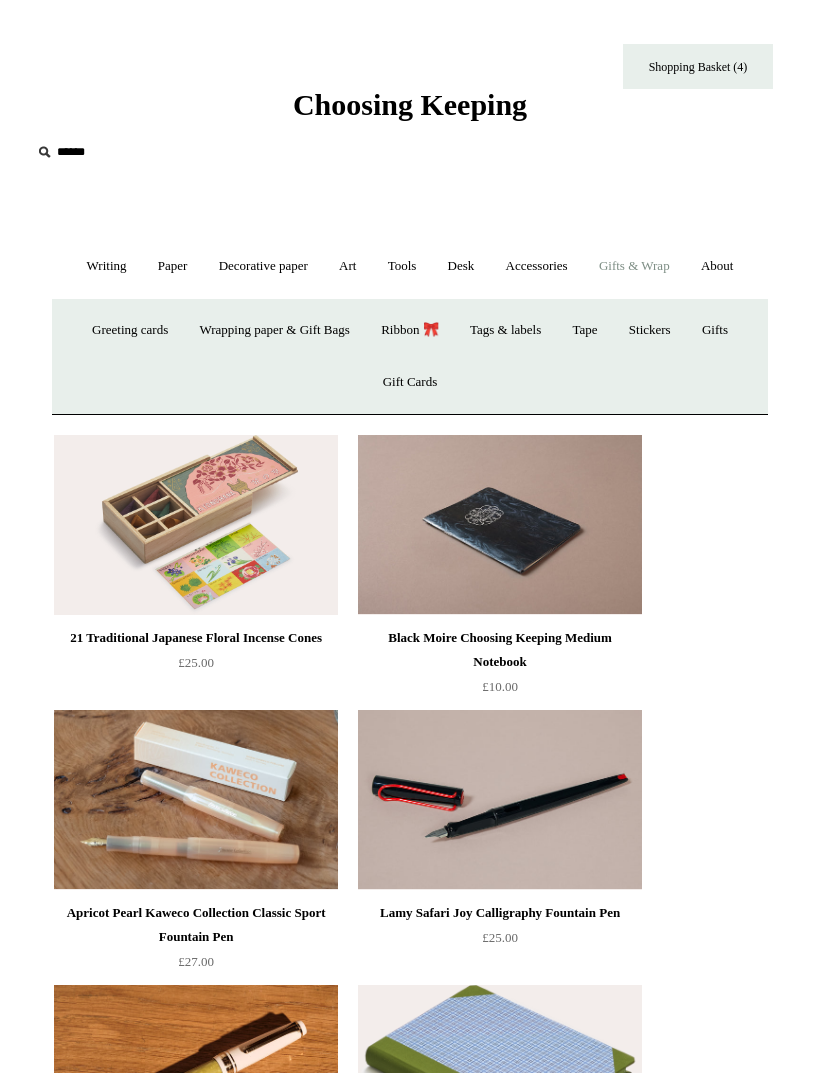 click on "Stickers" at bounding box center (650, 330) 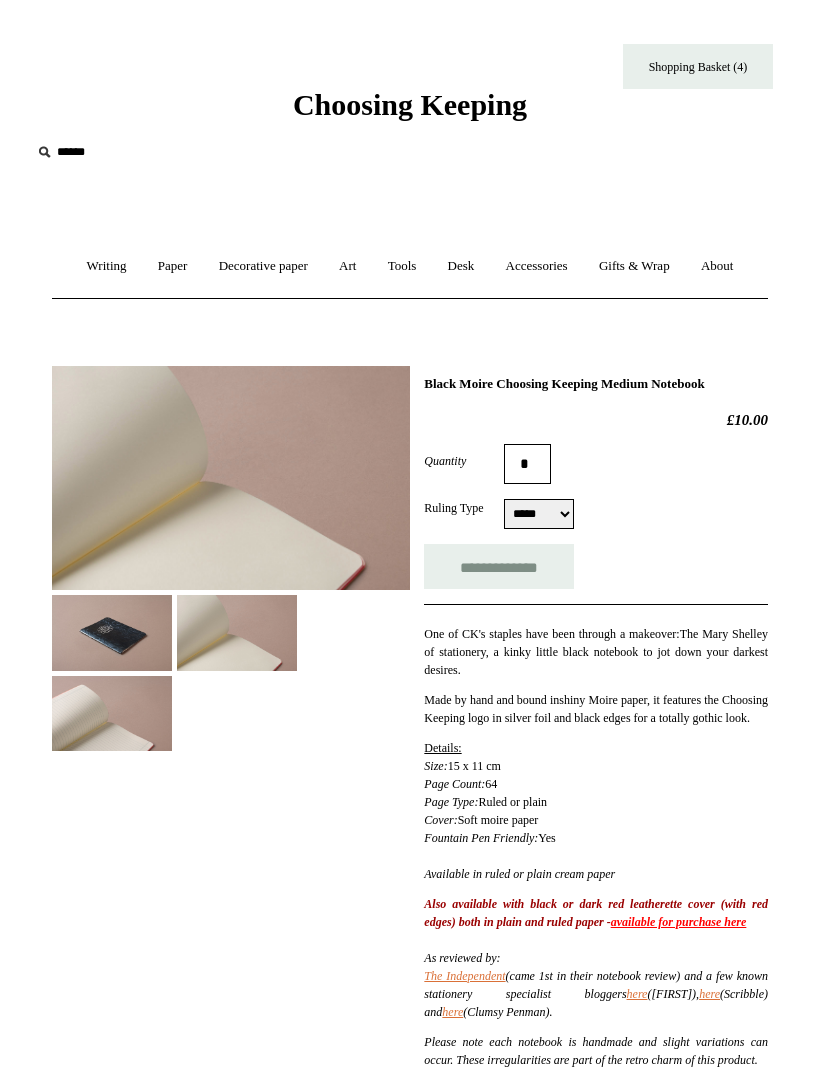 scroll, scrollTop: 0, scrollLeft: 0, axis: both 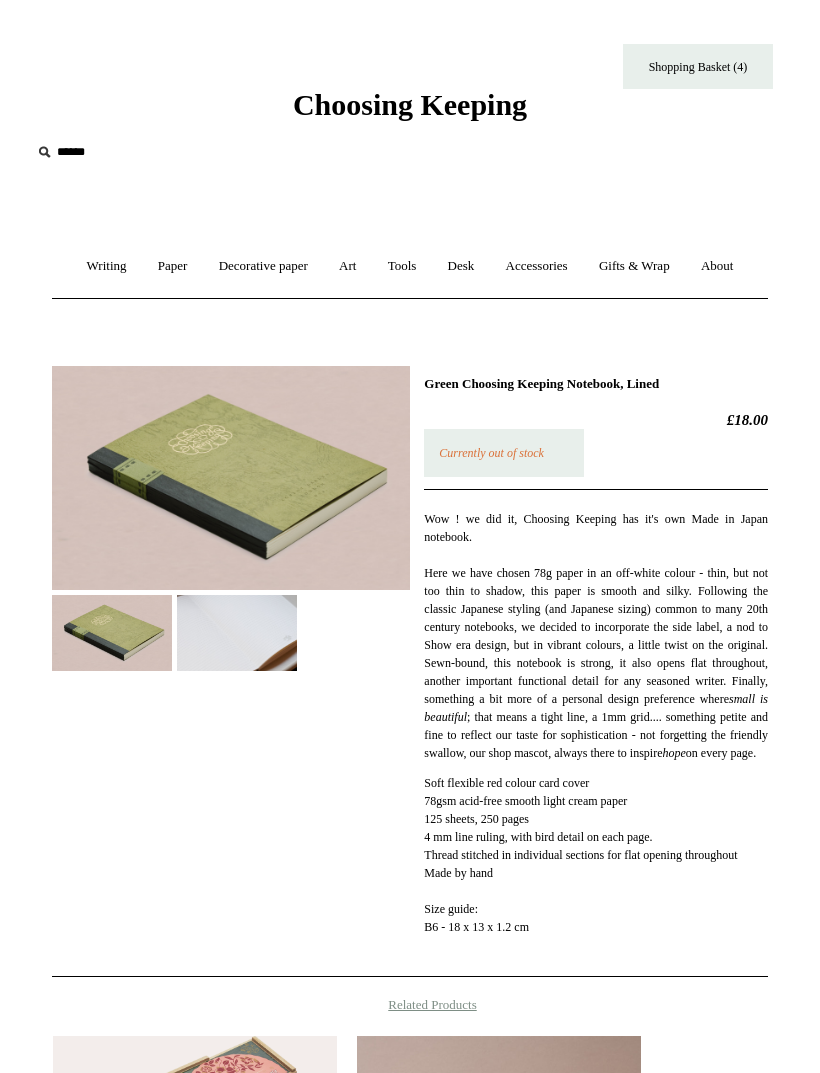 click at bounding box center (237, 632) 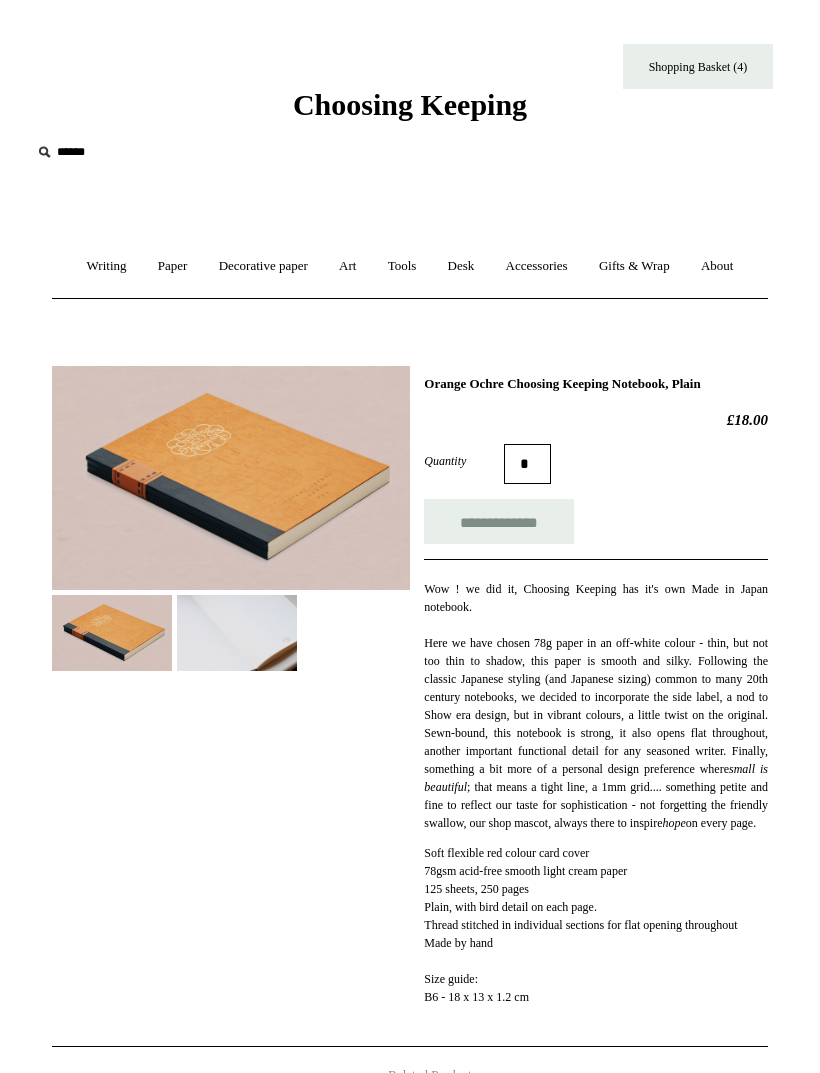 scroll, scrollTop: 0, scrollLeft: 0, axis: both 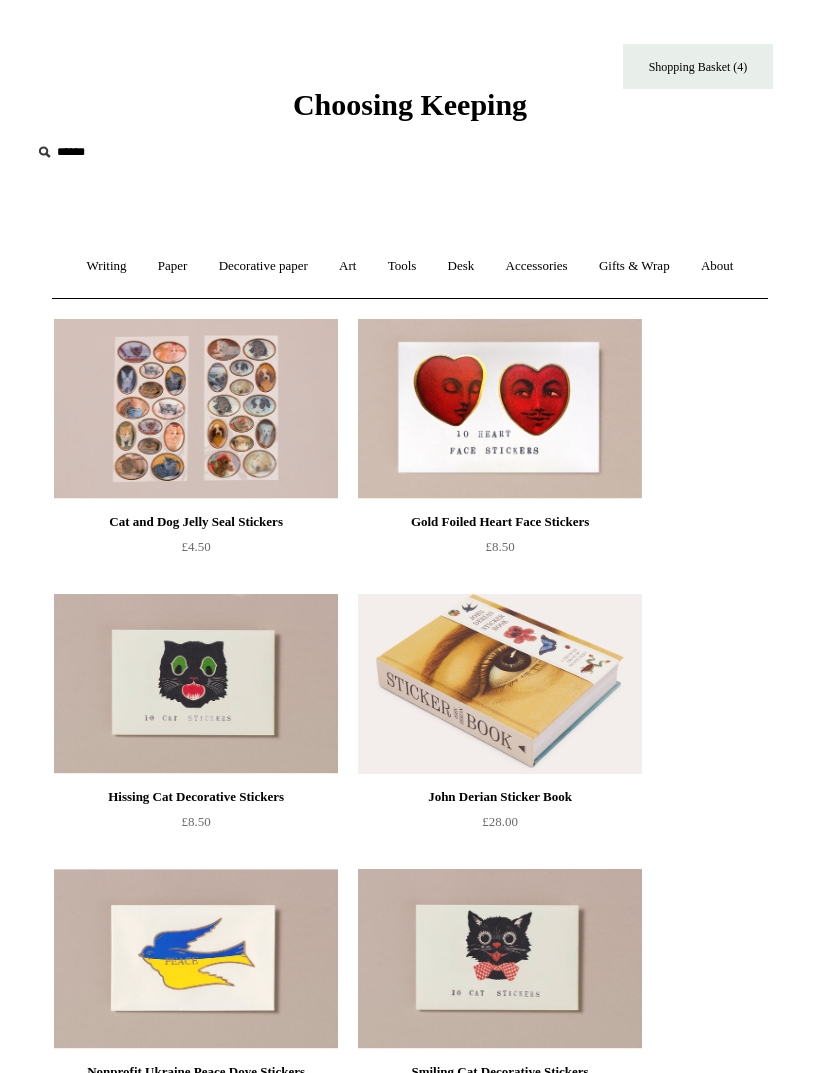 click on "Gifts & Wrap +" at bounding box center [634, 266] 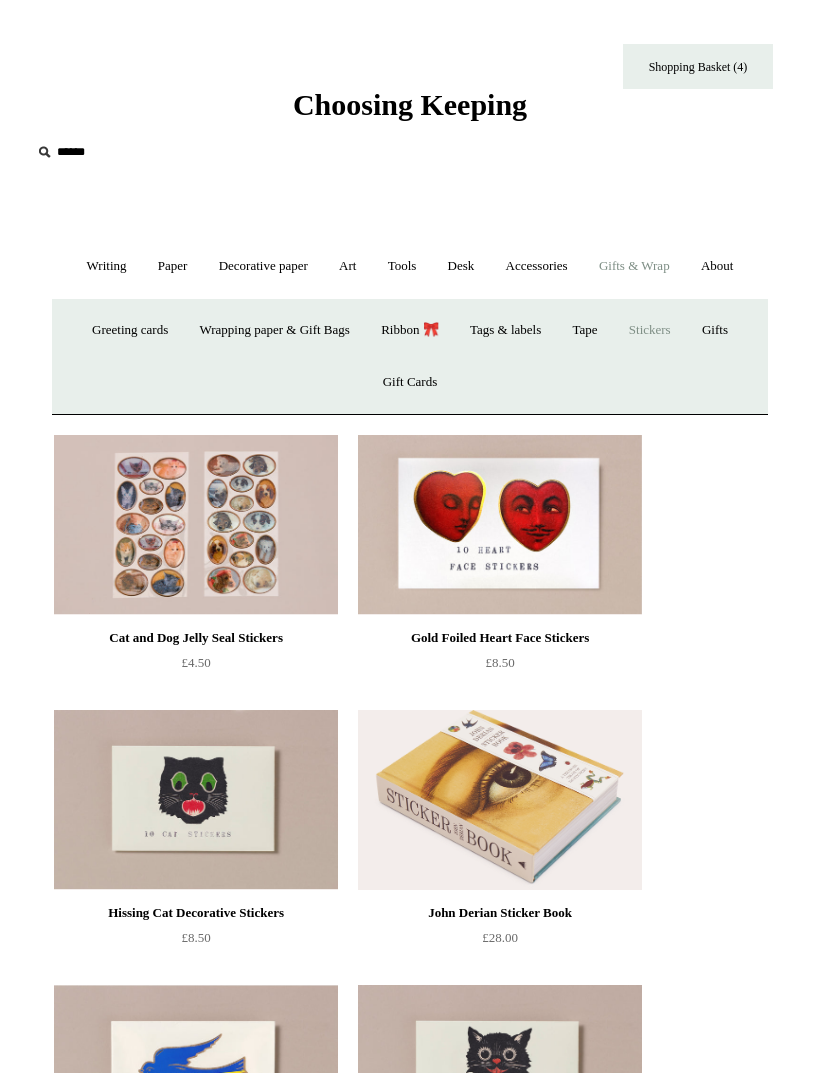 click on "Gifts +" at bounding box center [715, 330] 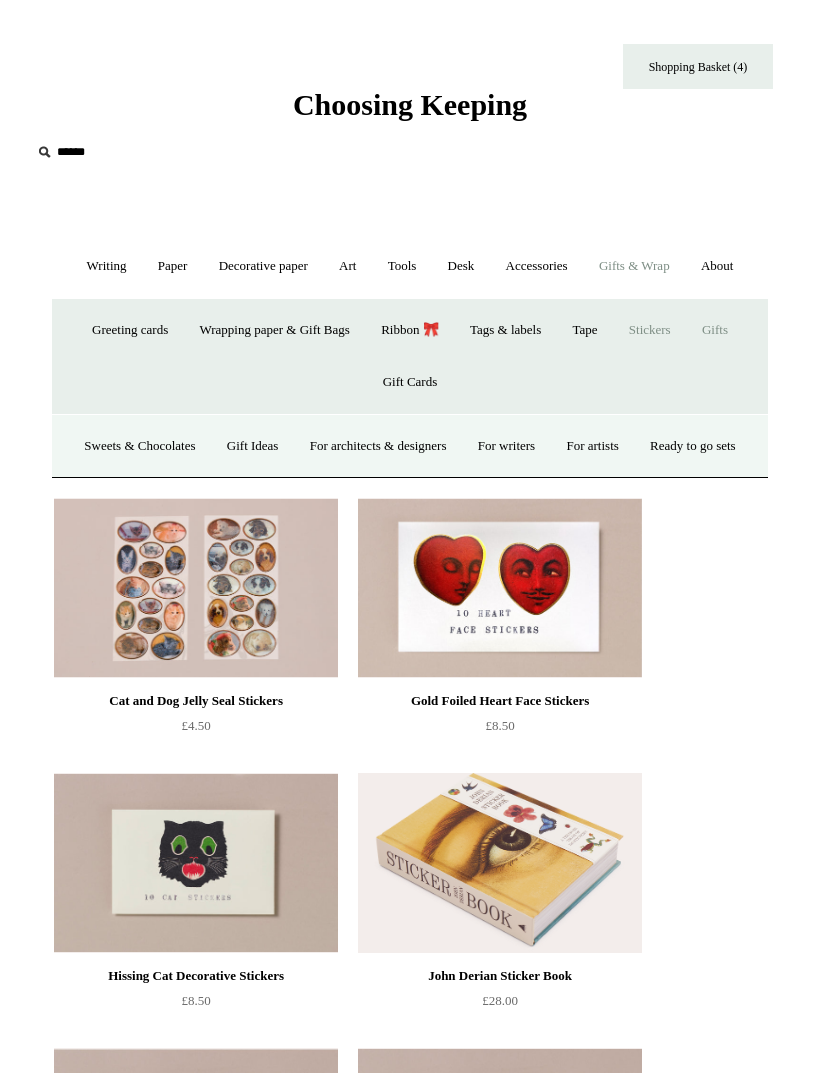 click on "For artists" at bounding box center [592, 446] 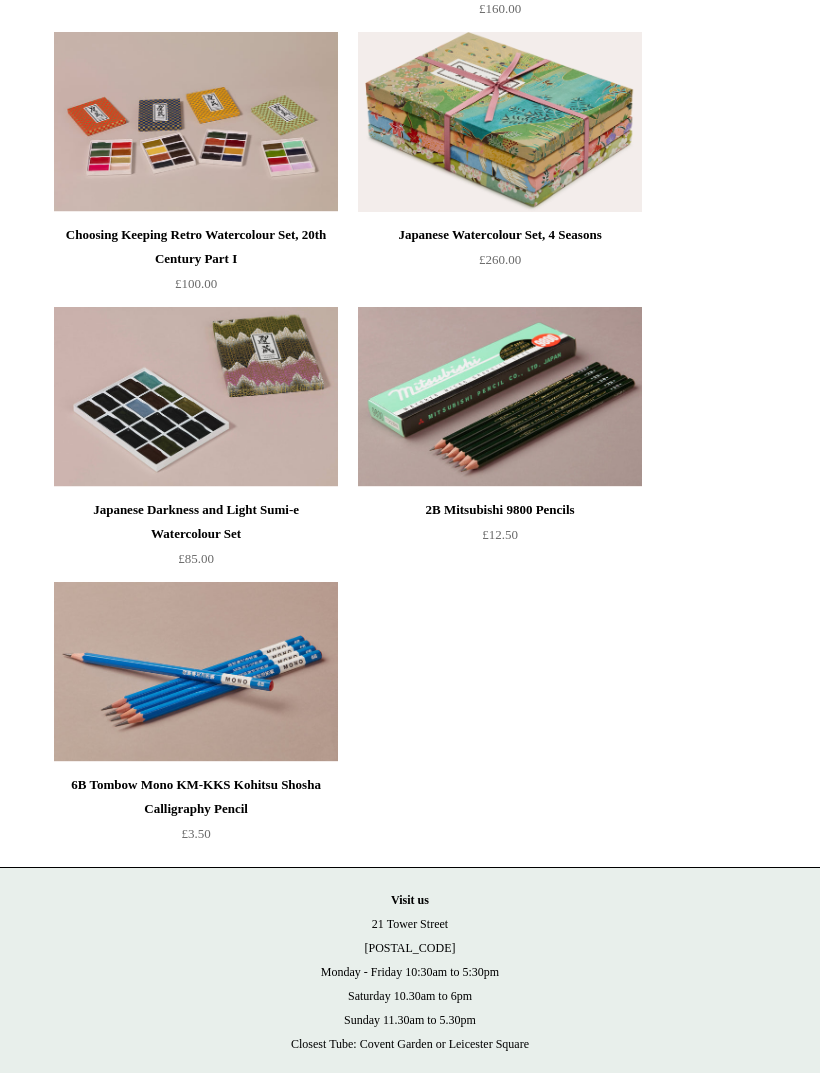 scroll, scrollTop: 4729, scrollLeft: 0, axis: vertical 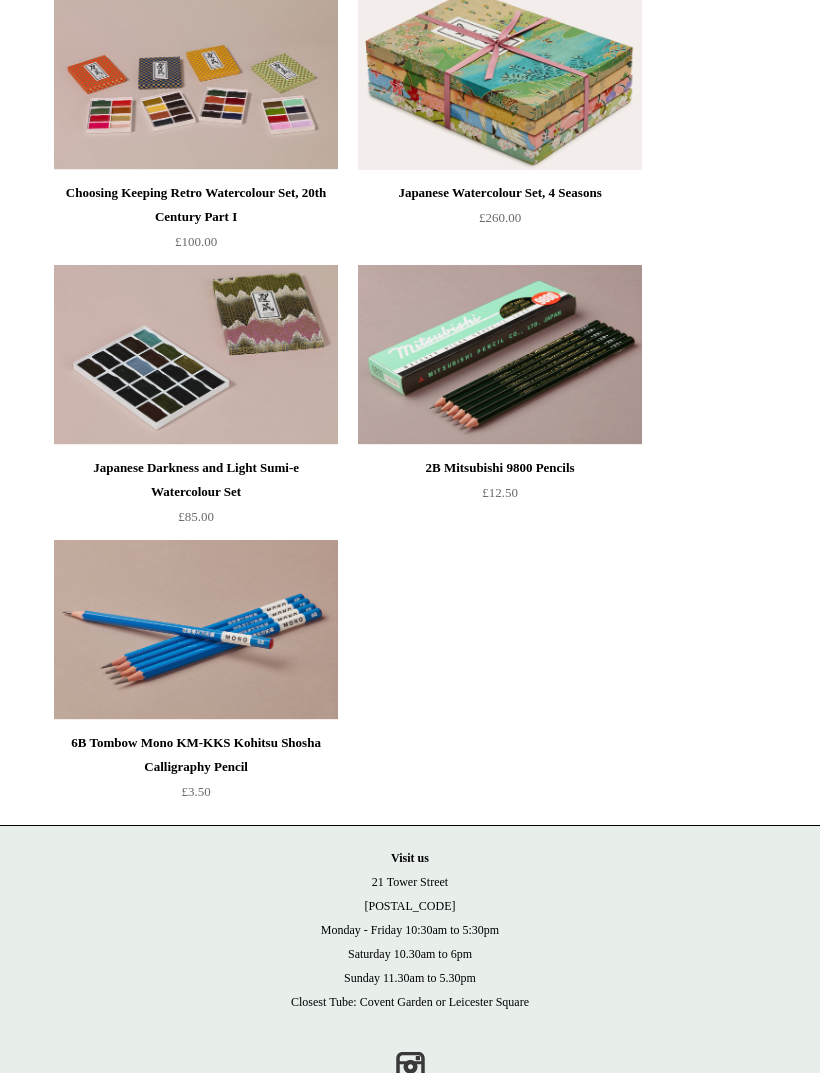 click at bounding box center (196, 630) 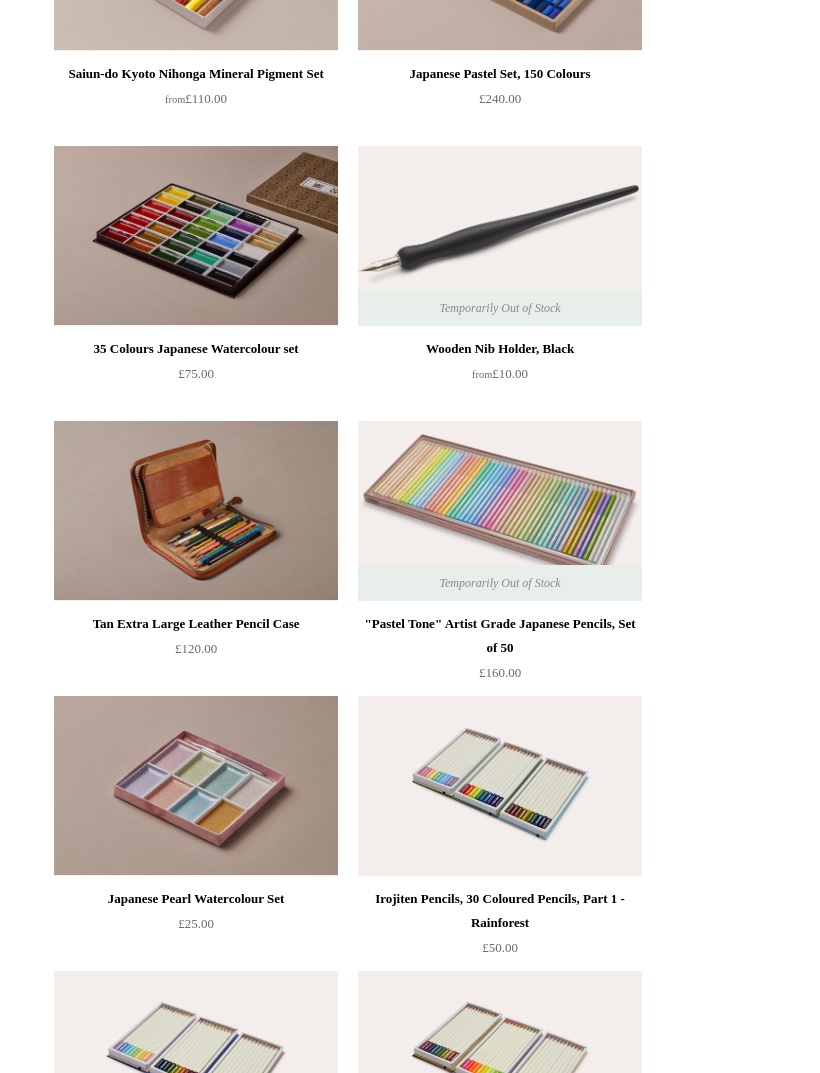 scroll, scrollTop: 0, scrollLeft: 0, axis: both 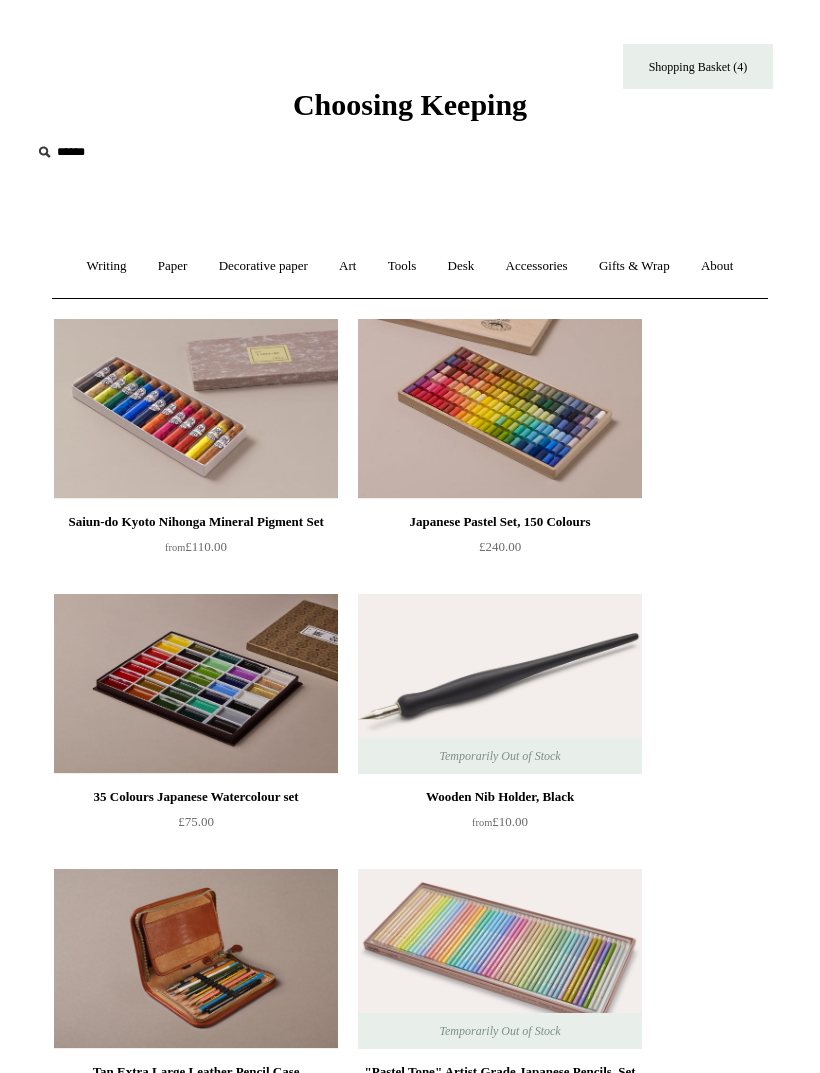 click on "Gifts & Wrap +" at bounding box center (634, 266) 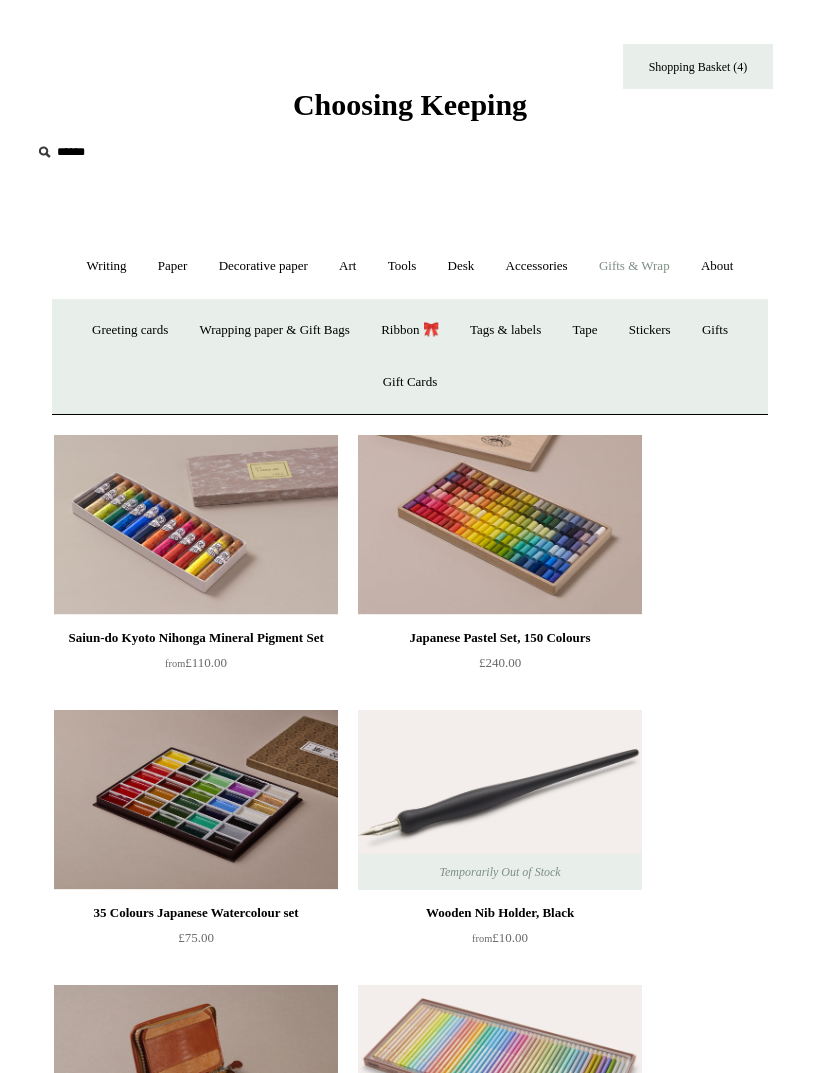 click on "Gifts +" at bounding box center [715, 330] 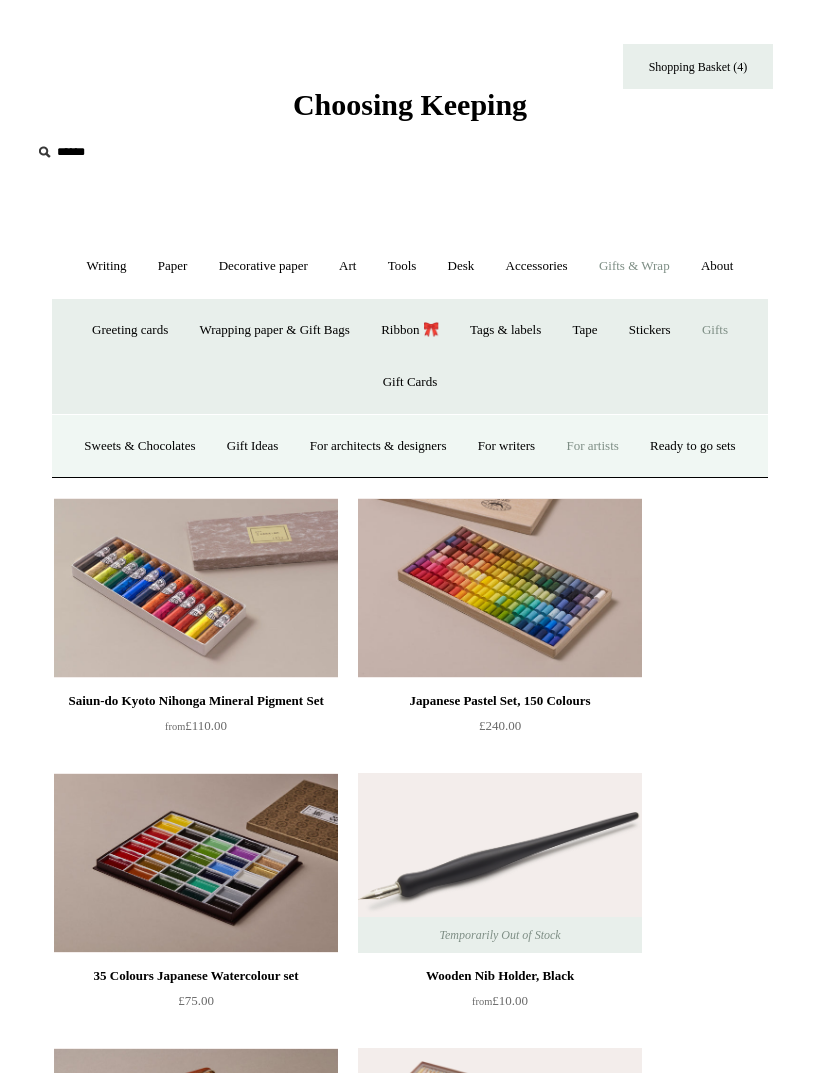click on "For writers" at bounding box center (506, 446) 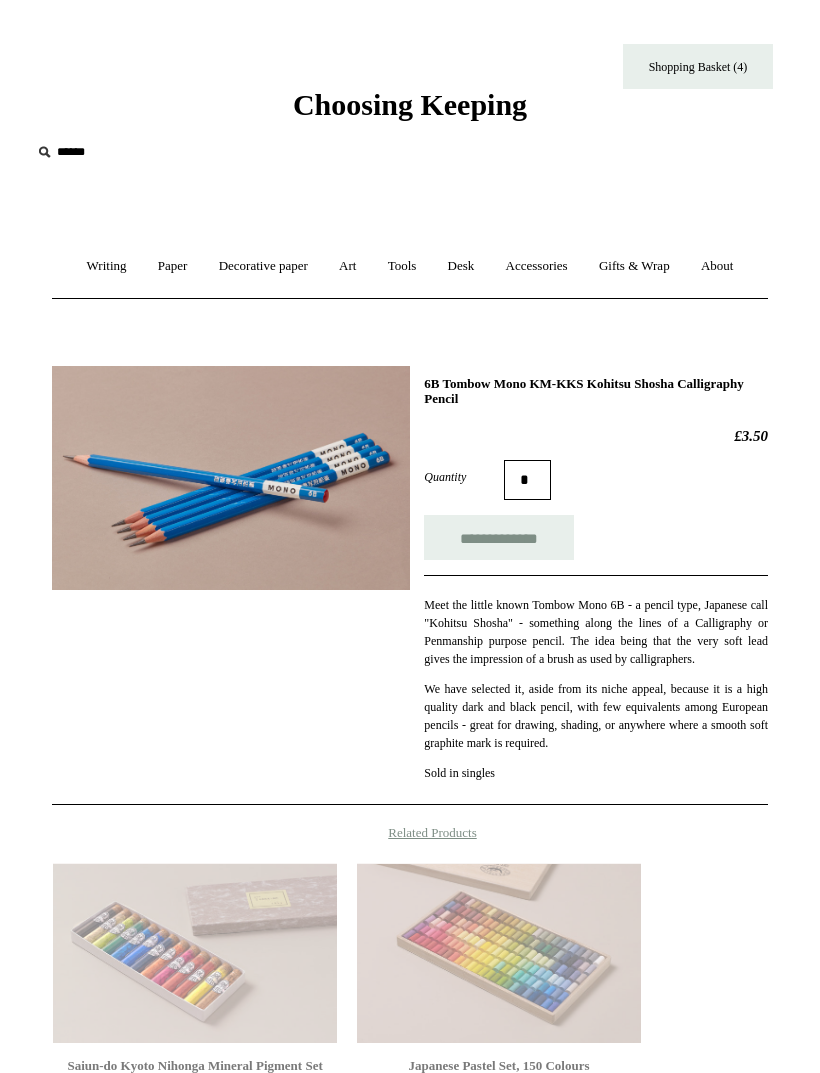 scroll, scrollTop: 0, scrollLeft: 0, axis: both 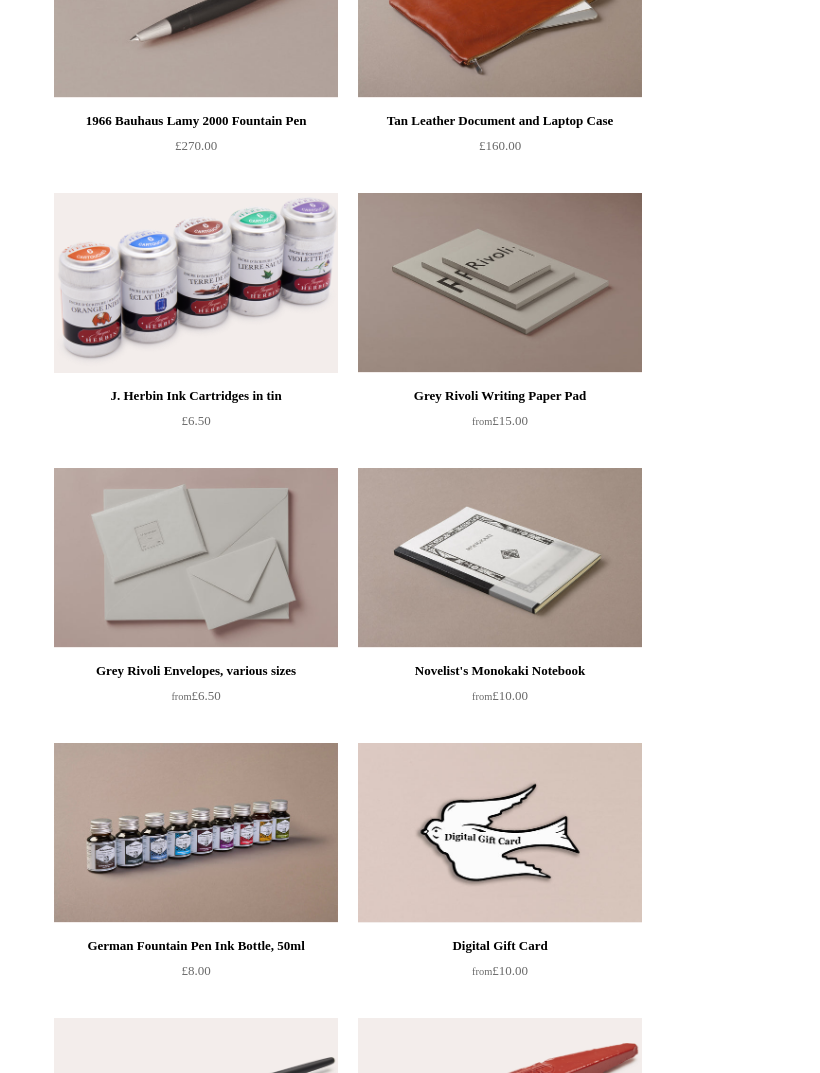 click at bounding box center (500, 559) 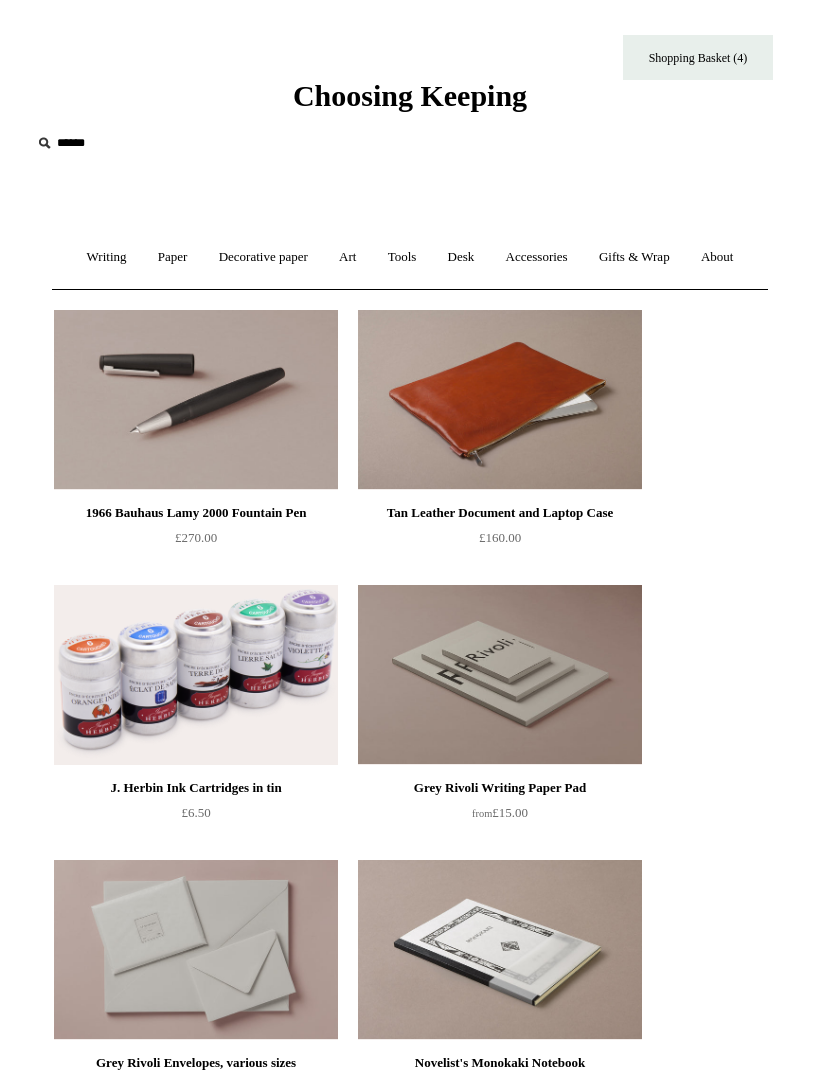 scroll, scrollTop: 0, scrollLeft: 0, axis: both 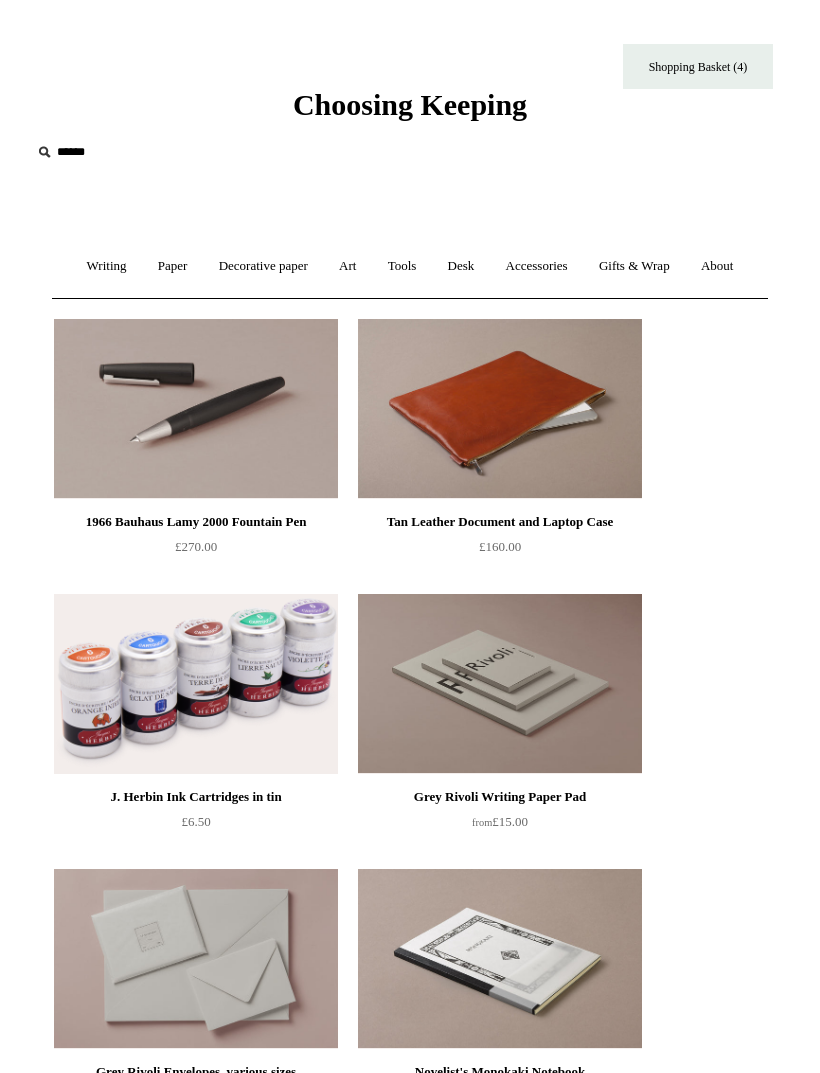 click on "Writing +" at bounding box center (107, 266) 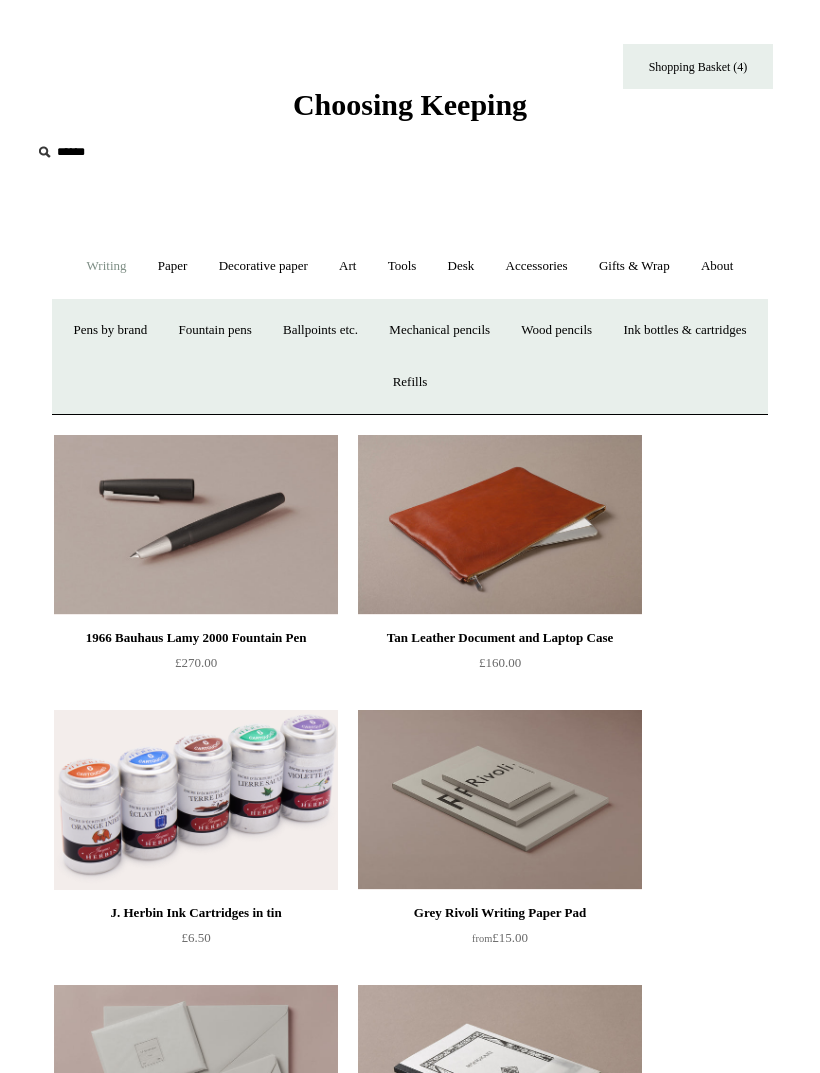 click on "Ink bottles & cartridges +" at bounding box center [684, 330] 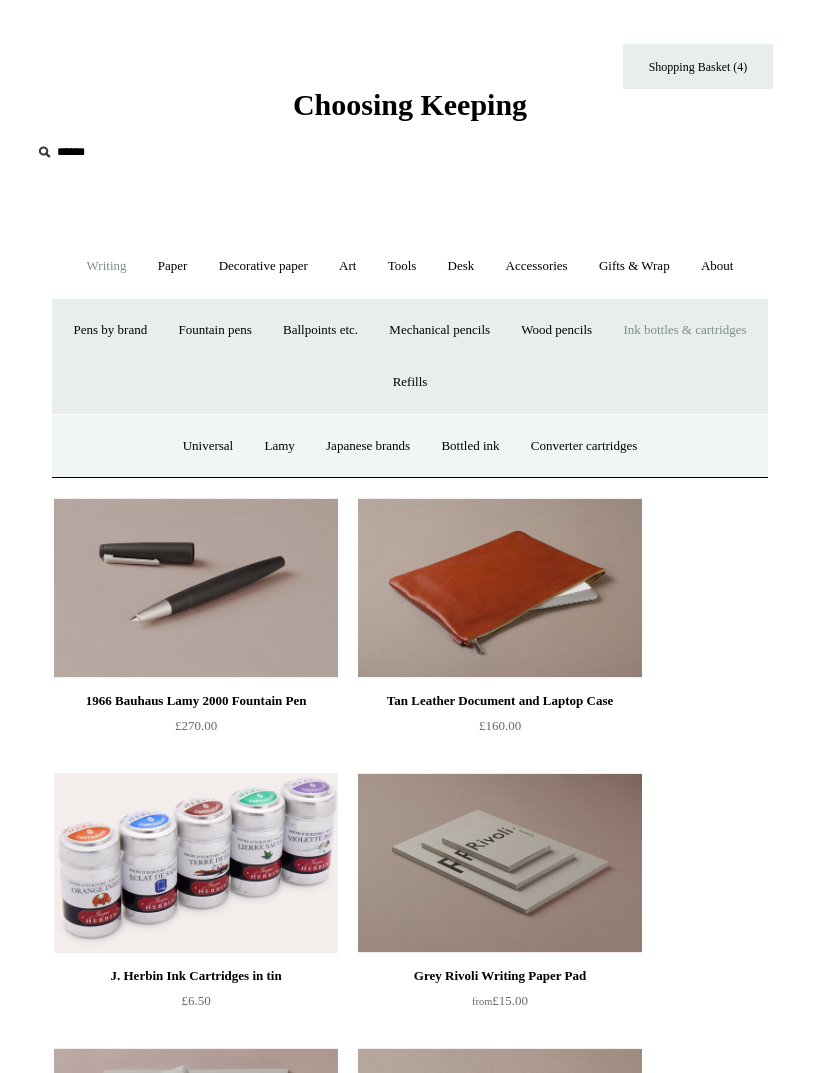 click on "Universal" at bounding box center (208, 446) 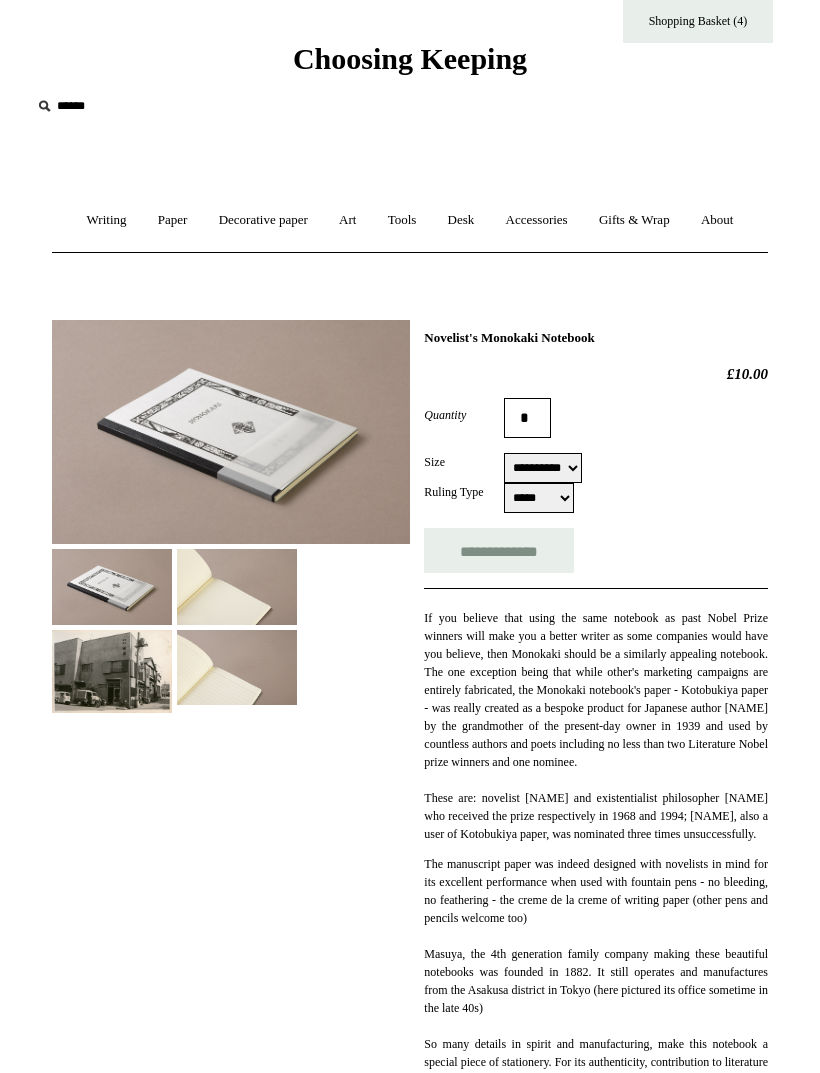 scroll, scrollTop: 46, scrollLeft: 0, axis: vertical 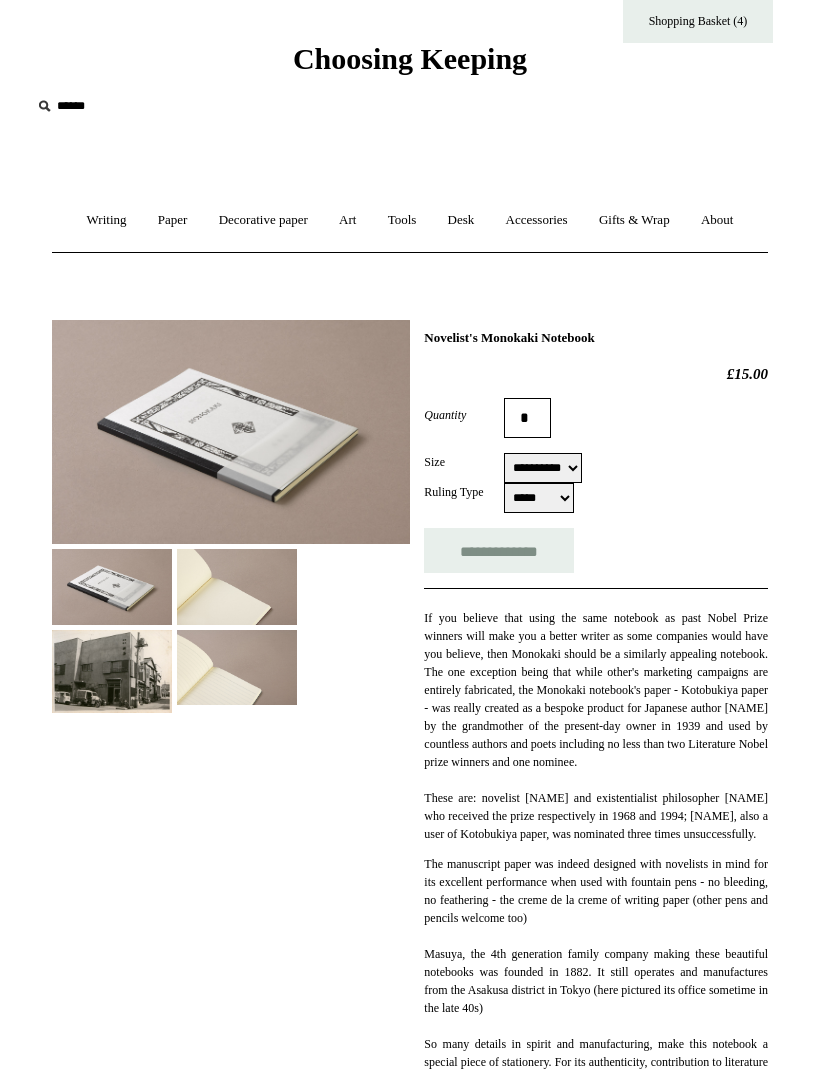 click on "**********" at bounding box center [543, 468] 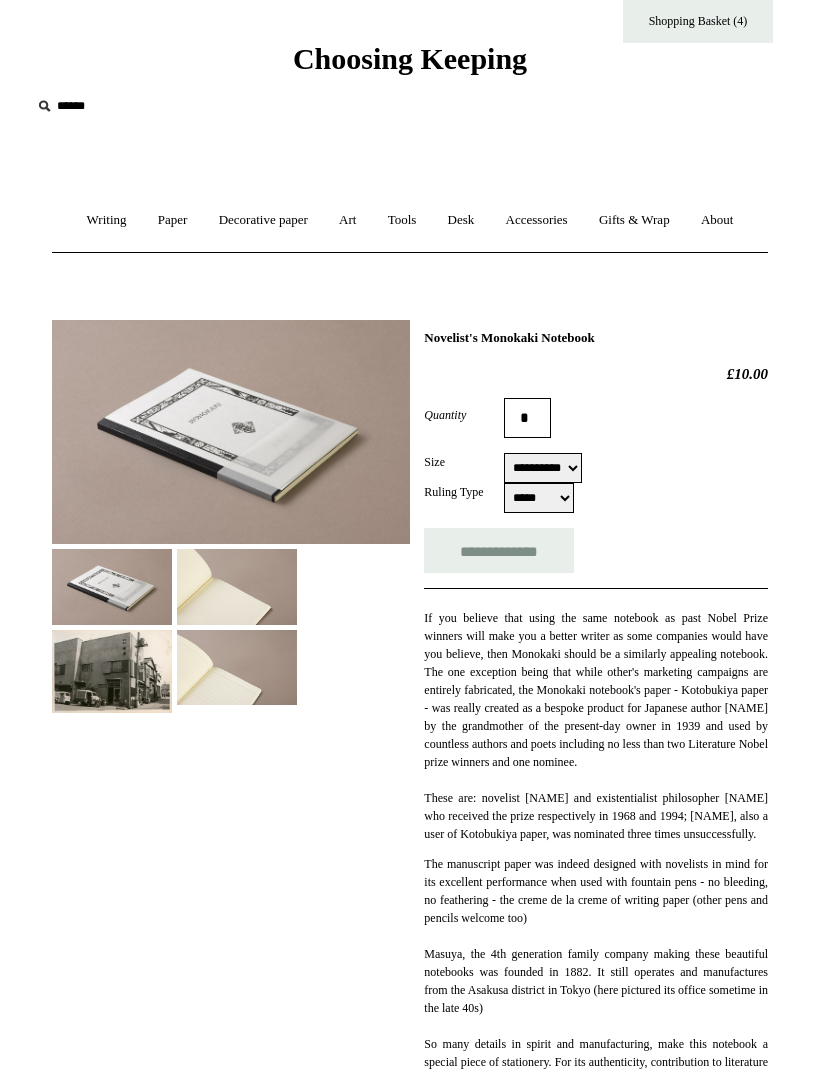click on "***** *****" at bounding box center [539, 498] 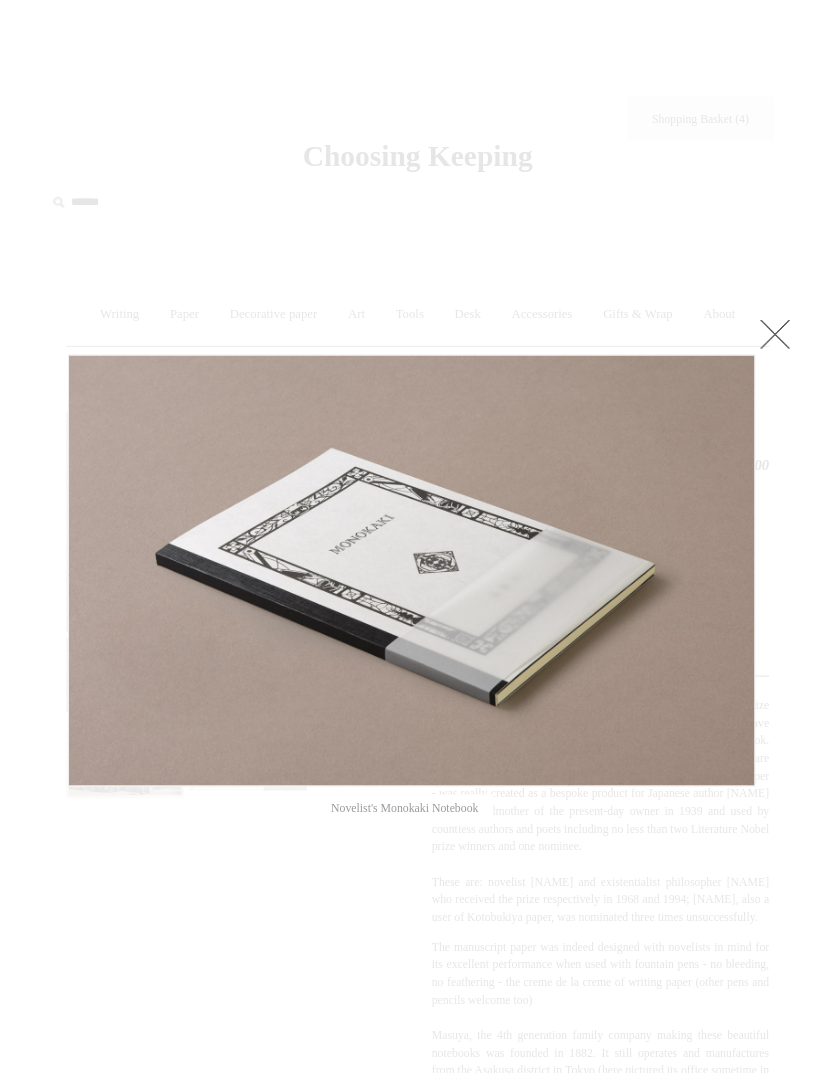scroll, scrollTop: 33, scrollLeft: 0, axis: vertical 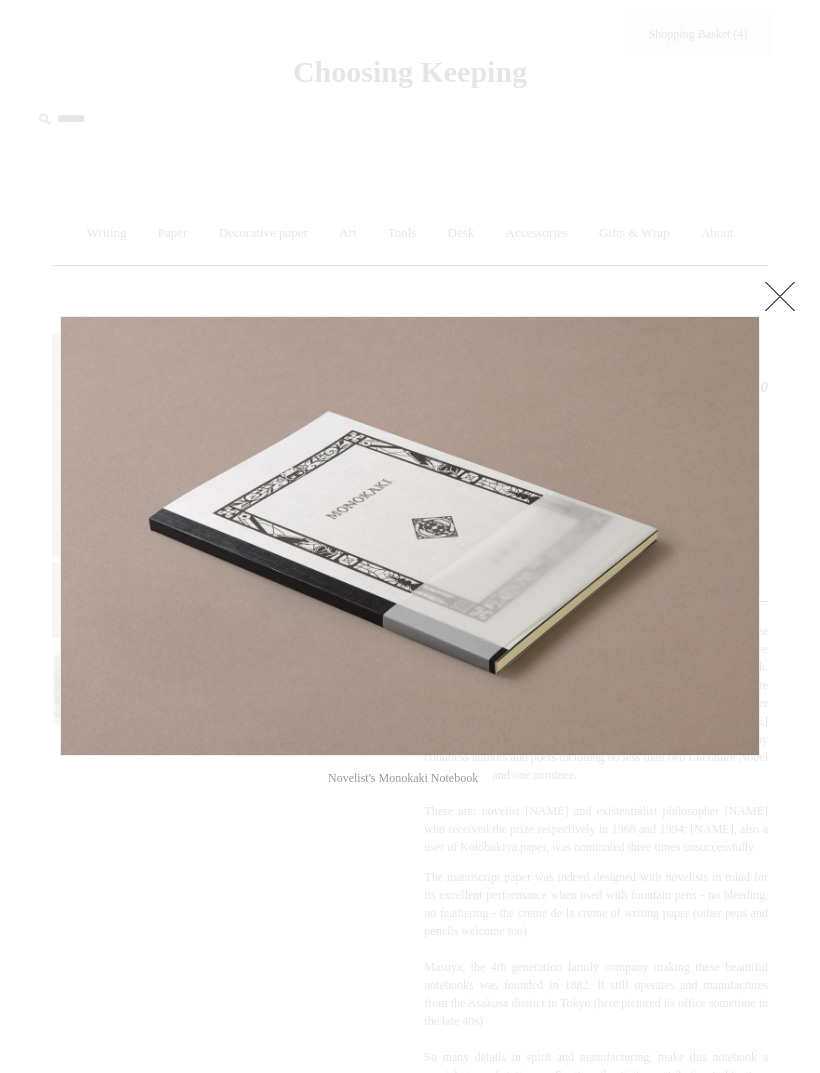 click at bounding box center (780, 296) 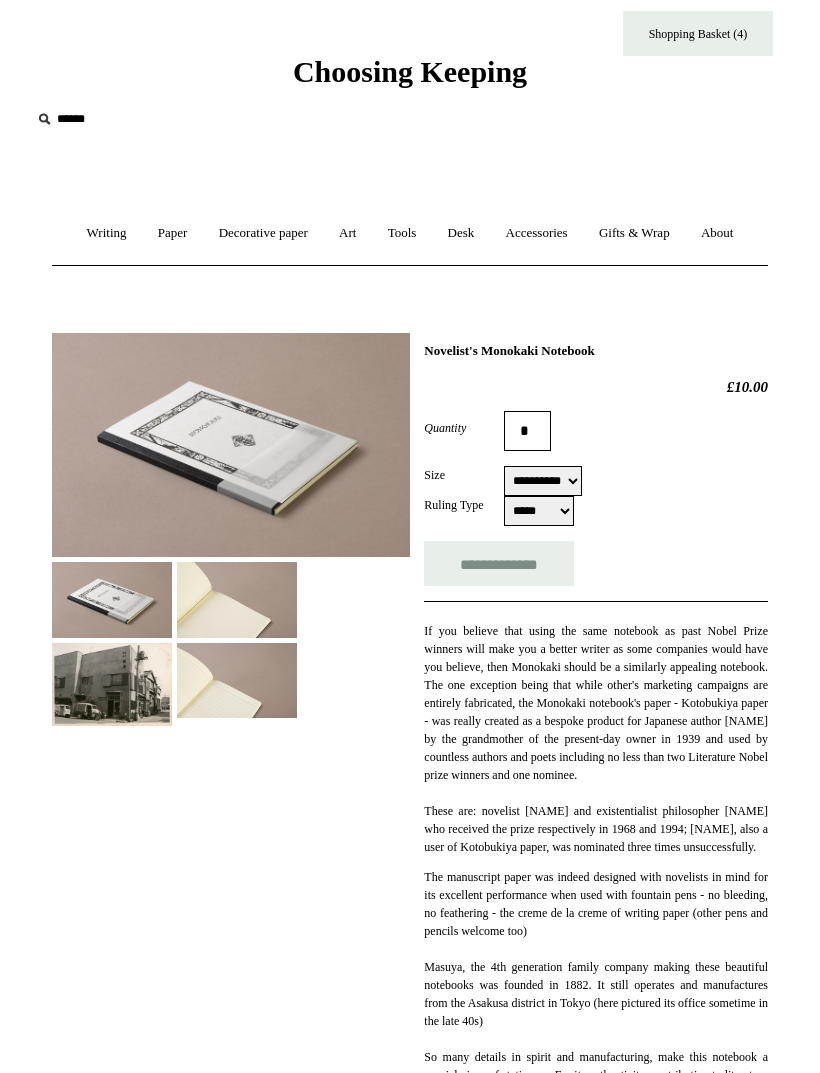 click on "**********" at bounding box center (543, 481) 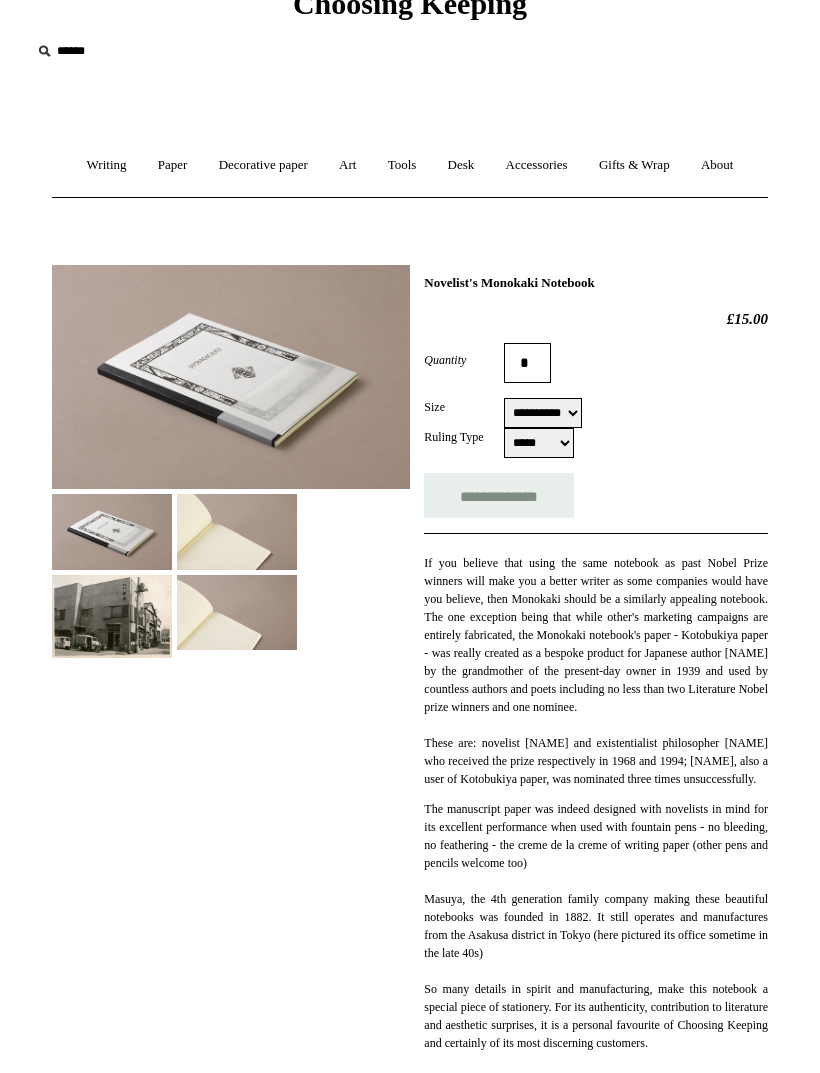 scroll, scrollTop: 0, scrollLeft: 0, axis: both 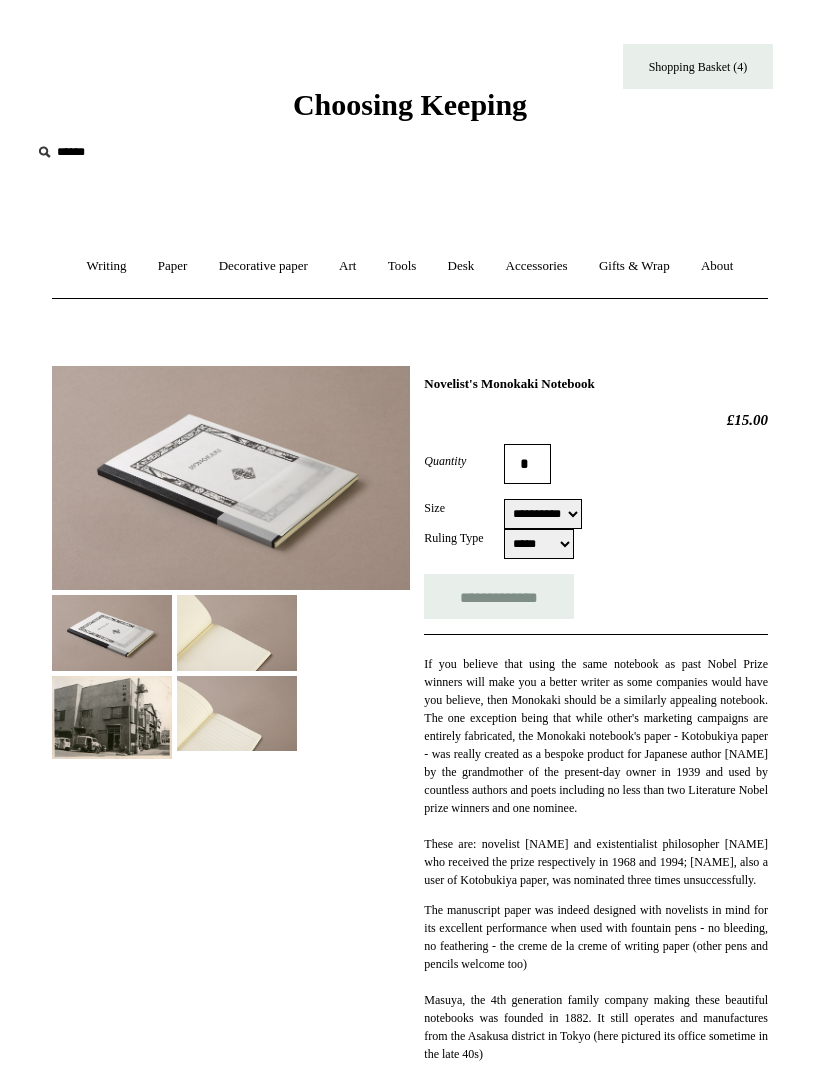 click on "**********" at bounding box center (499, 596) 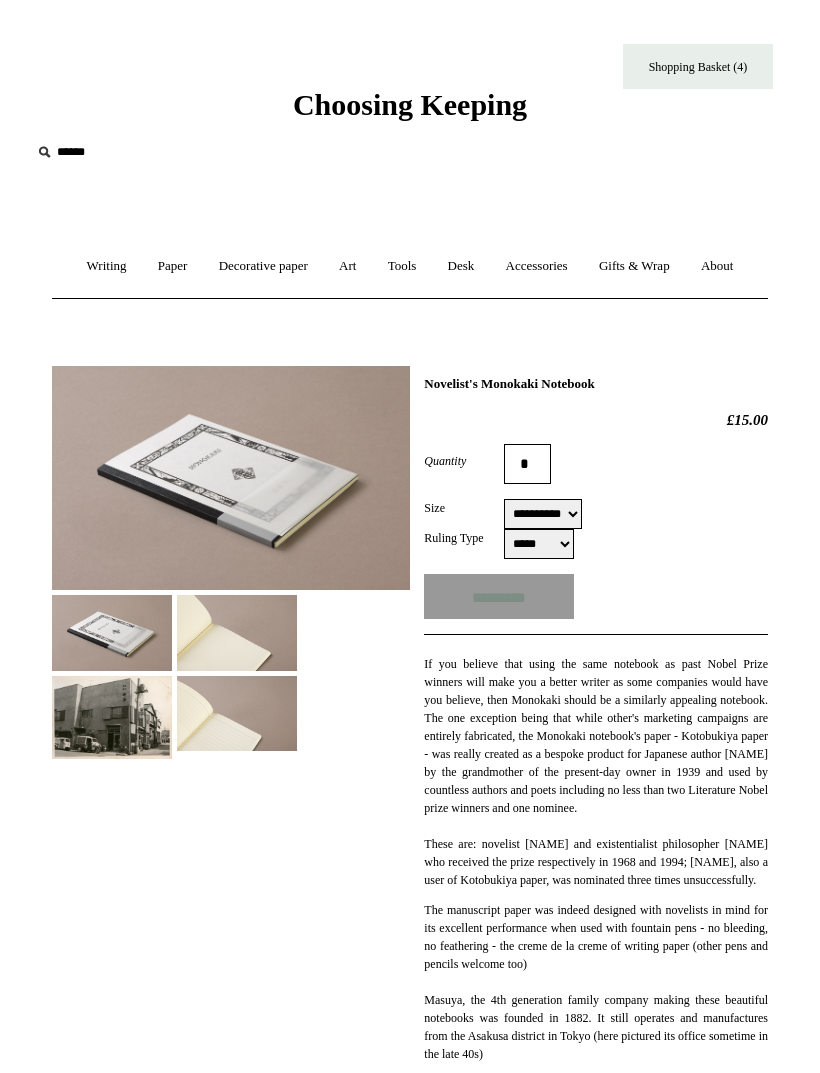 type on "**********" 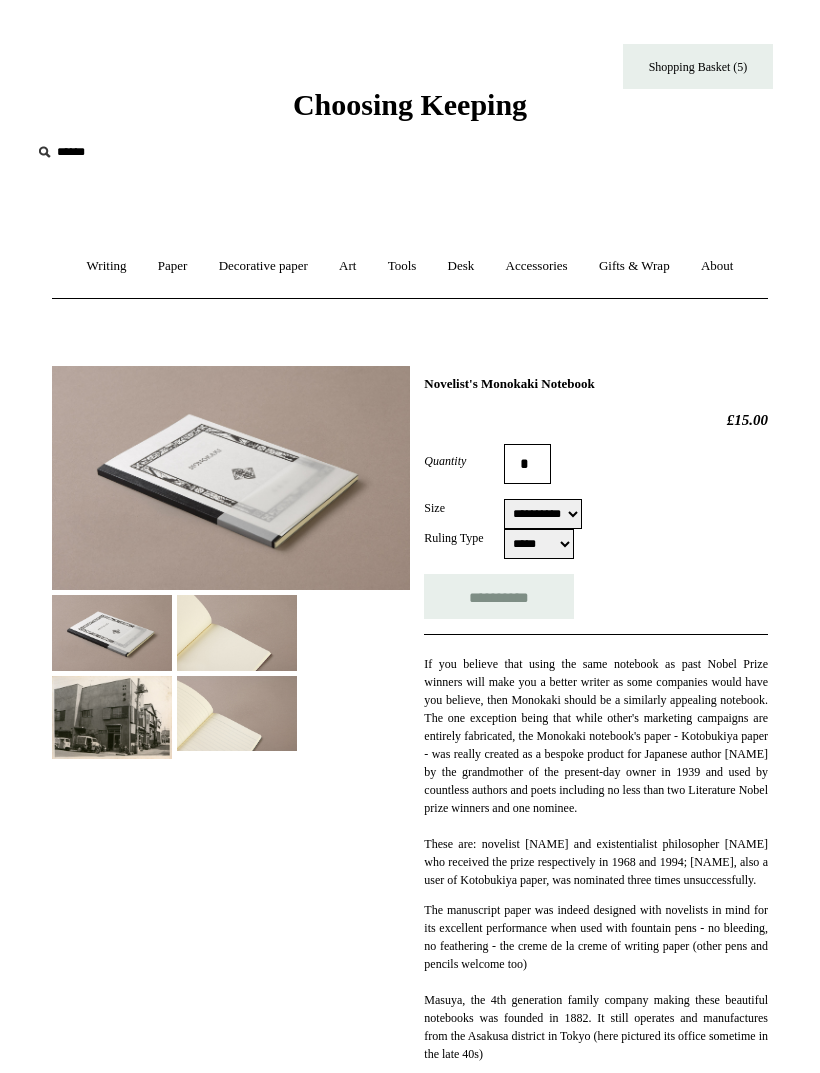 click on "***** *****" at bounding box center (539, 544) 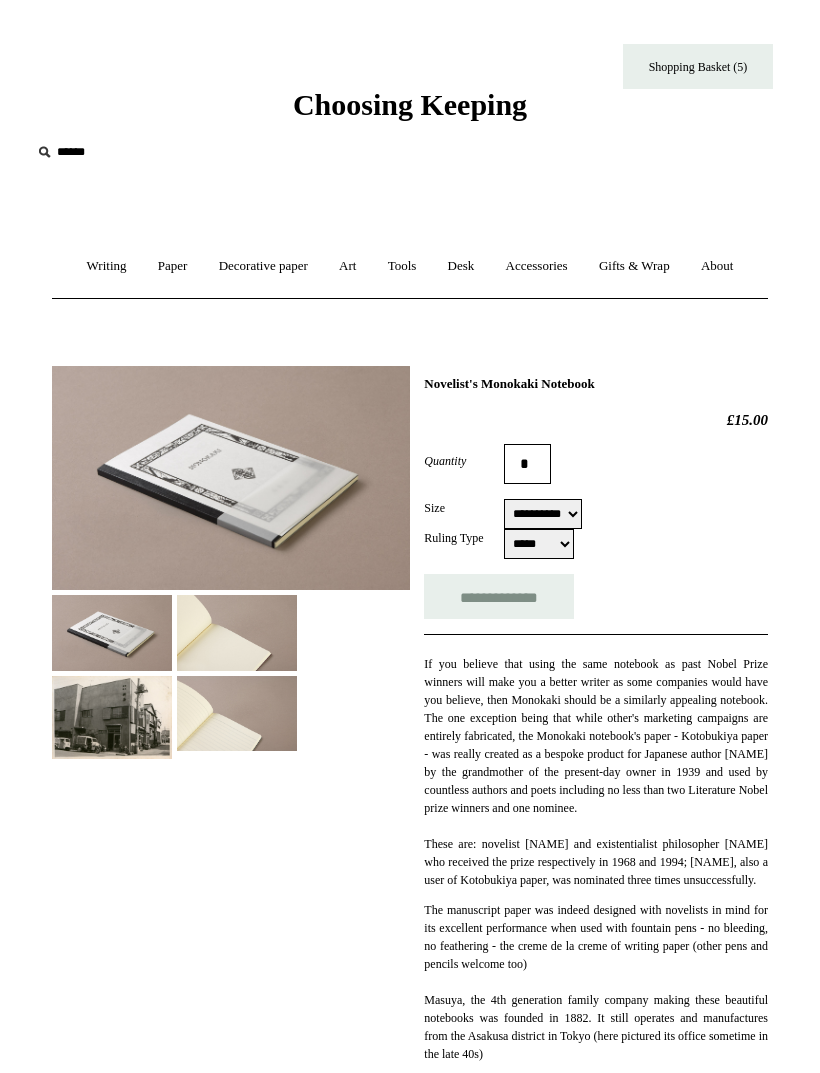 click at bounding box center [231, 478] 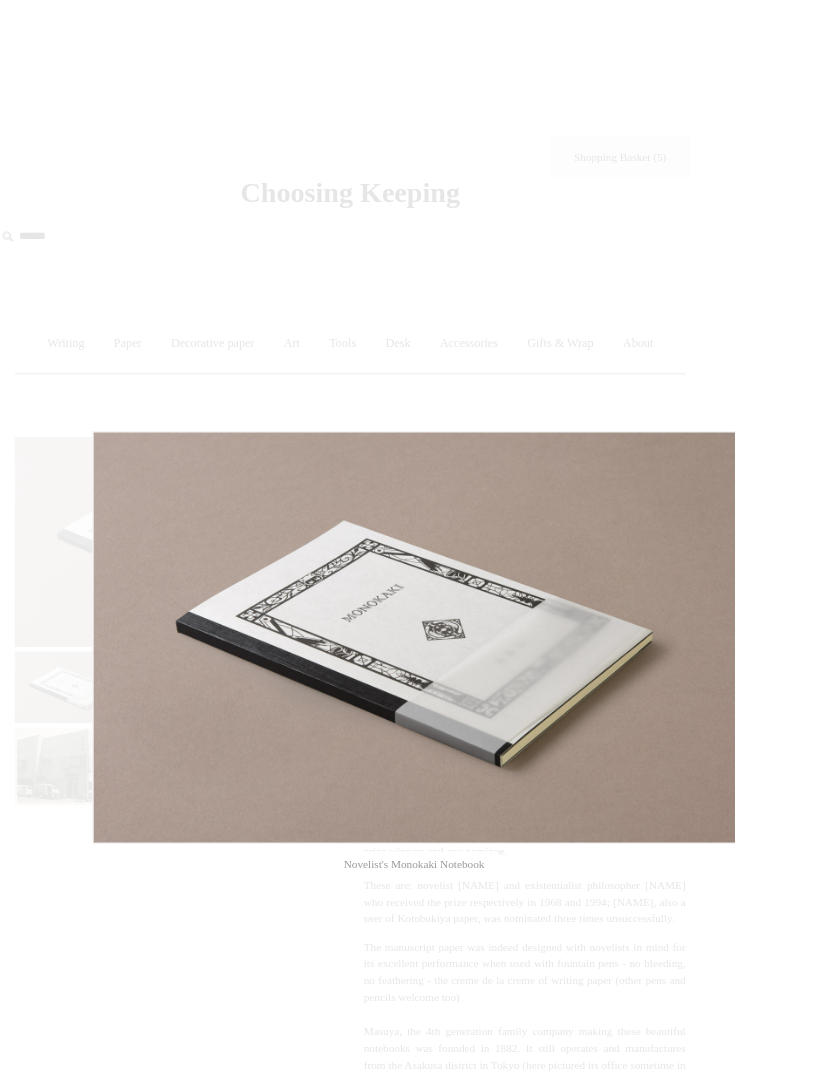 scroll, scrollTop: 0, scrollLeft: 55, axis: horizontal 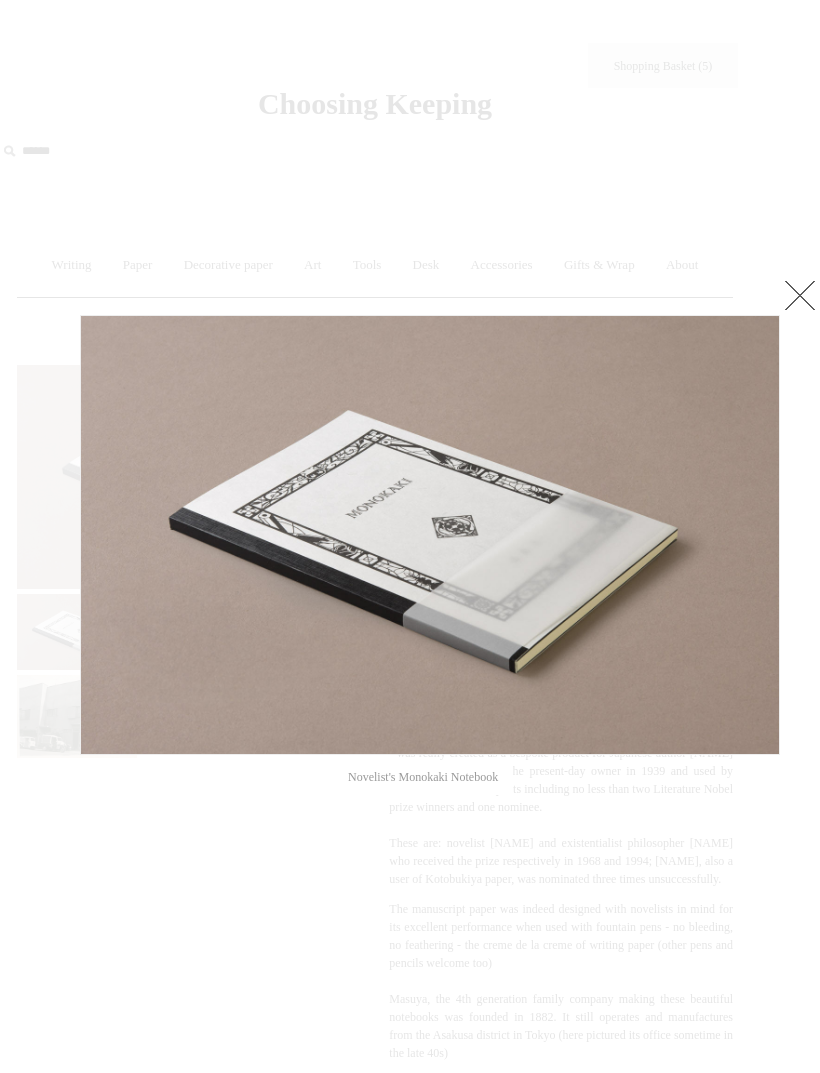 click at bounding box center (800, 295) 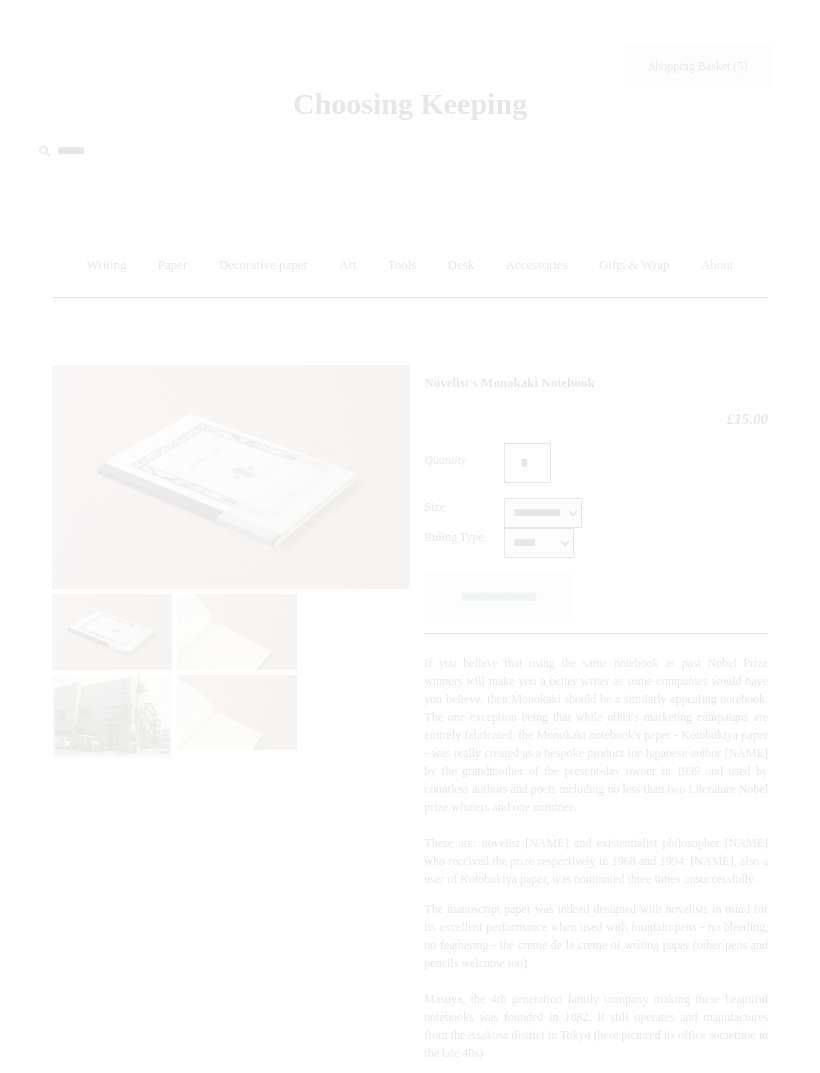 scroll, scrollTop: 1, scrollLeft: 0, axis: vertical 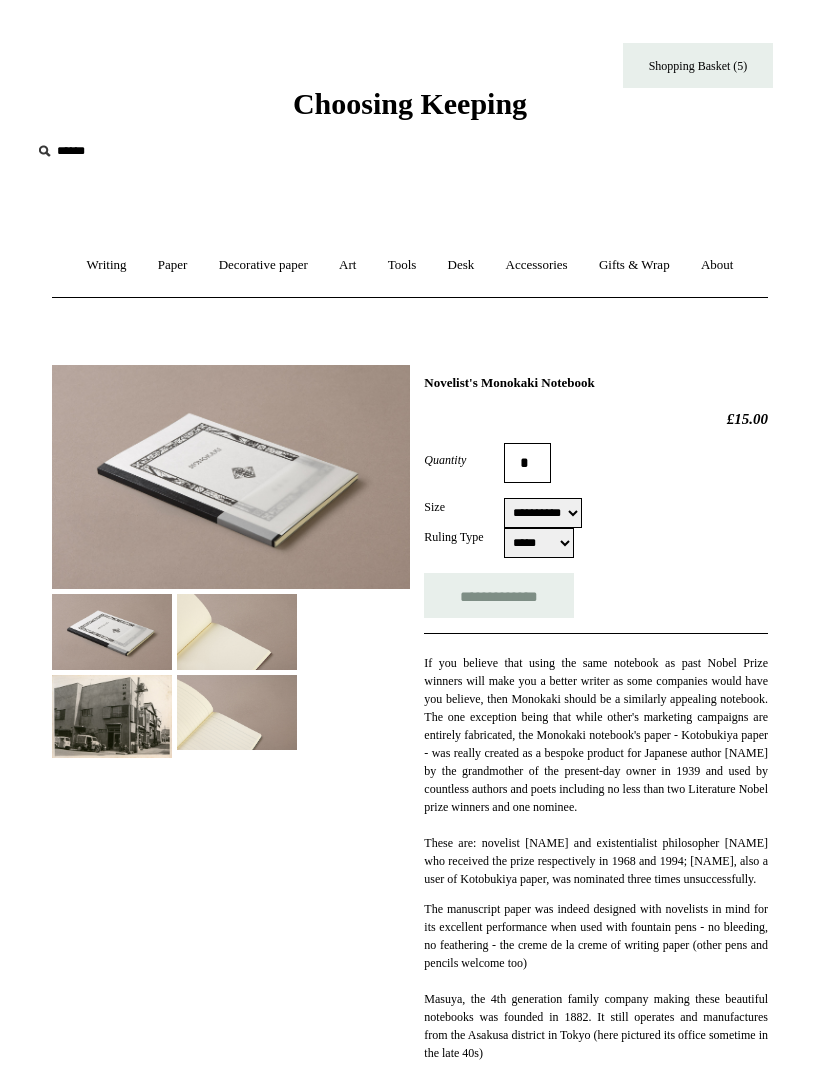 click on "**********" at bounding box center (499, 595) 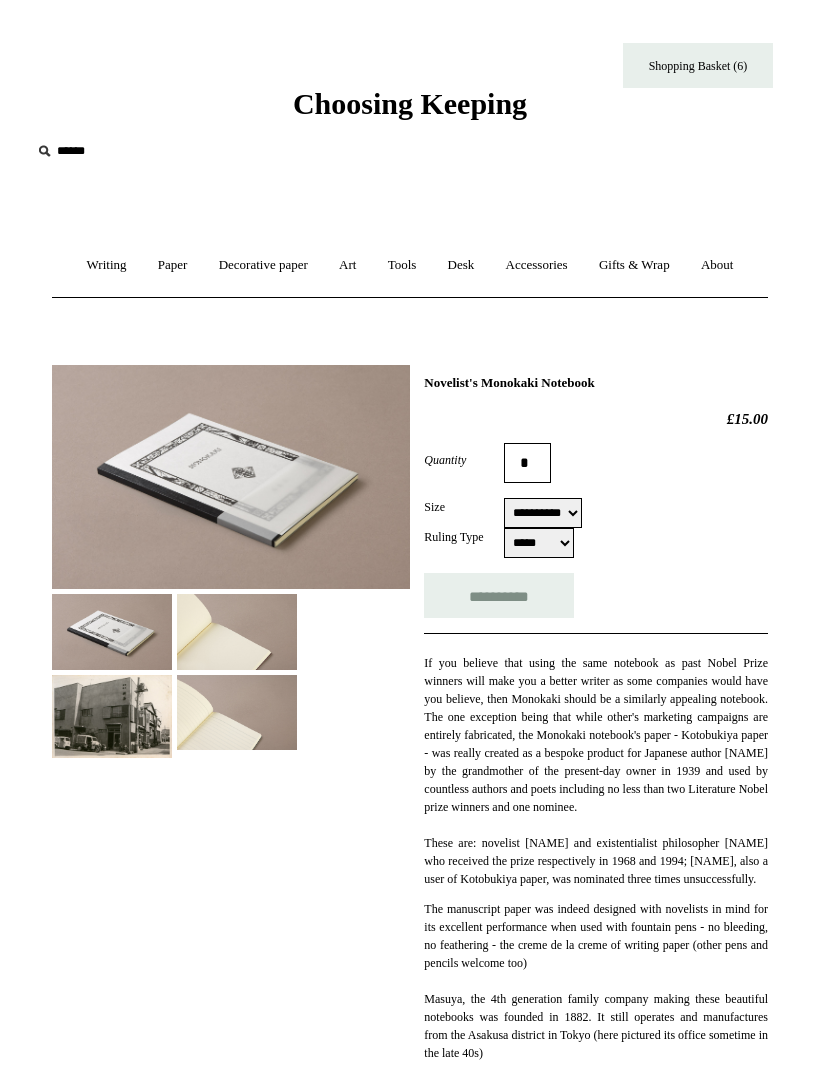 type on "**********" 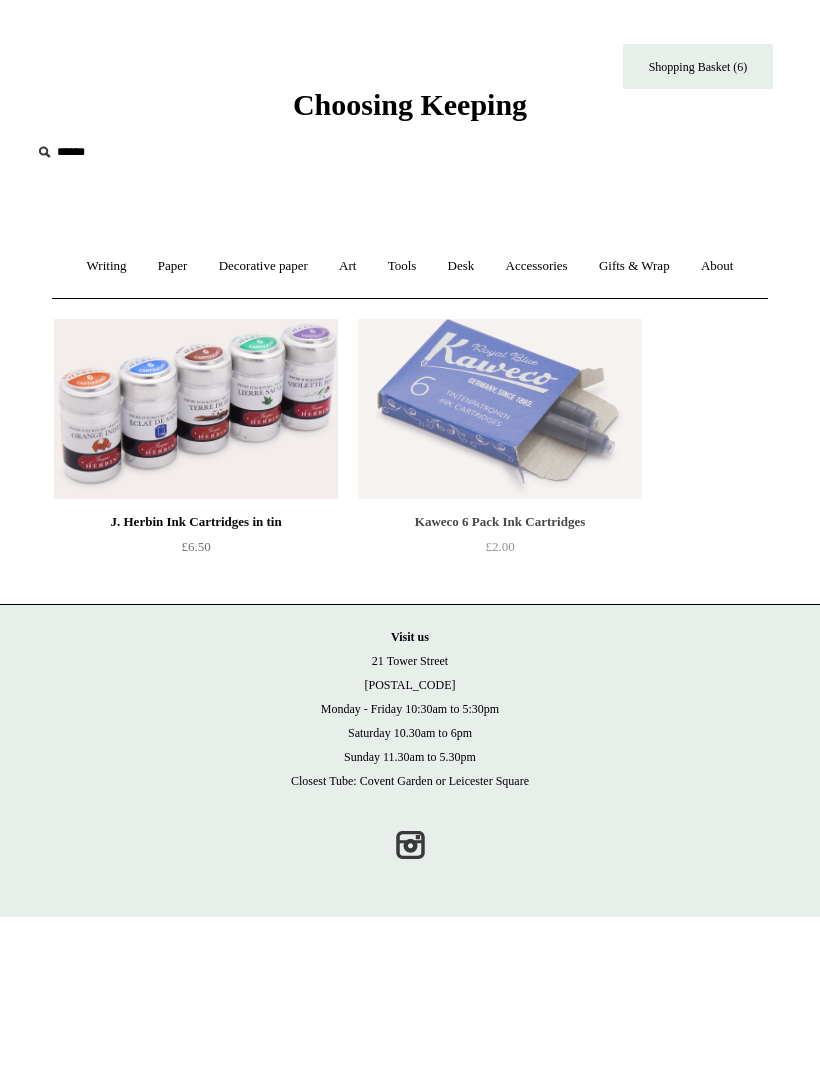 scroll, scrollTop: 0, scrollLeft: 0, axis: both 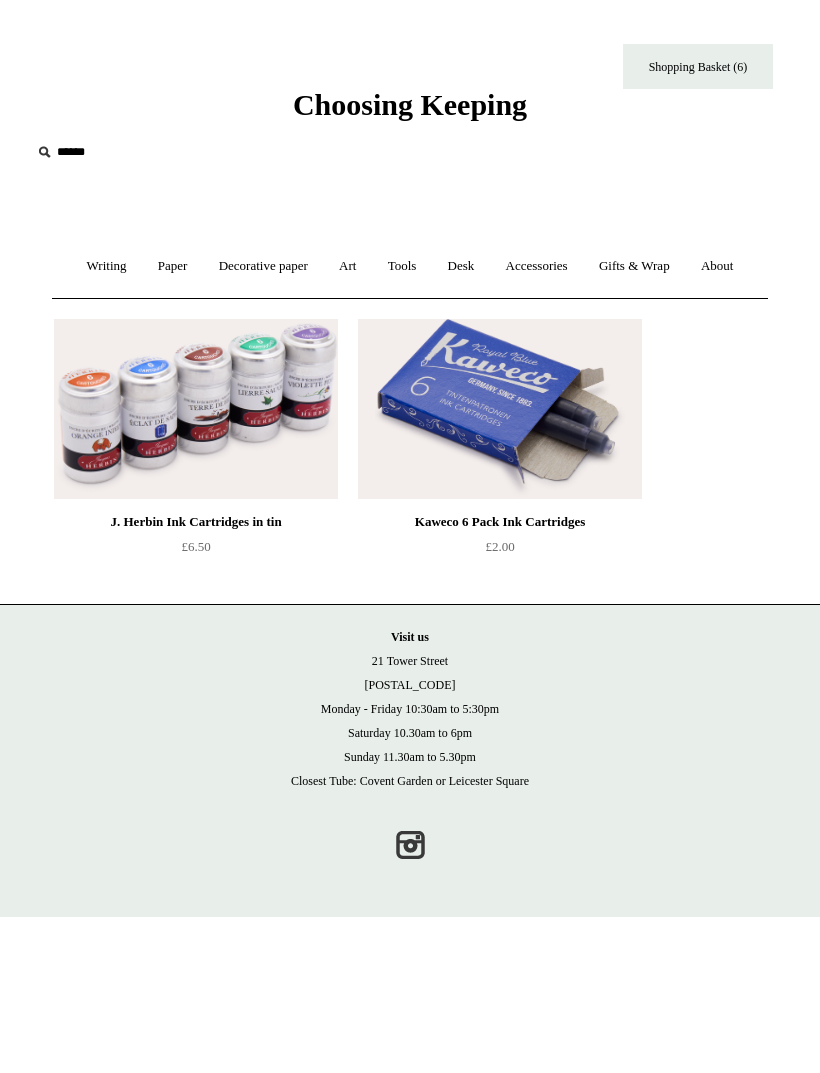 click on "Writing +" at bounding box center (107, 266) 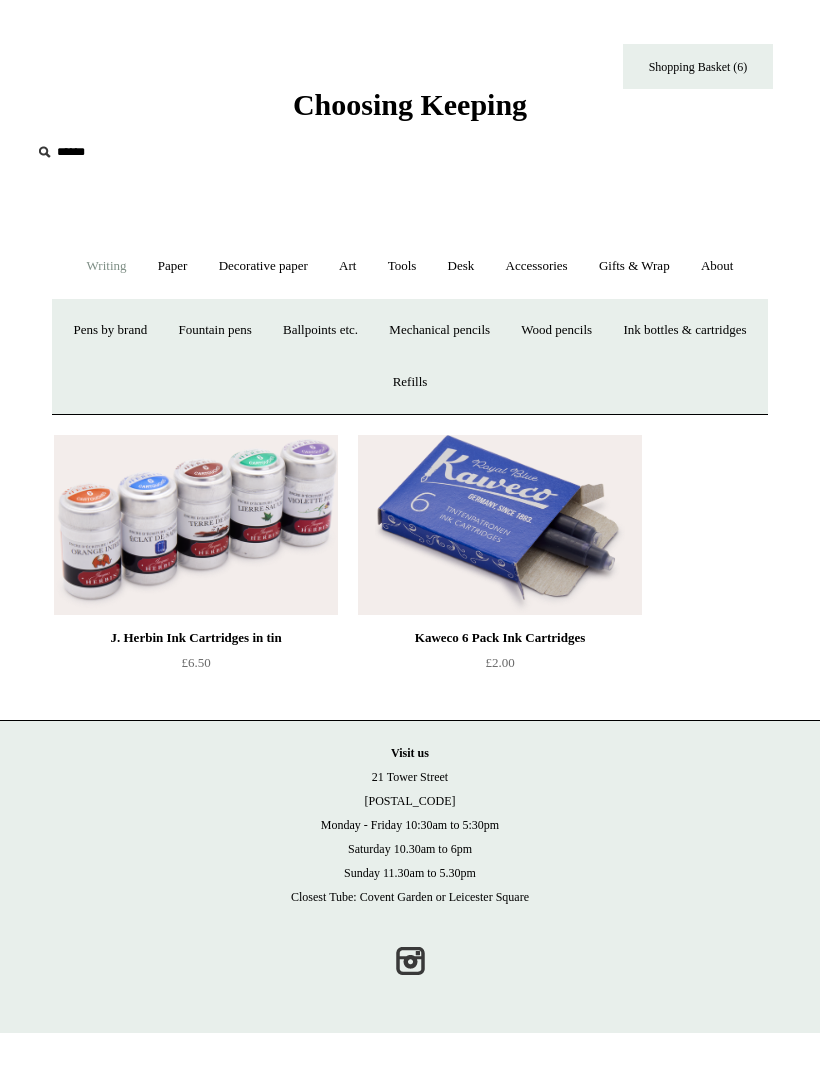 click on "Ballpoints etc. +" at bounding box center (320, 330) 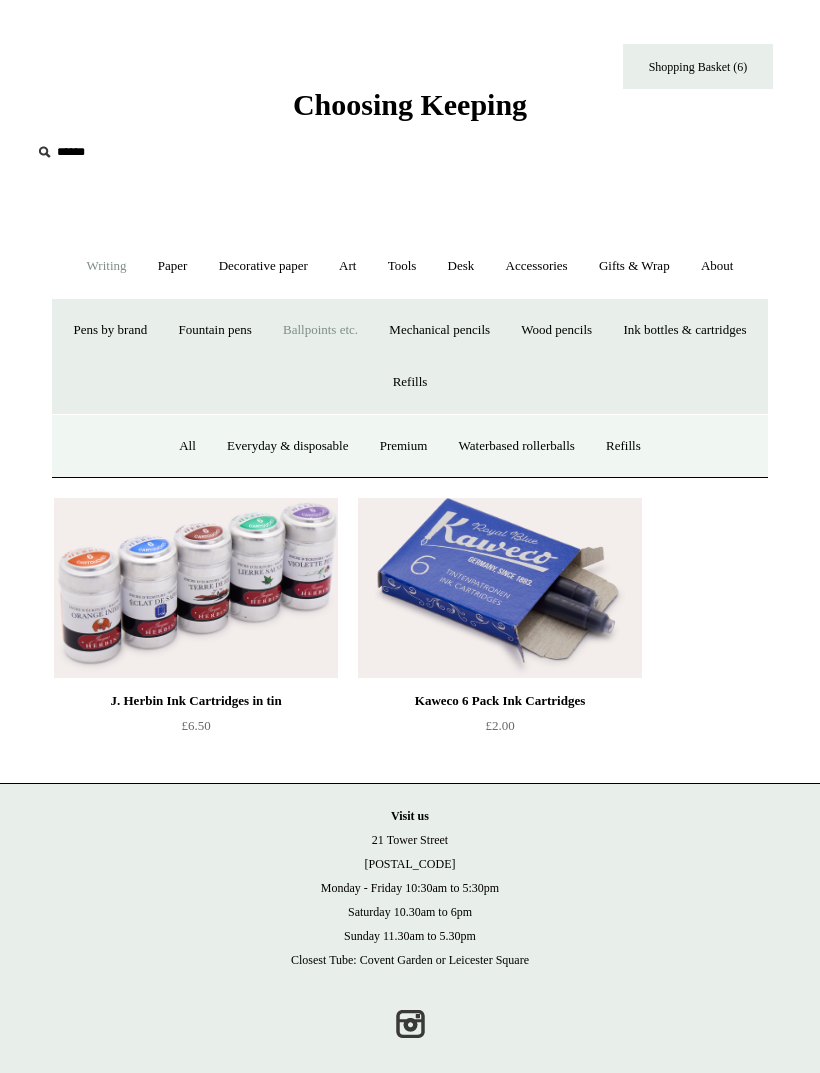 click on "Premium" at bounding box center [404, 446] 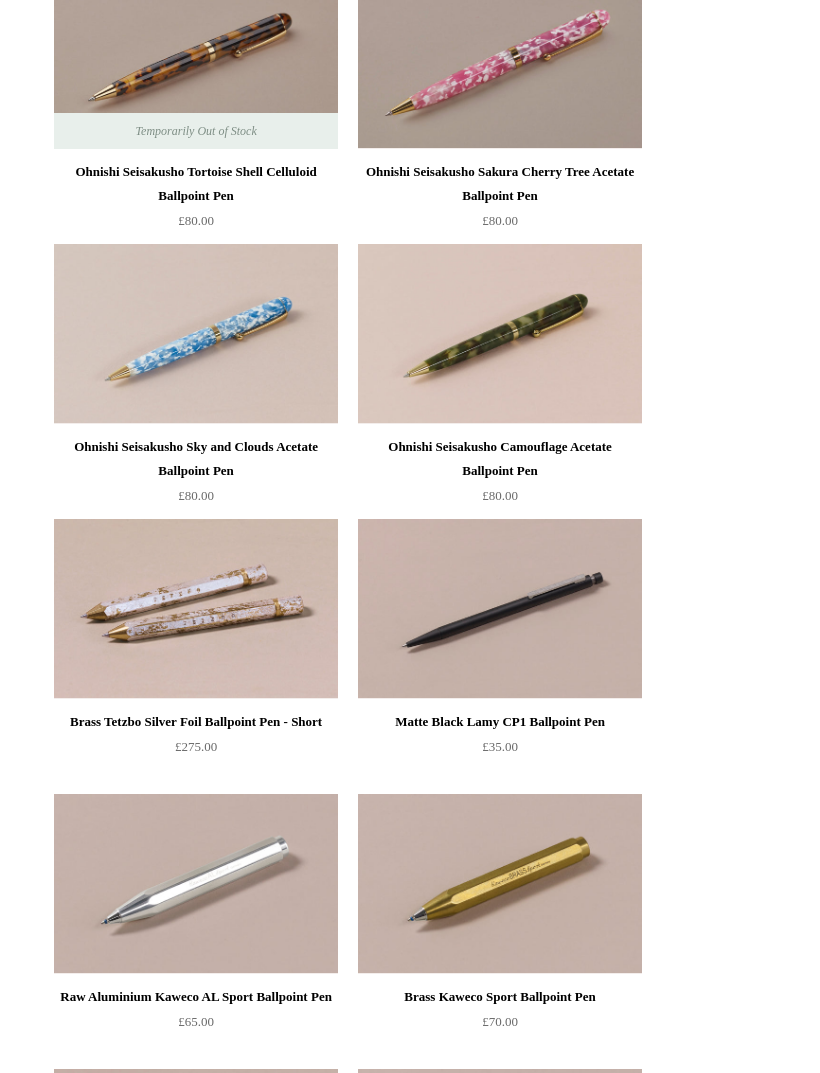 scroll, scrollTop: 0, scrollLeft: 0, axis: both 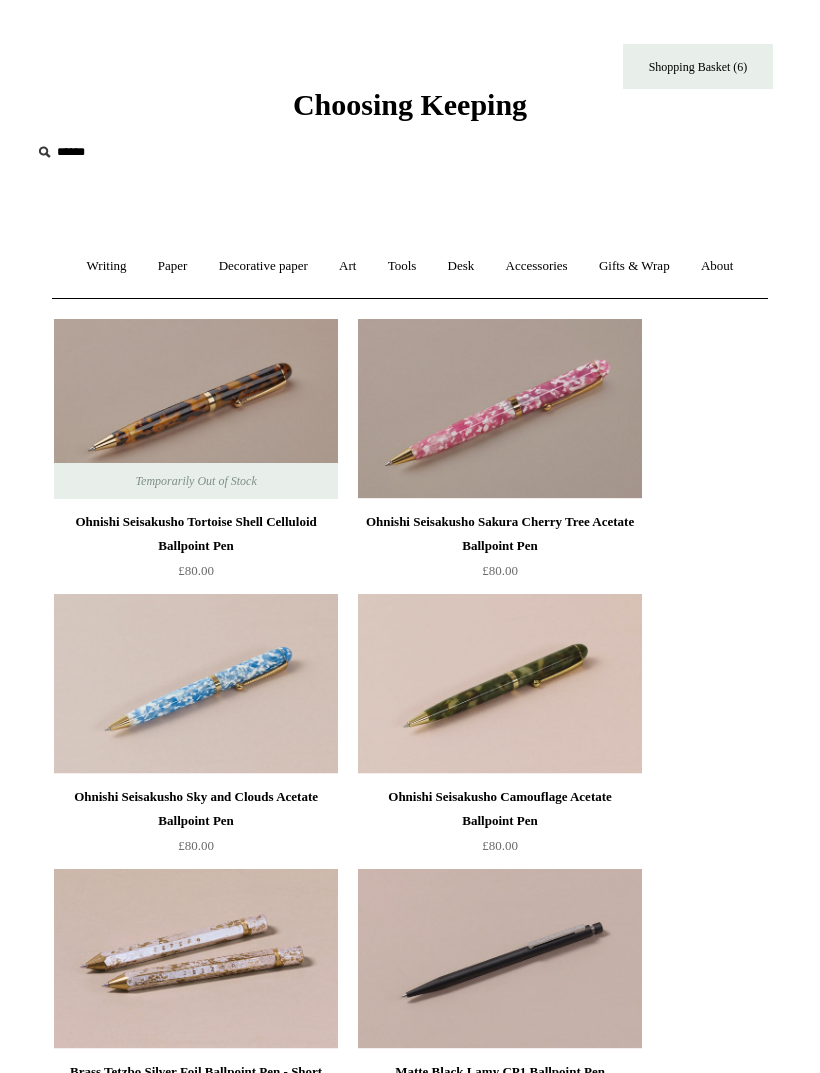 click on "Writing +" at bounding box center (107, 266) 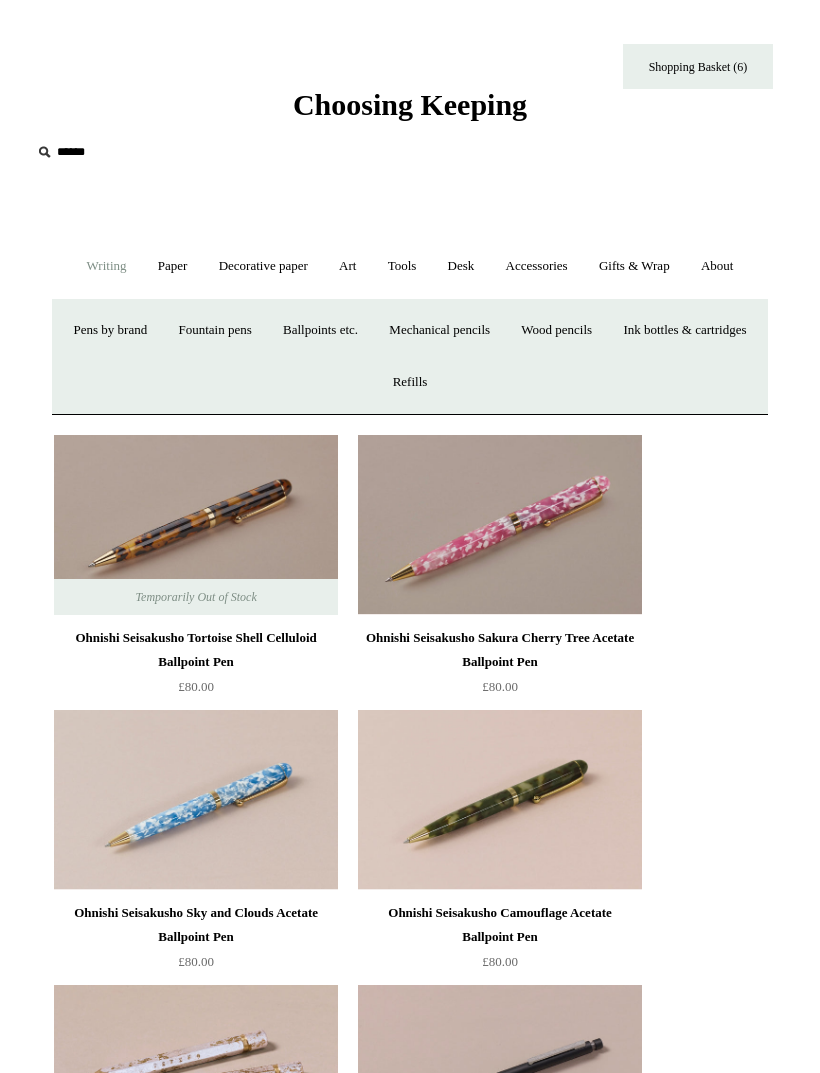 click on "Ballpoints etc. +" at bounding box center [320, 330] 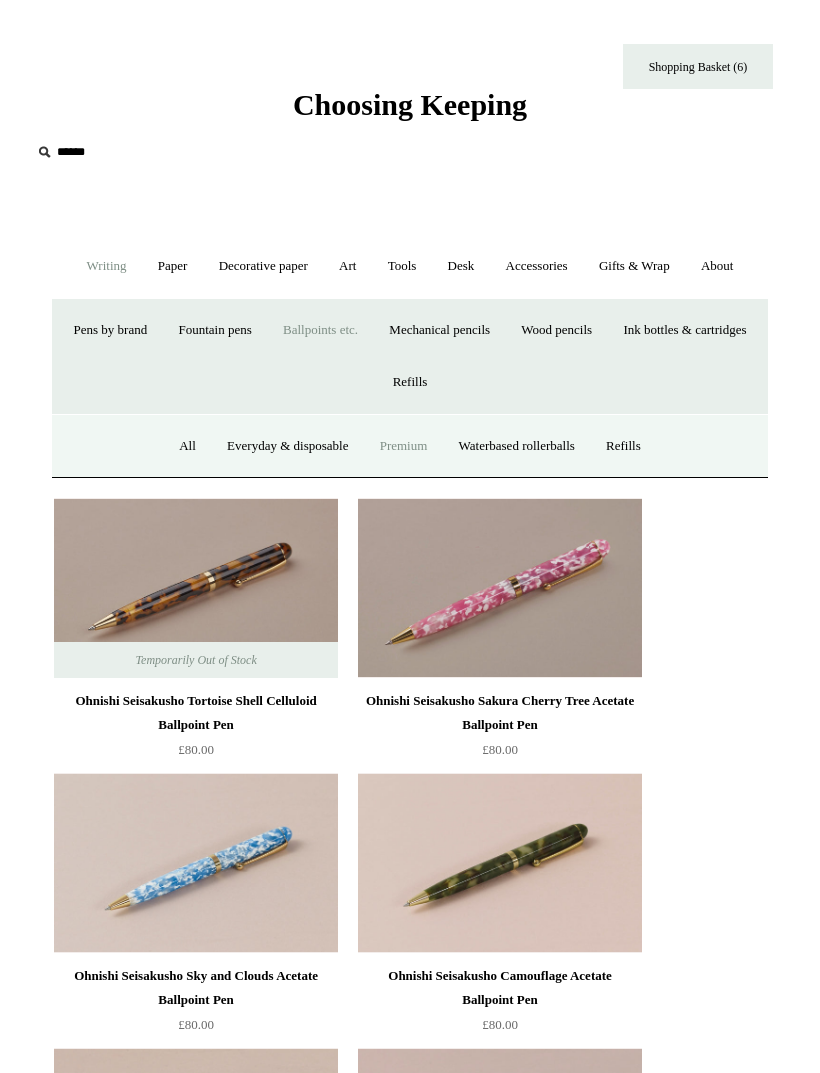 click on "Everyday & disposable" at bounding box center [287, 446] 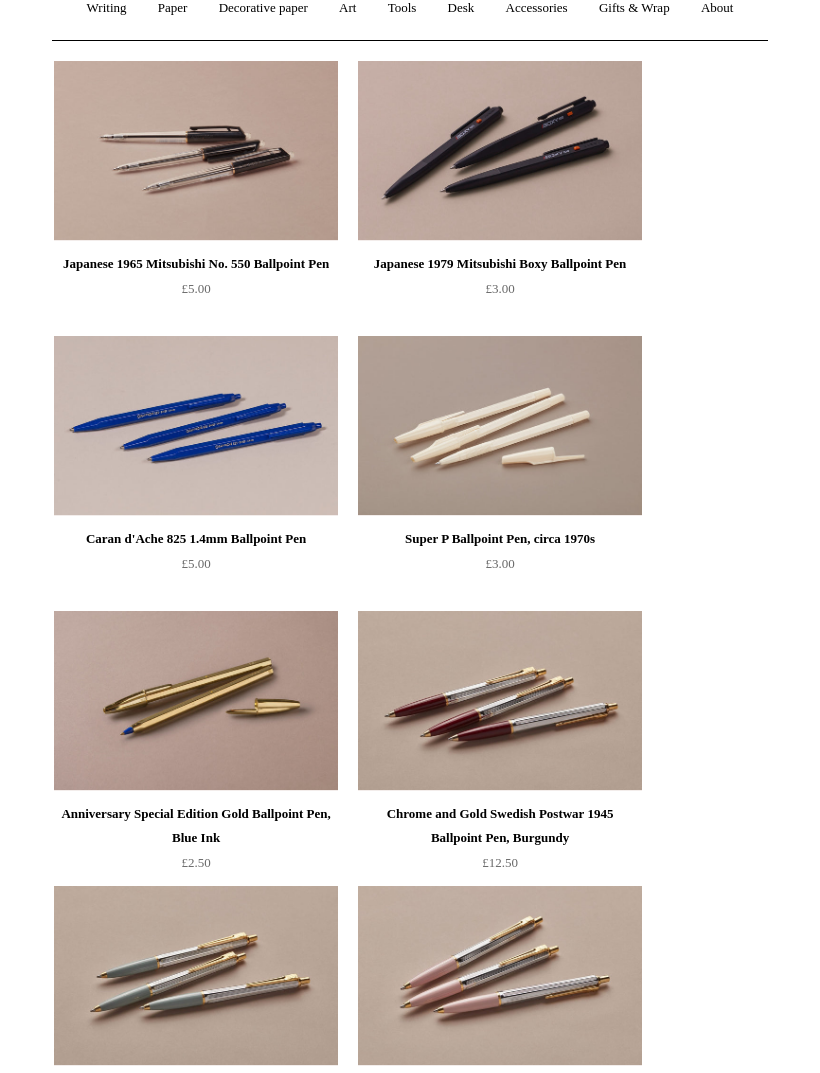 scroll, scrollTop: 0, scrollLeft: 0, axis: both 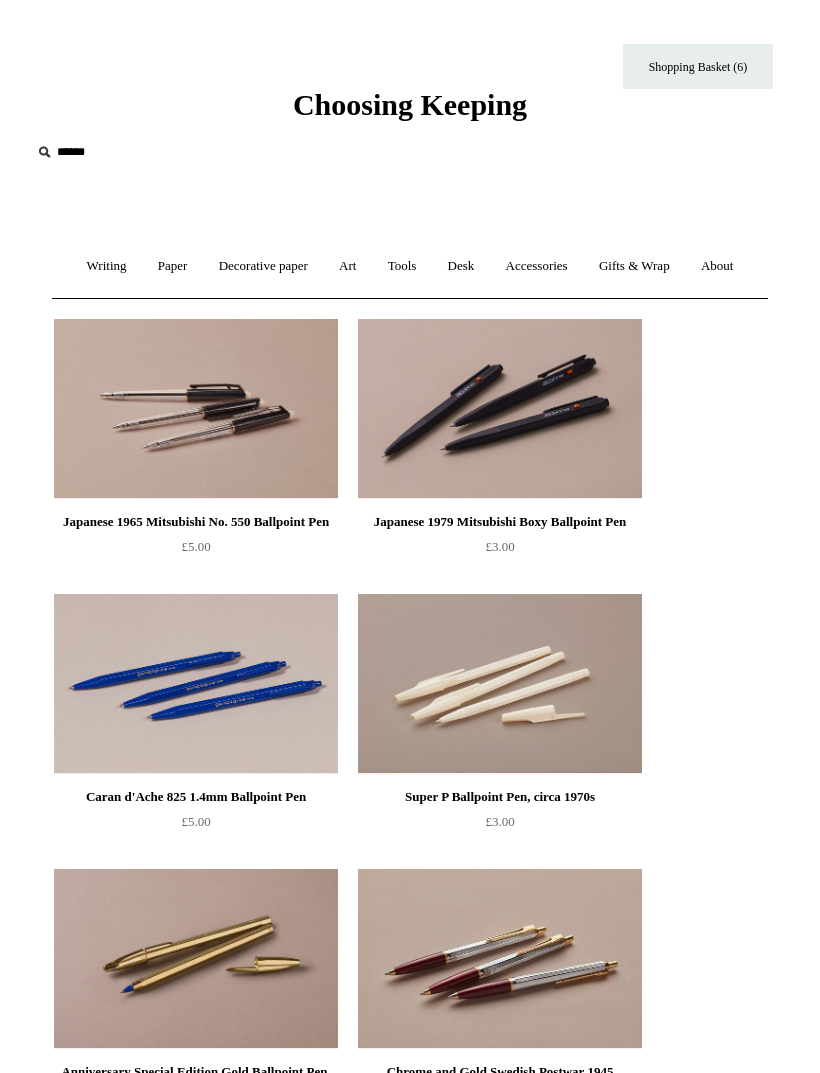 click on "Shopping Basket (6)" at bounding box center [698, 66] 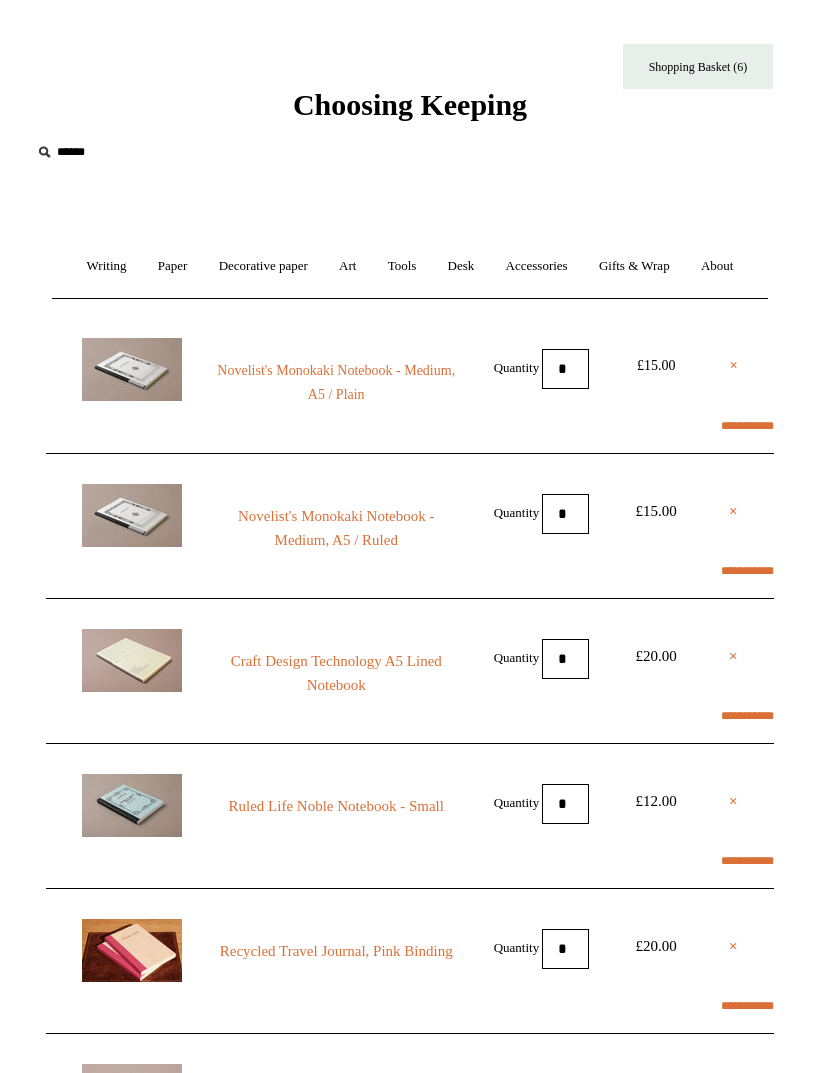 scroll, scrollTop: 0, scrollLeft: 0, axis: both 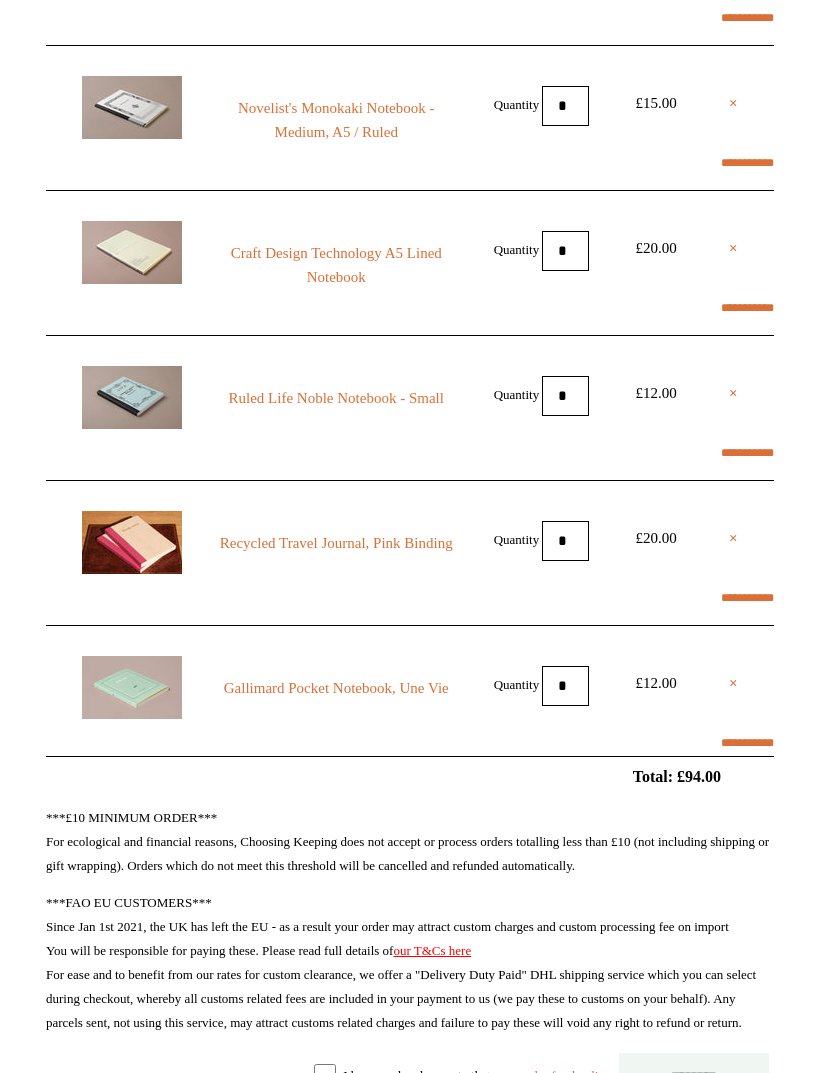 click on "Gallimard Pocket Notebook, Une Vie" at bounding box center (336, 688) 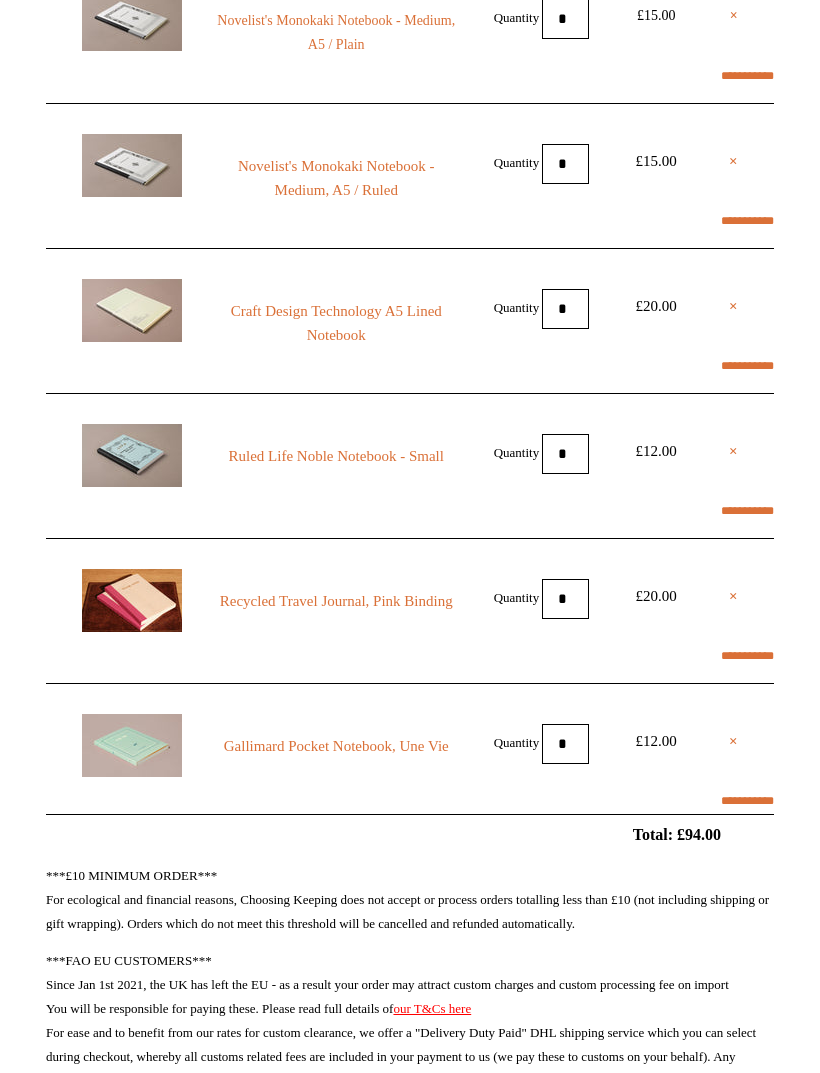 scroll, scrollTop: 342, scrollLeft: 0, axis: vertical 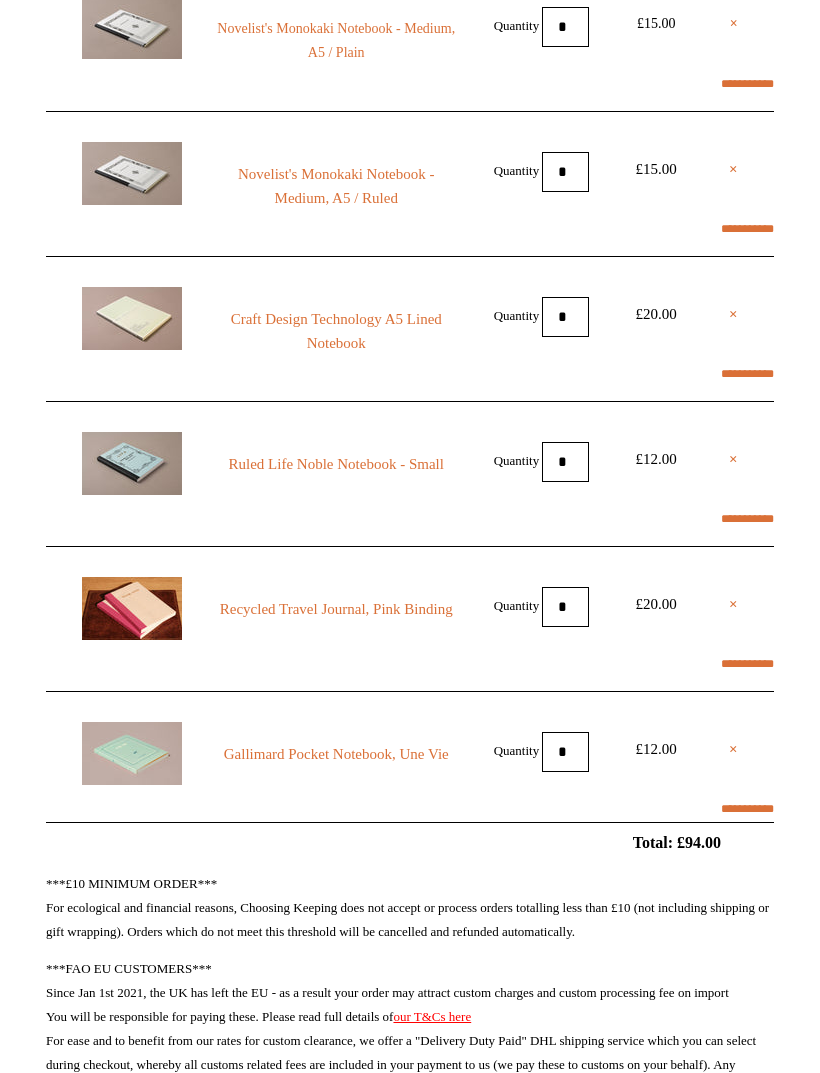 click on "Ruled Life Noble Notebook - Small" at bounding box center [336, 464] 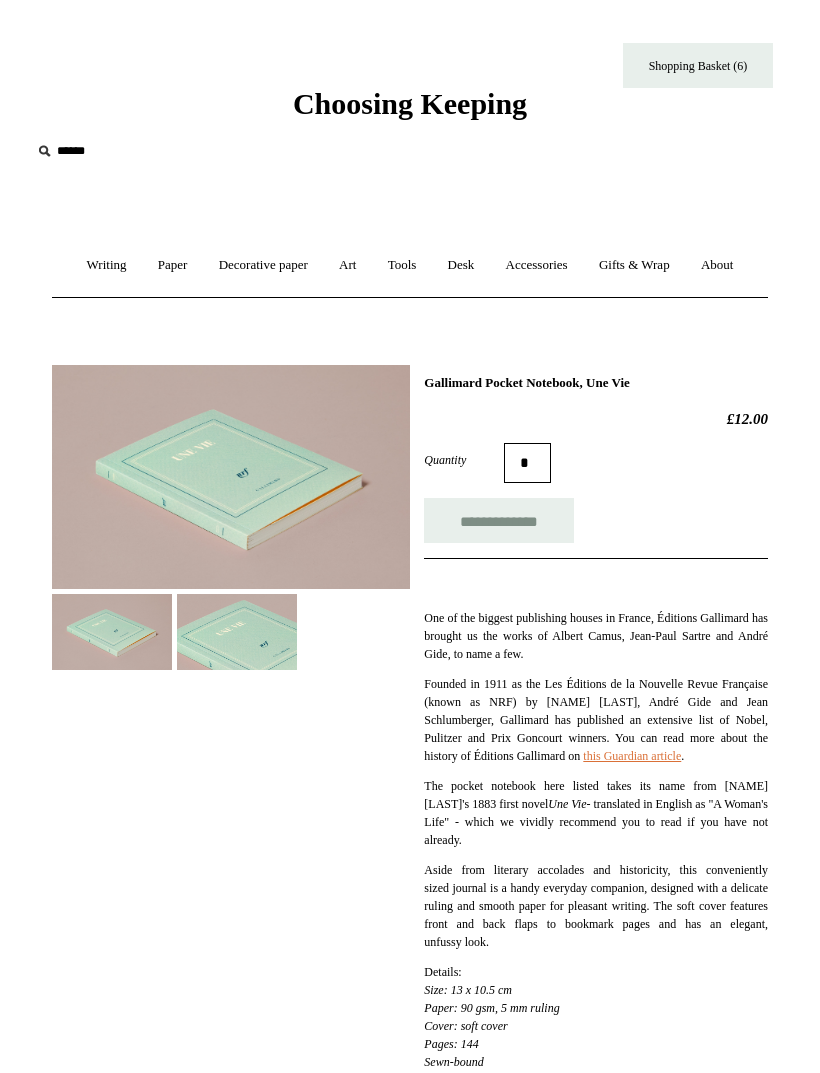 scroll, scrollTop: 0, scrollLeft: 0, axis: both 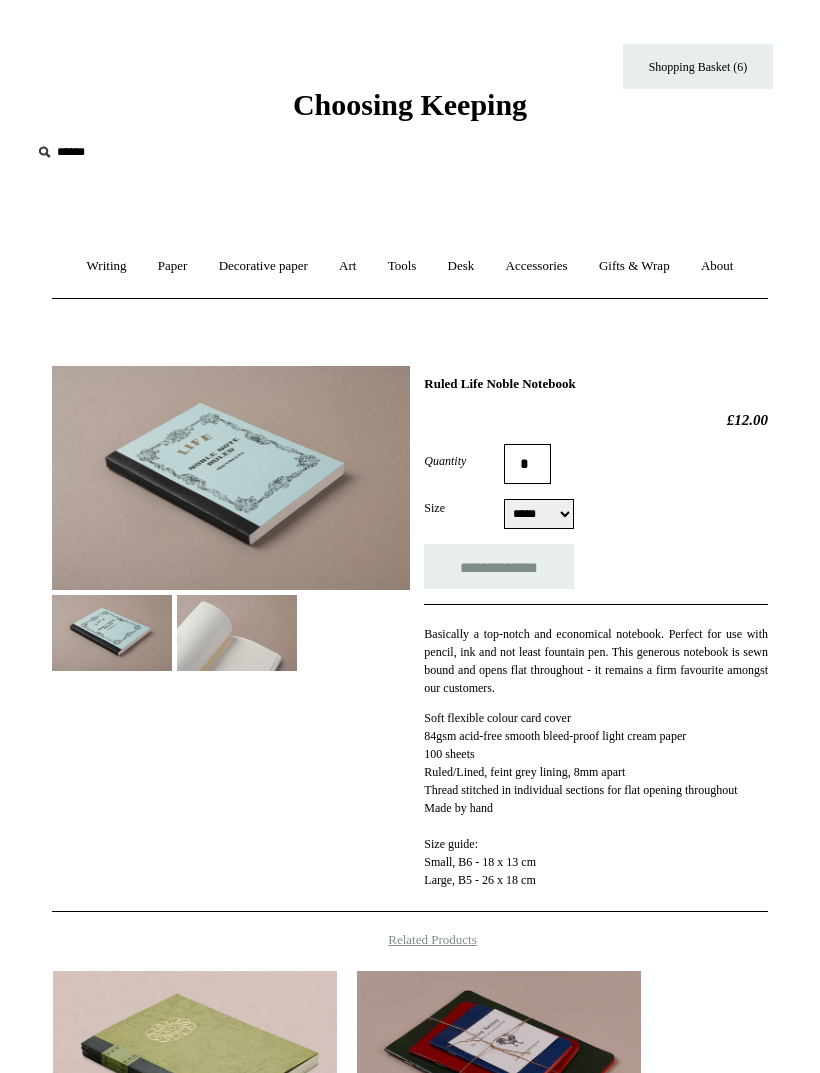 click on "***** *****" at bounding box center [539, 514] 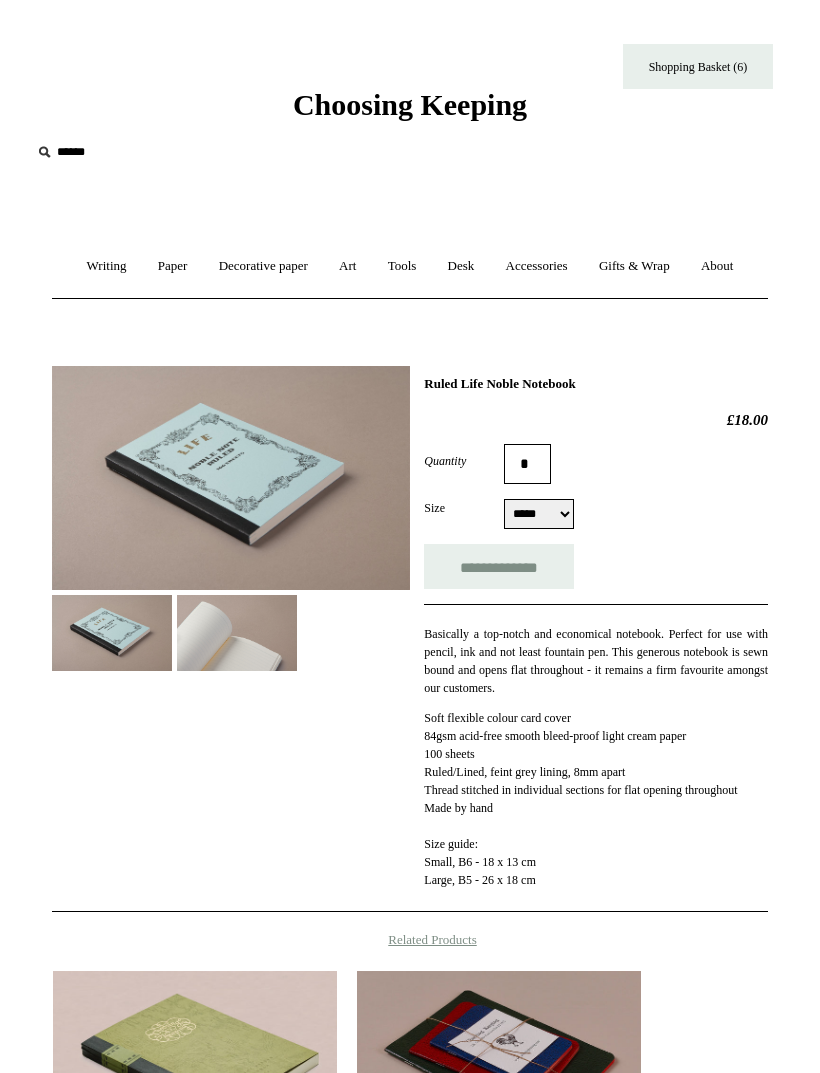 click at bounding box center (237, 632) 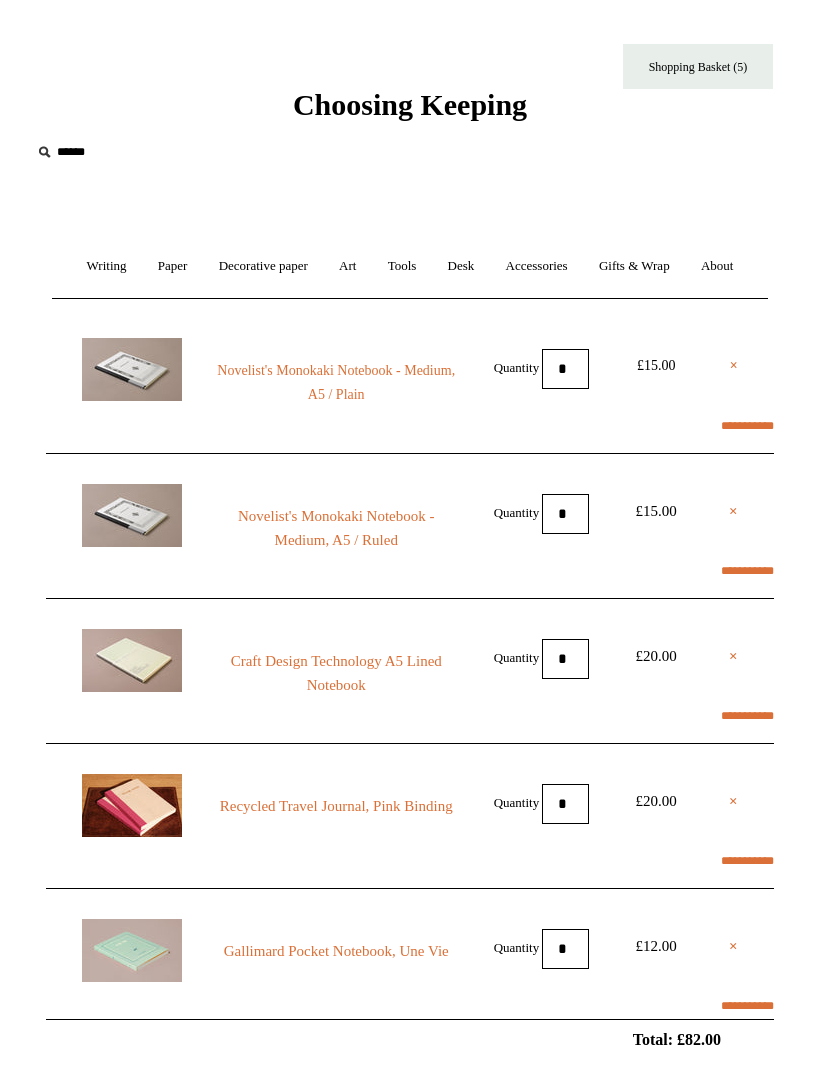 scroll, scrollTop: 0, scrollLeft: 0, axis: both 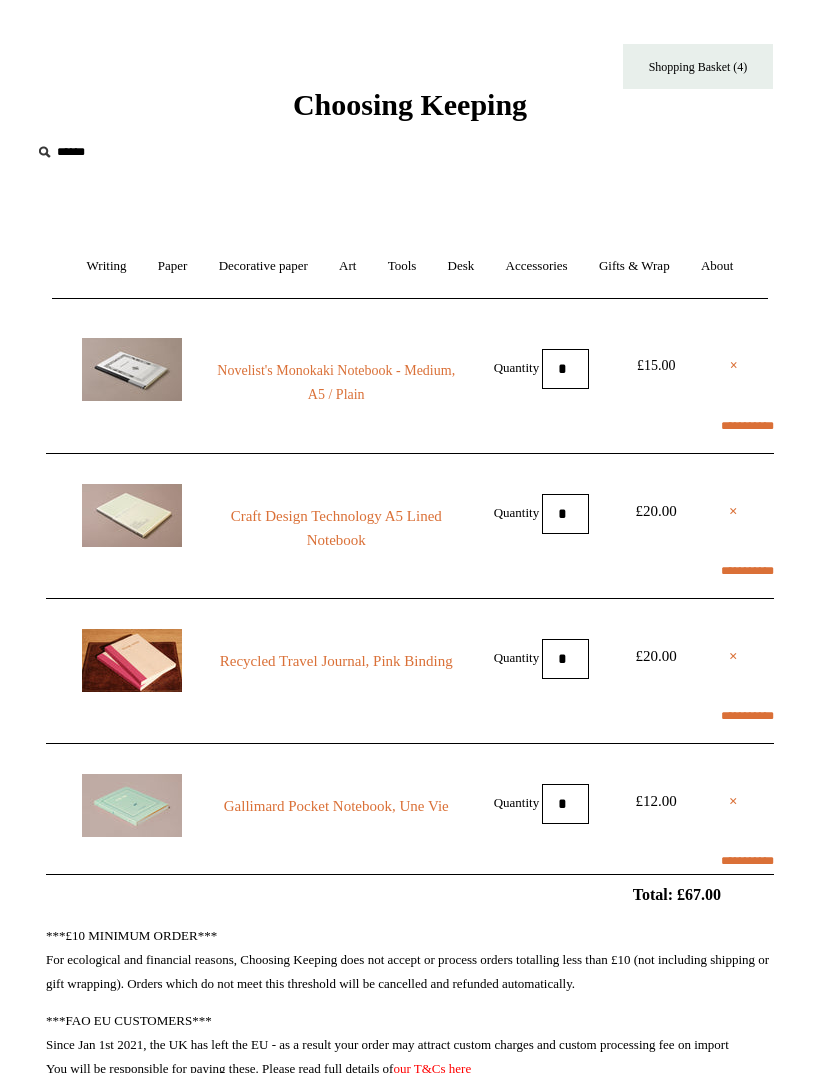 select on "**********" 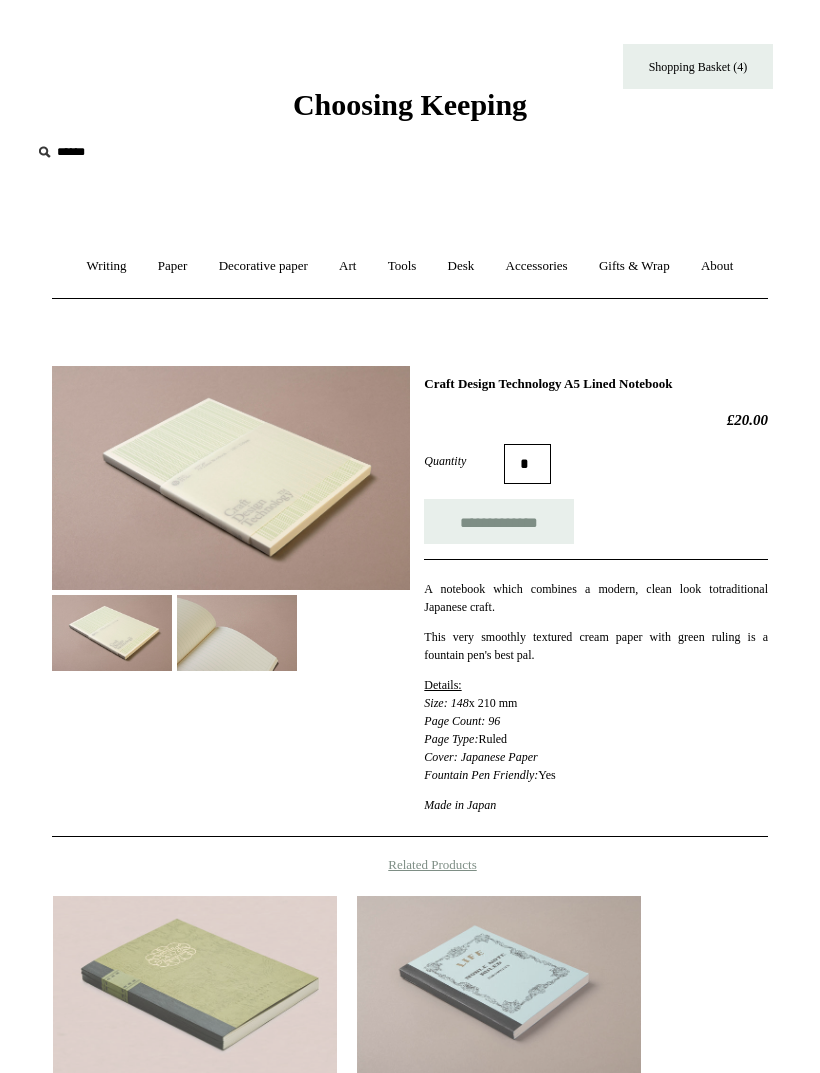 scroll, scrollTop: 0, scrollLeft: 0, axis: both 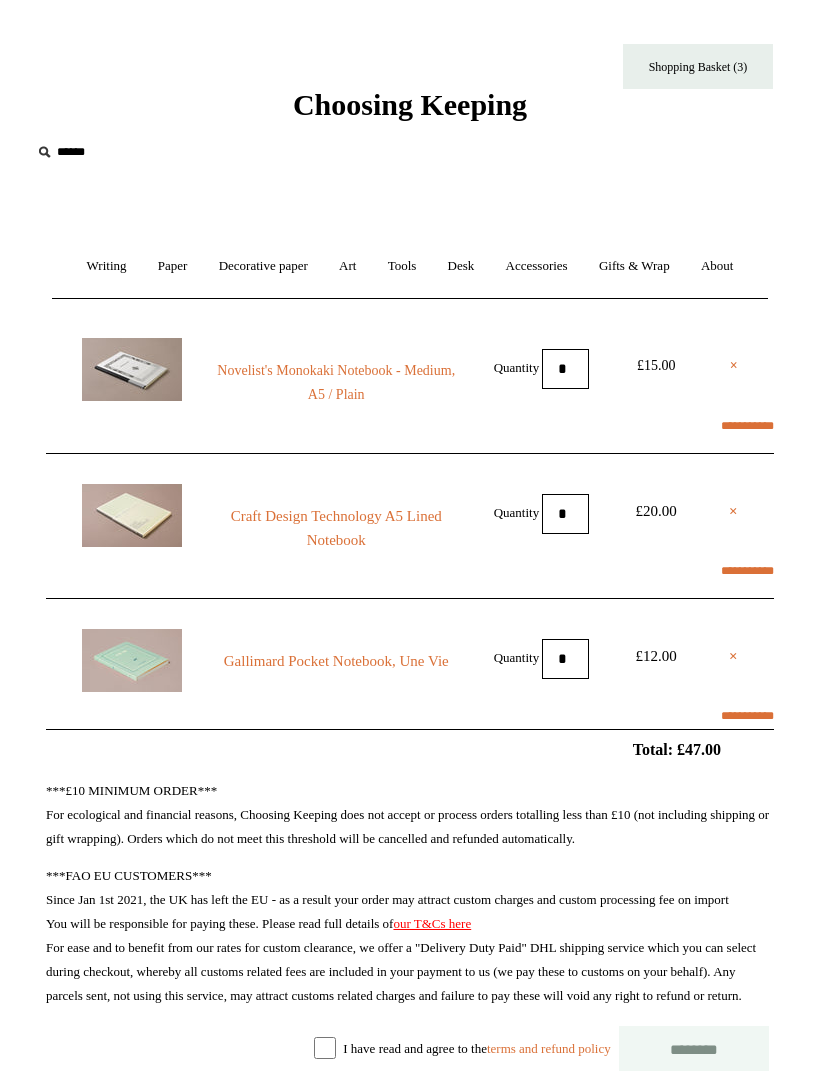 select on "**********" 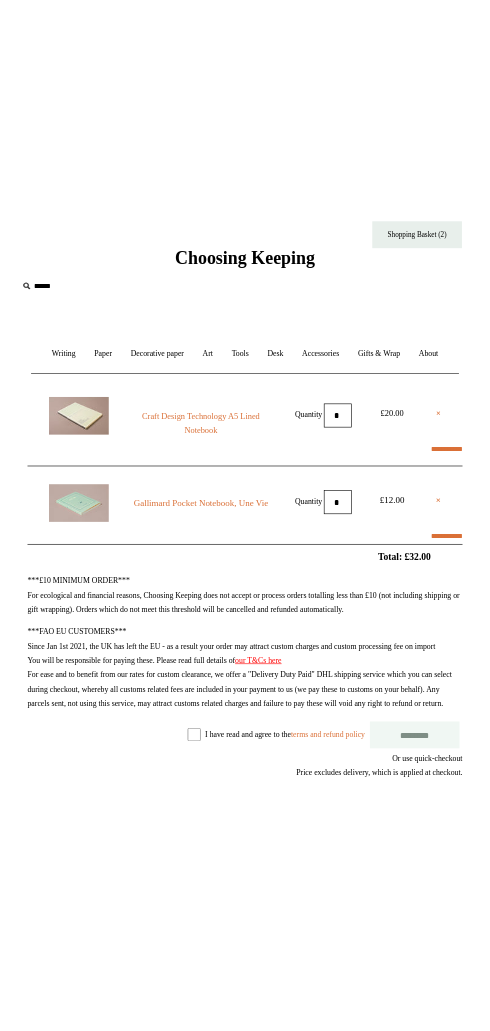 scroll, scrollTop: 0, scrollLeft: 0, axis: both 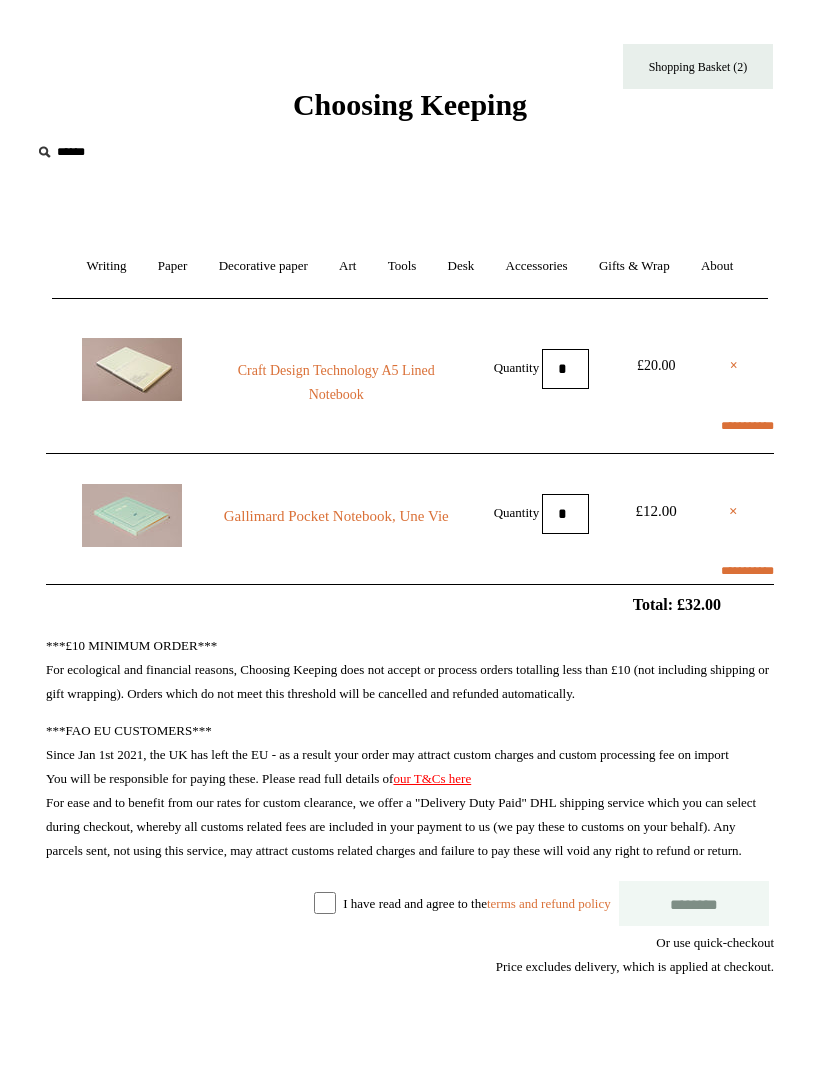 select on "**********" 